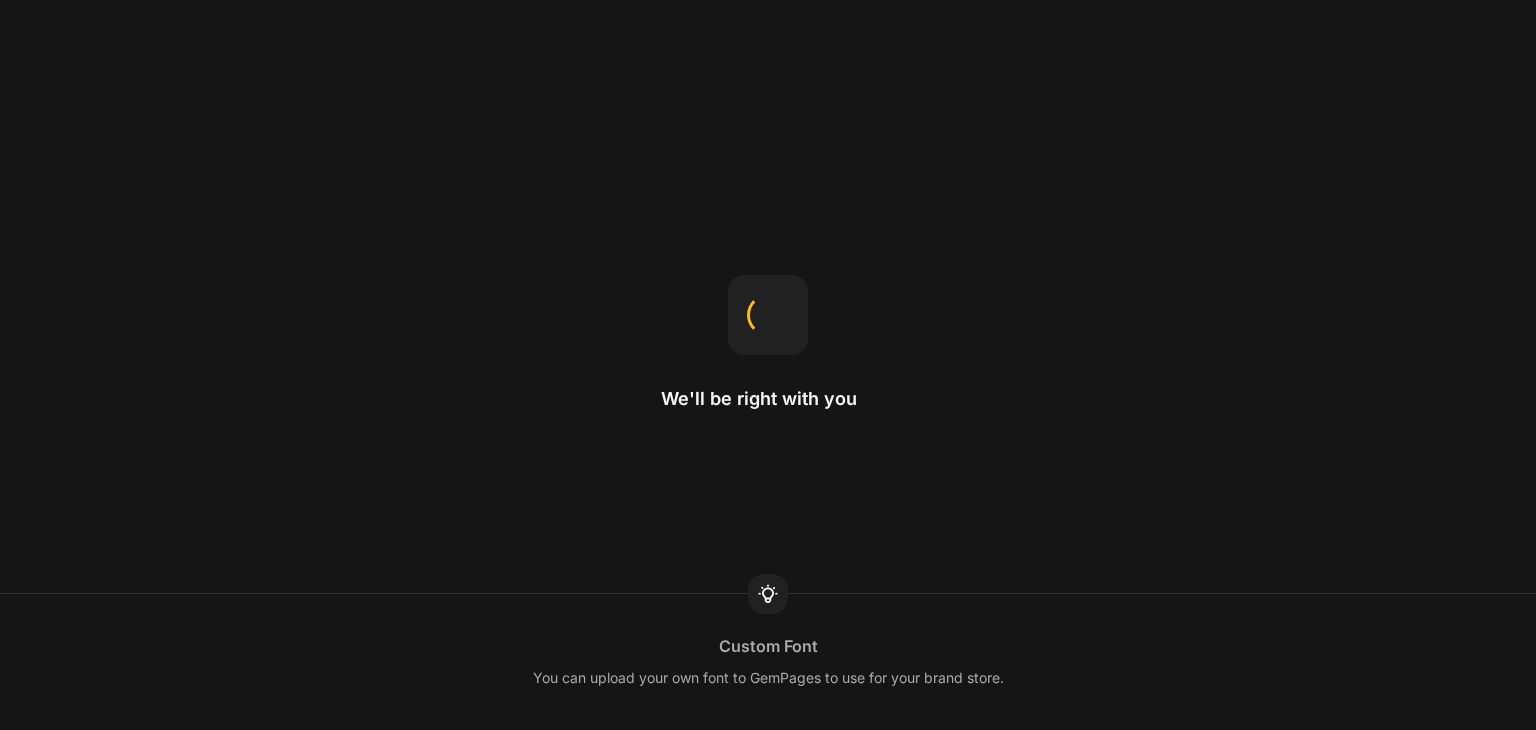 scroll, scrollTop: 0, scrollLeft: 0, axis: both 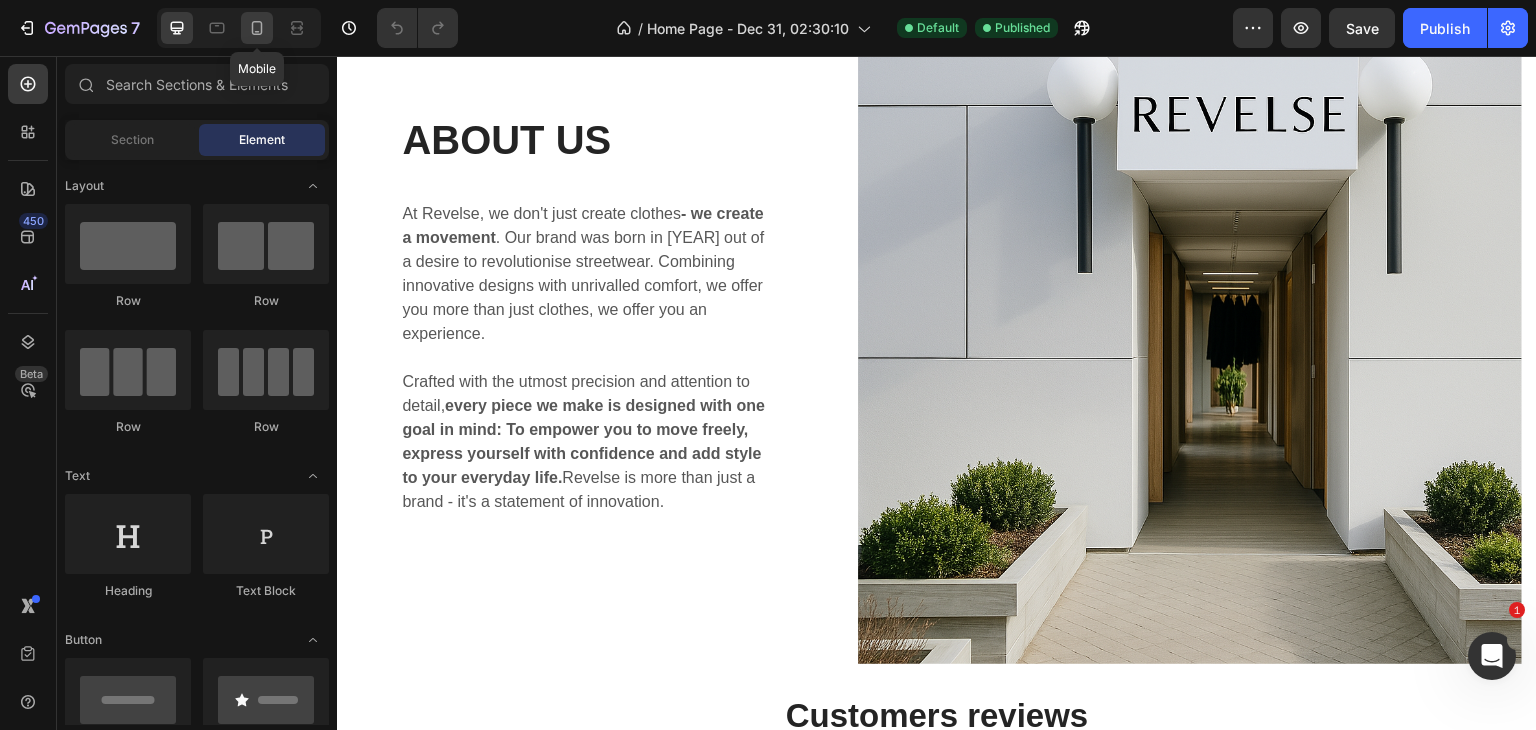 click 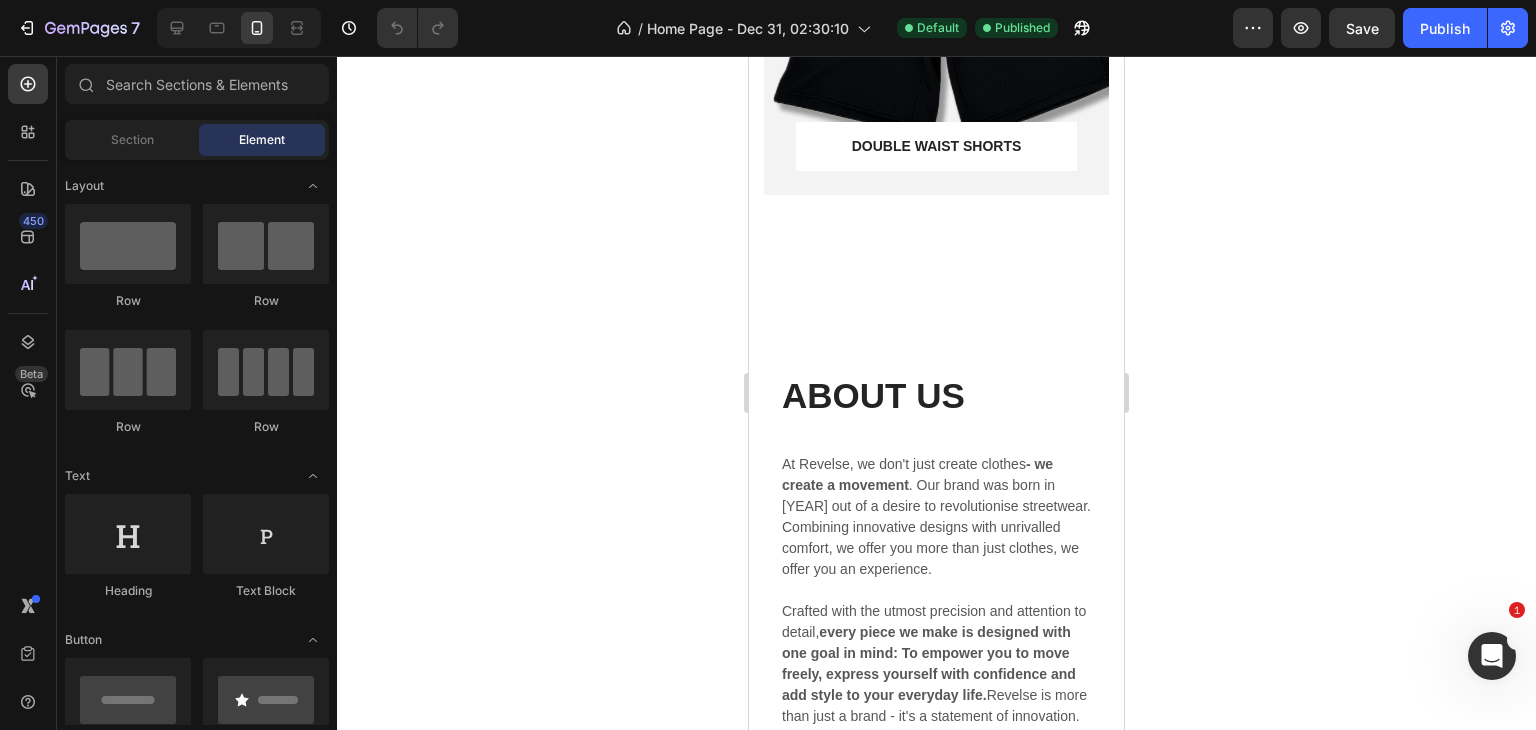 scroll, scrollTop: 1959, scrollLeft: 0, axis: vertical 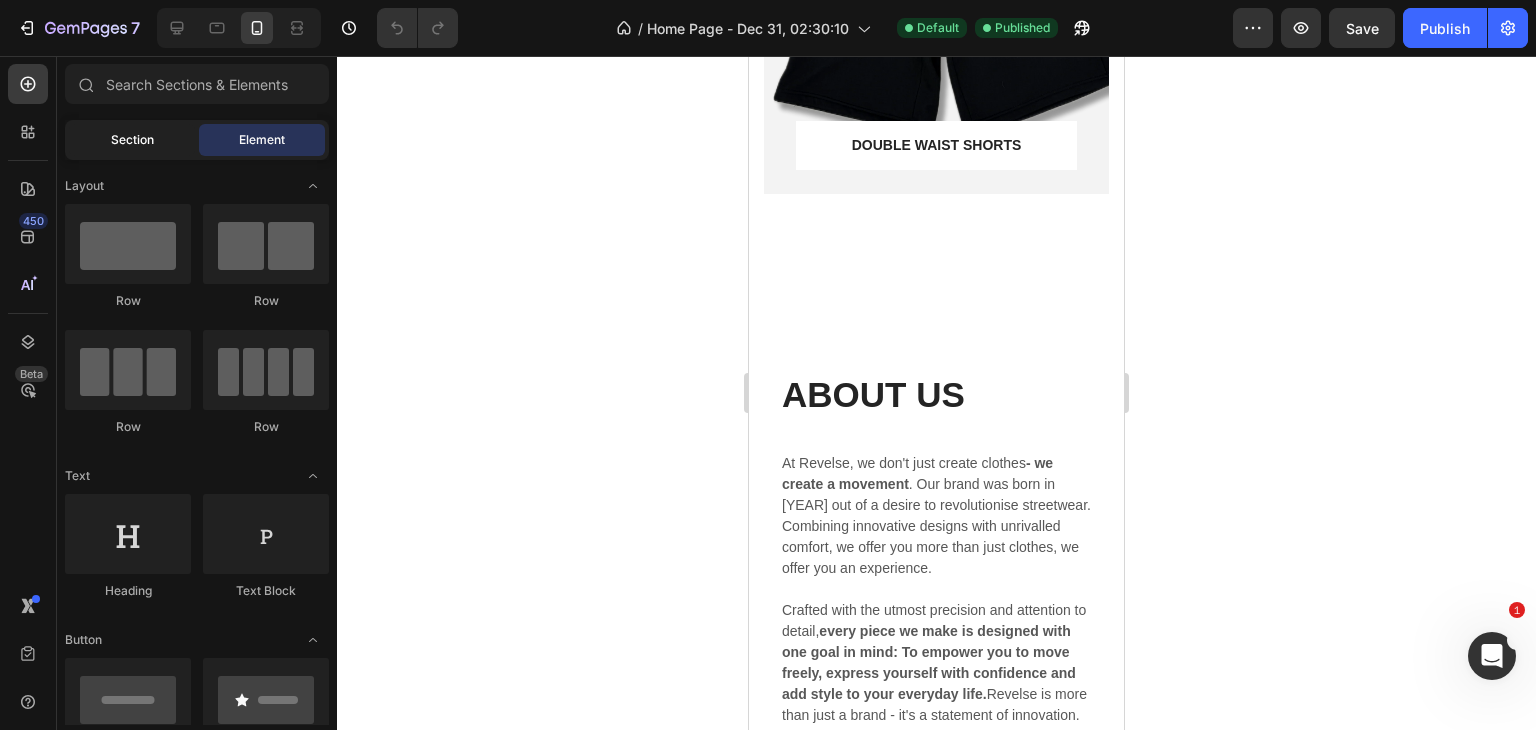 click on "Section" at bounding box center [132, 140] 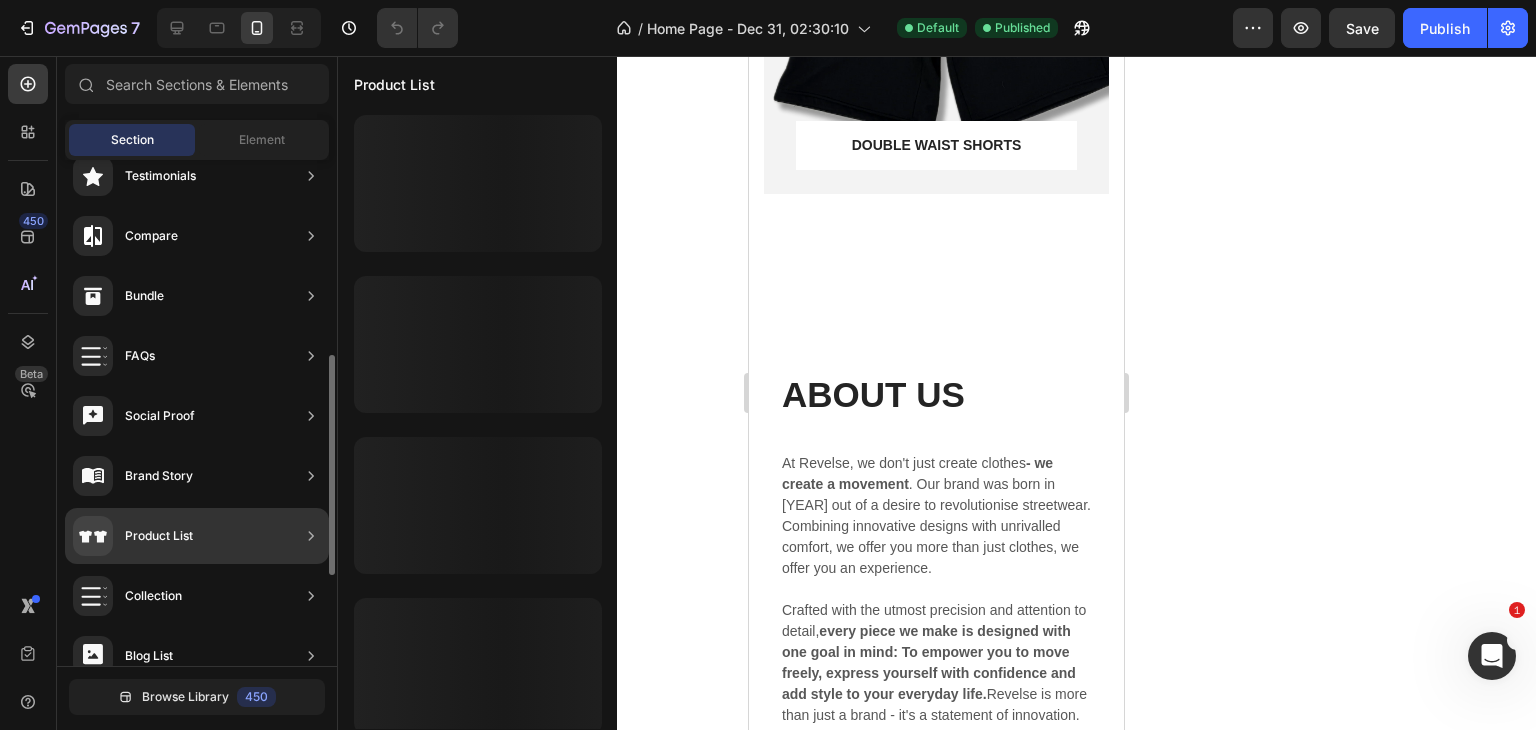 scroll, scrollTop: 448, scrollLeft: 0, axis: vertical 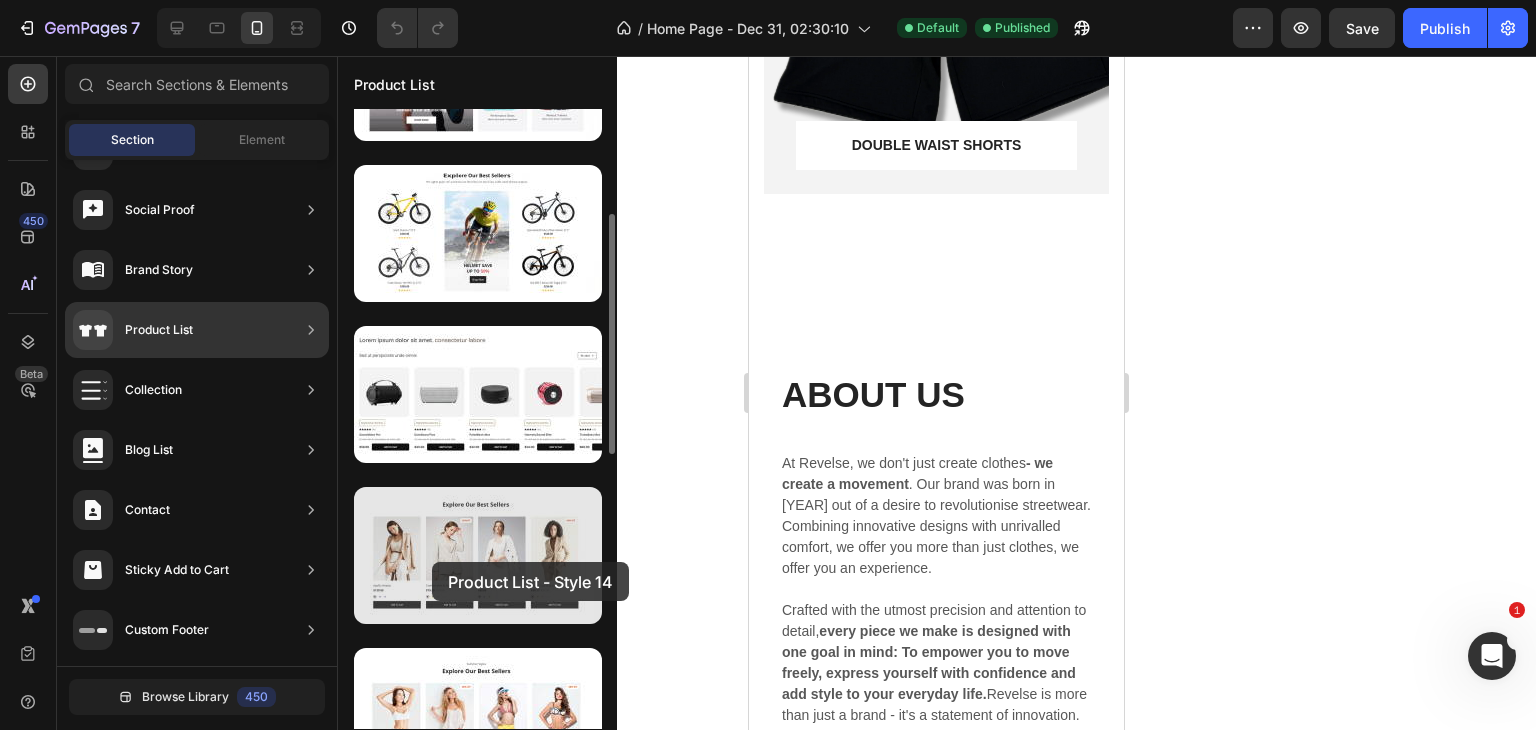 drag, startPoint x: 456, startPoint y: 555, endPoint x: 432, endPoint y: 562, distance: 25 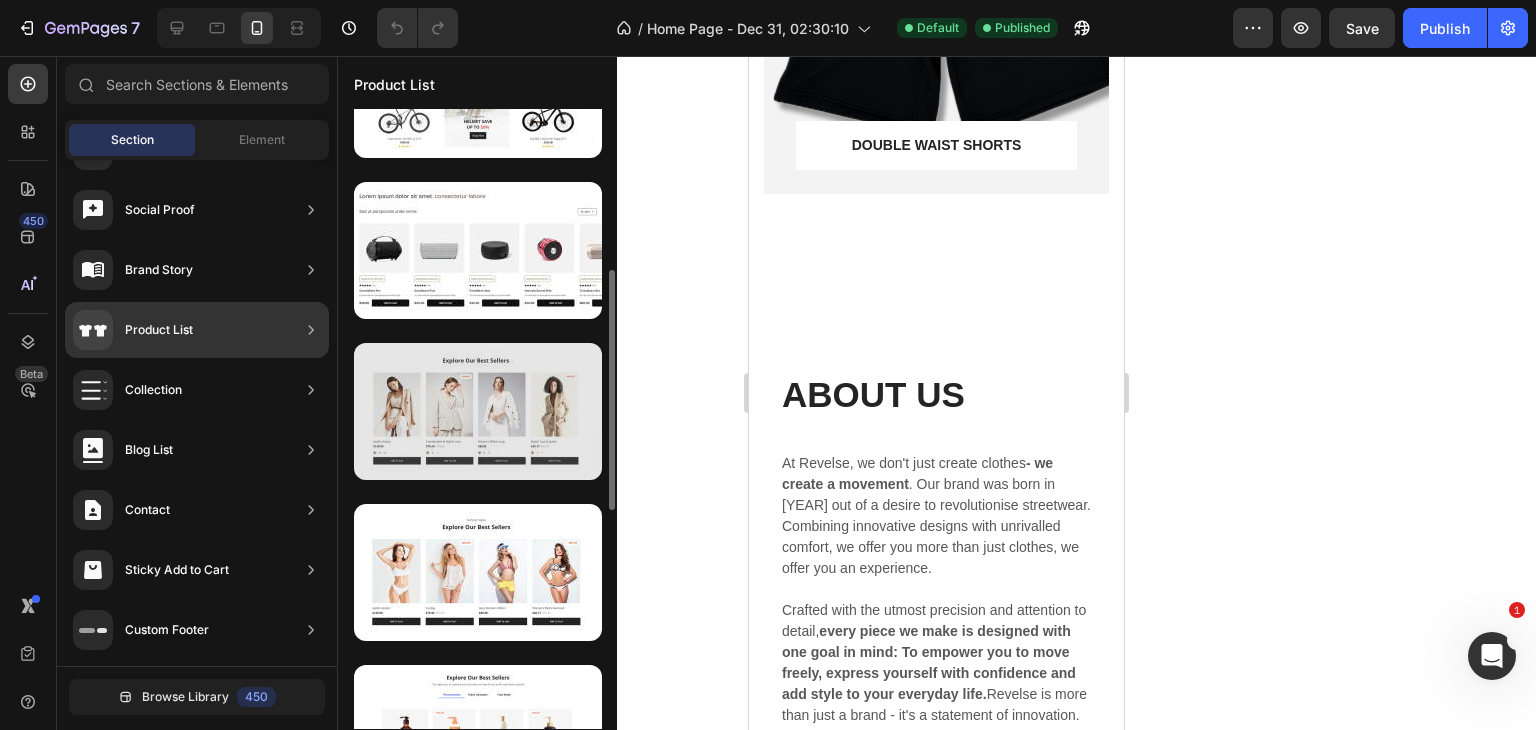 scroll, scrollTop: 417, scrollLeft: 0, axis: vertical 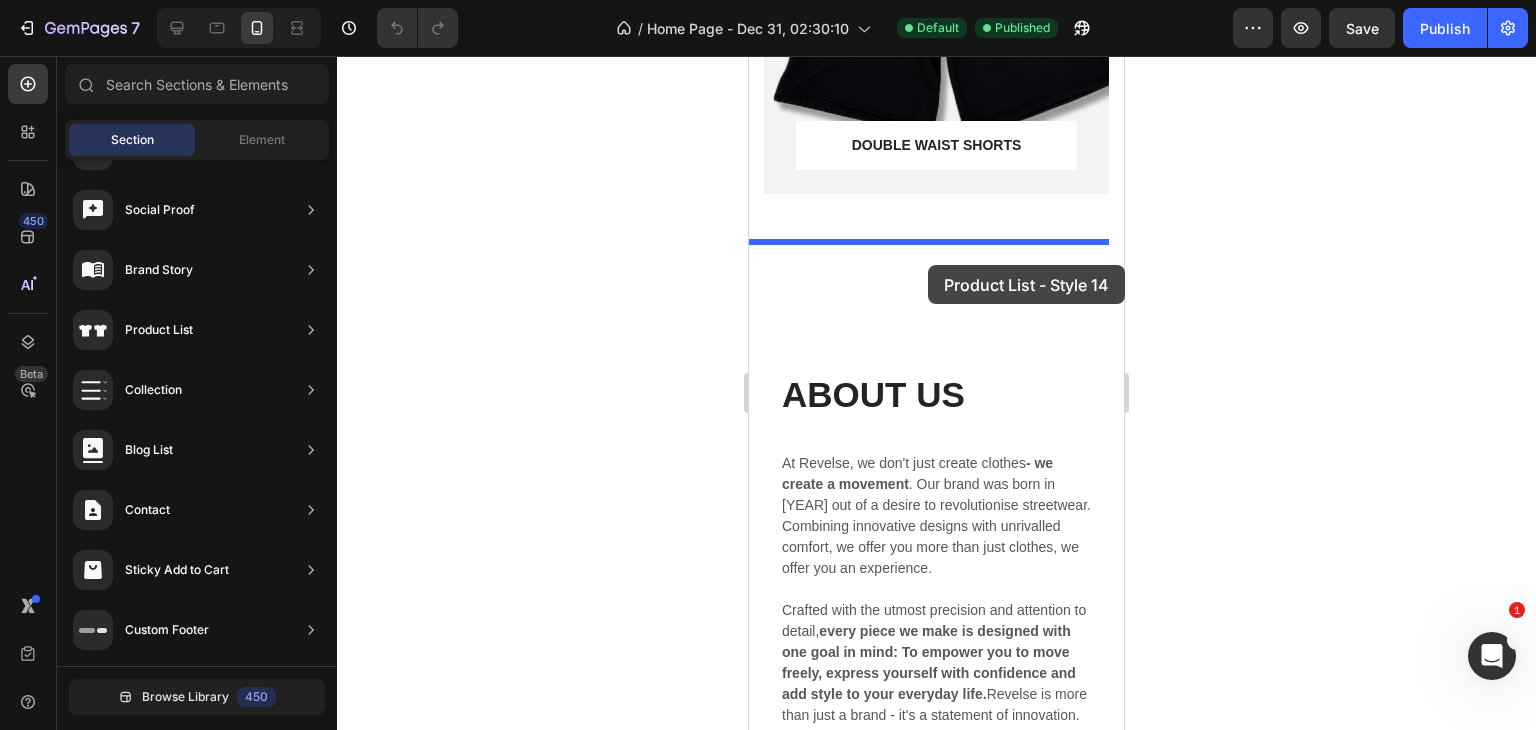 drag, startPoint x: 1207, startPoint y: 513, endPoint x: 928, endPoint y: 268, distance: 371.3031 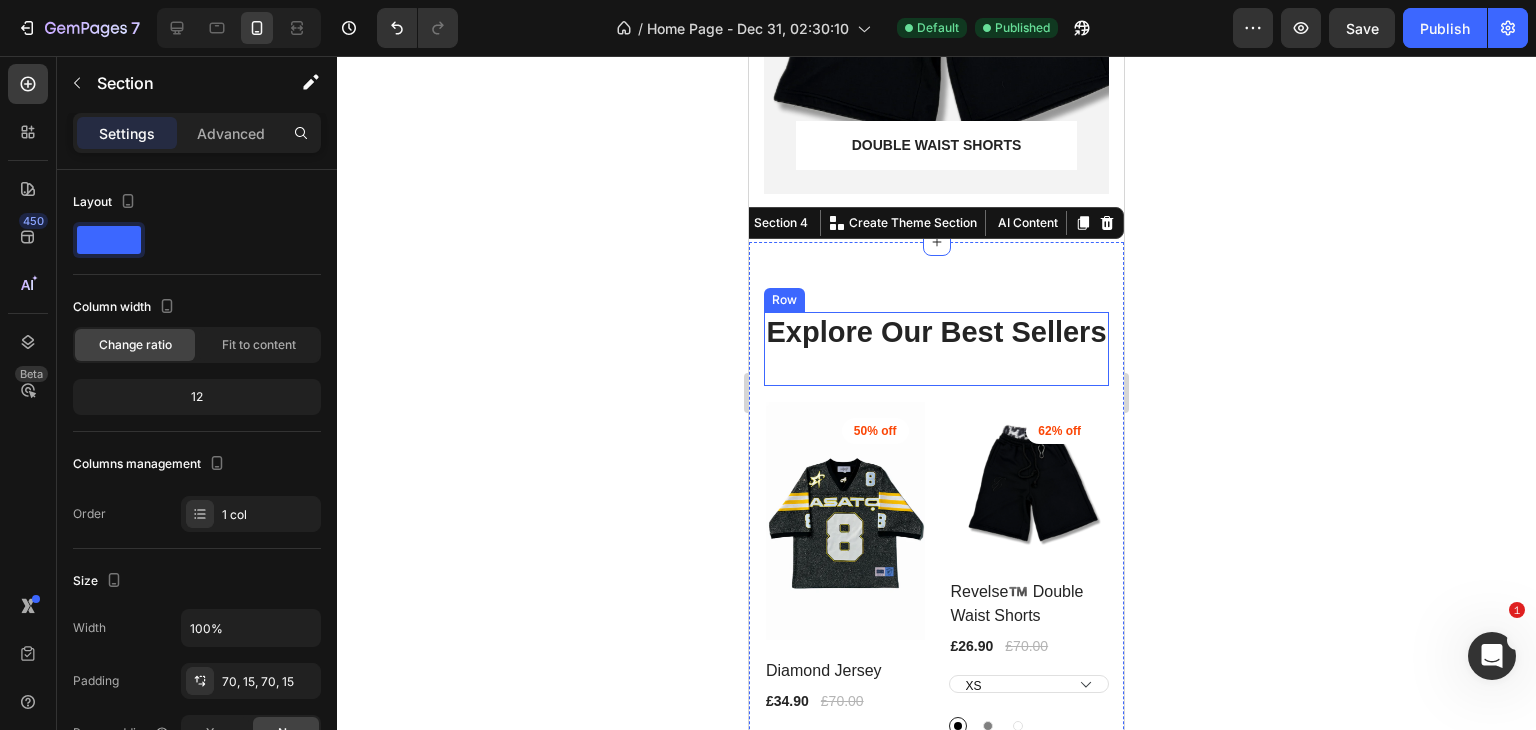 scroll, scrollTop: 1979, scrollLeft: 0, axis: vertical 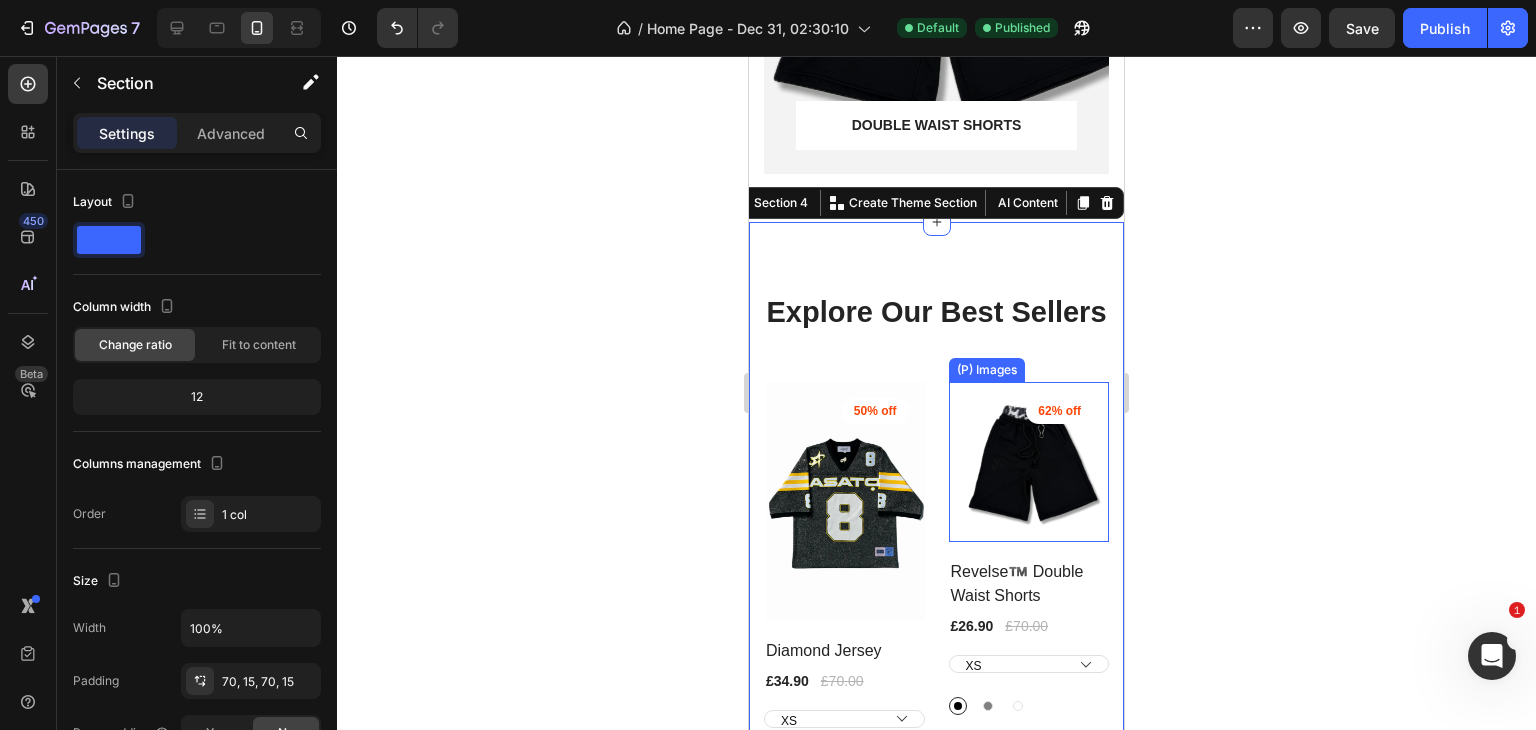 click on "(P) Images 50% off Product Badge Row Diamond Jersey (P) Title £34.90 (P) Price (P) Price £70.00 (P) Price (P) Price Row   XS S M L XL 2XL Black Black Blue Blue Pink Pink (P) Variants & Swatches Add to cart (P) Cart Button Row Product List (P) Images 62% off Product Badge Row Revelse™️ Double Waist Shorts (P) Title £26.90 (P) Price (P) Price £70.00 (P) Price (P) Price Row   XS S M L XL 2XL 3XL Black Black Gray Gray White White (P) Variants & Swatches Add to cart (P) Cart Button Row Product List Catch your customer's attention with attracted media.       Add image   or   sync data
(P) Images No discount   Not be displayed when published Product Badge Row Shorts De (P) Title £34.90 (P) Price (P) Price No compare price (P) Price Row       Add new variant   or   sync data Row" at bounding box center (936, 930) 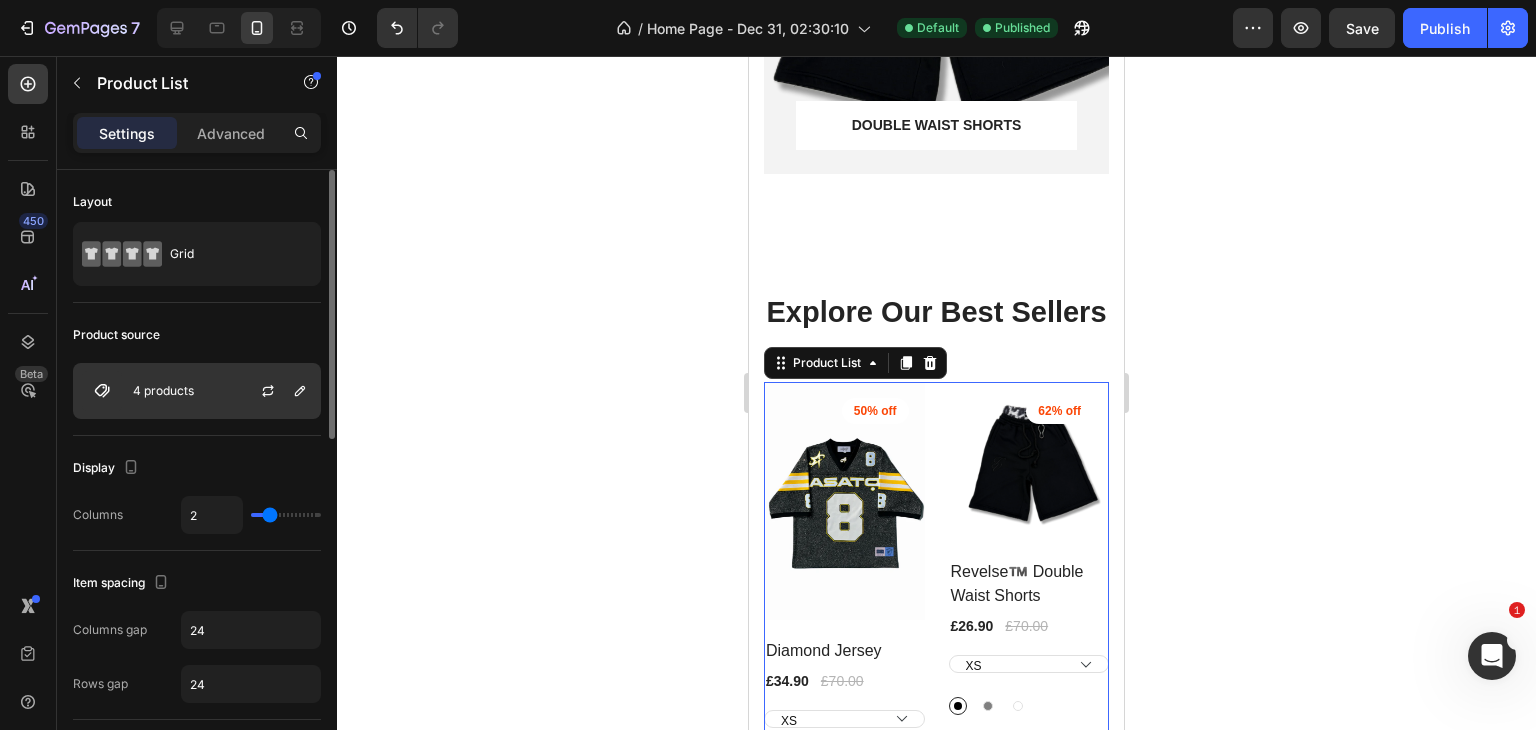 click on "4 products" at bounding box center (197, 391) 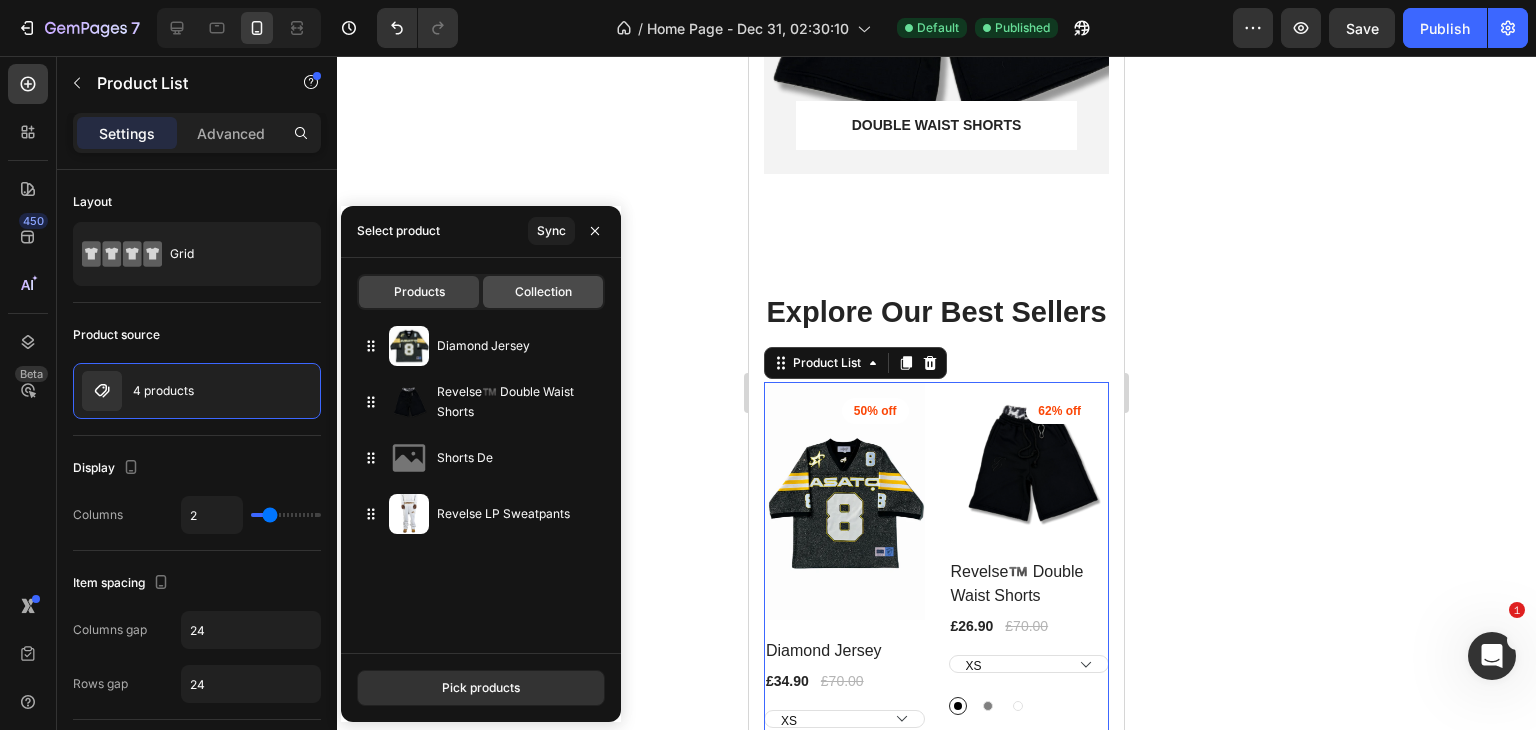 click on "Collection" 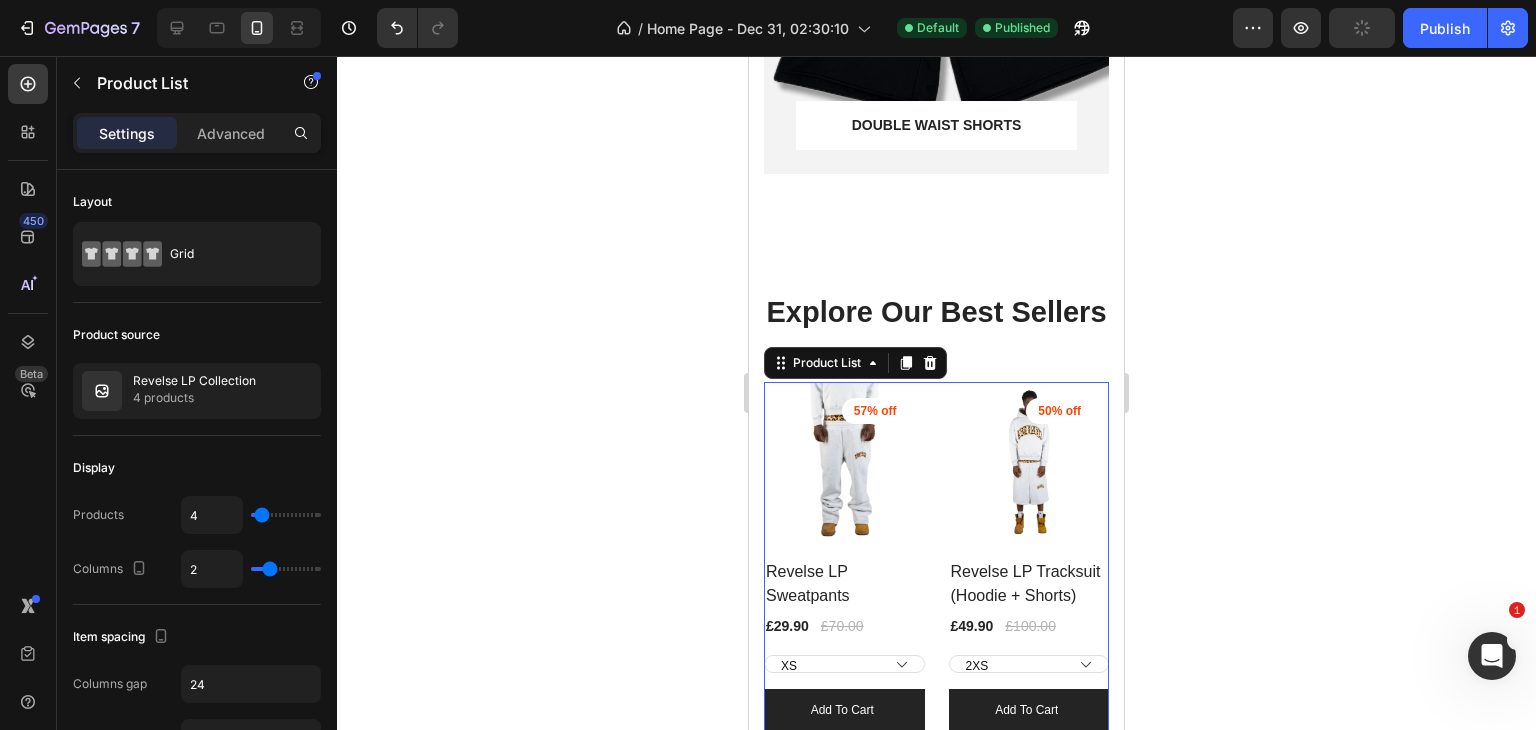 click 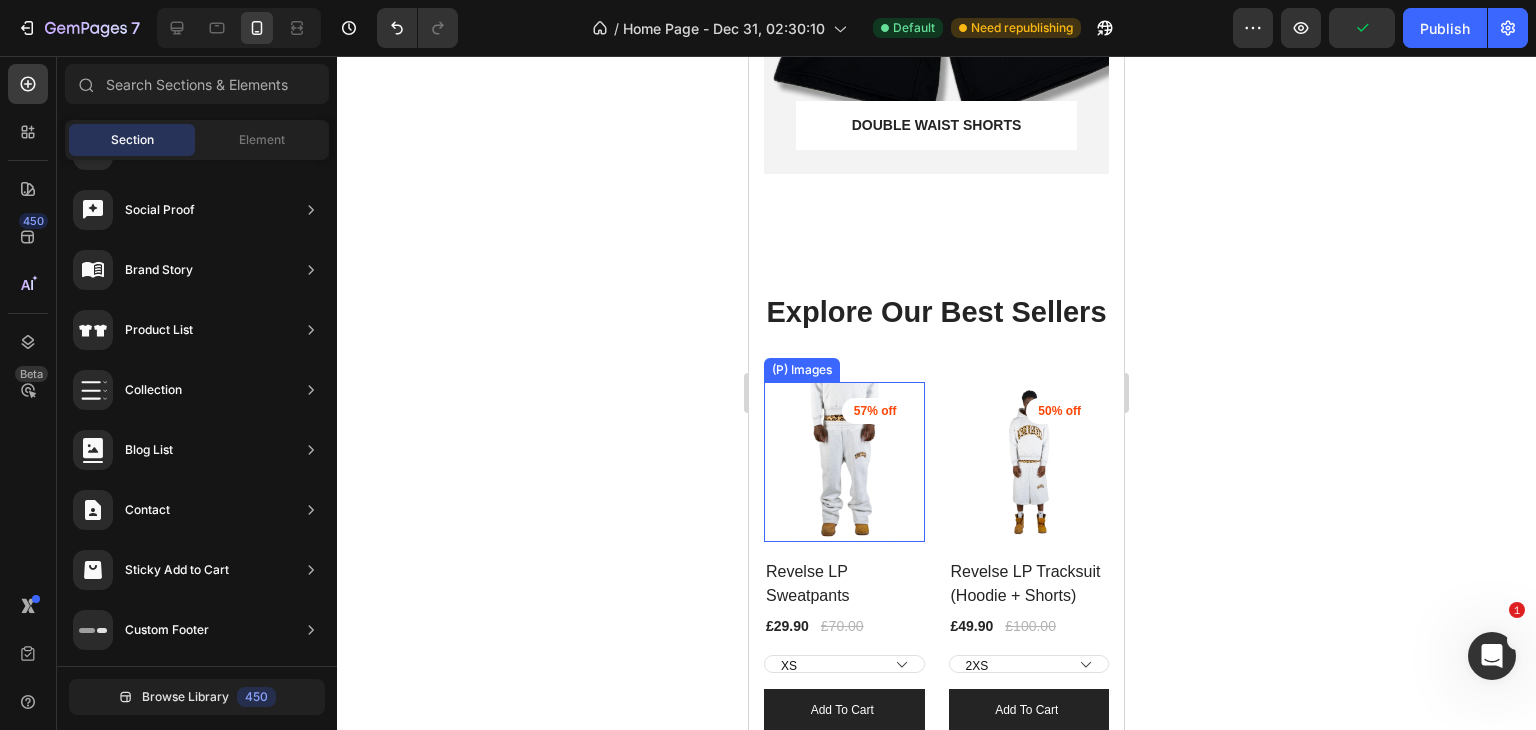 click on "Explore Our Best Sellers Heading Row (P) Images 57% off Product Badge Row Revelse LP Sweatpants (P) Title £29.90 (P) Price (P) Price £70.00 (P) Price (P) Price Row   XS S M L XL 2XL (P) Variants & Swatches Add to cart (P) Cart Button Row Product List (P) Images 50% off Product Badge Row Revelse LP Tracksuit (Hoodie + Shorts) (P) Title £49.90 (P) Price (P) Price £100.00 (P) Price (P) Price Row   2XS XS S M L XL 2XL (P) Variants & Swatches Add to cart (P) Cart Button Row Product List (P) Images 50% off Product Badge Row Revelse LP Hoodie (P) Title £34.90 (P) Price (P) Price £70.00 (P) Price (P) Price Row   XXS XS S M L XL 2XL (P) Variants & Swatches Add to cart (P) Cart Button Row Product List (P) Images 50% off Product Badge Row Revelse LP Double Waist Shorts (P) Title £29.90 (P) Price (P) Price £60.00 (P) Price (P) Price Row   XXS XS S M L XL 2XL (P) Variants & Swatches Add to cart (P) Cart Button Row Product List Product List Row" at bounding box center (936, 698) 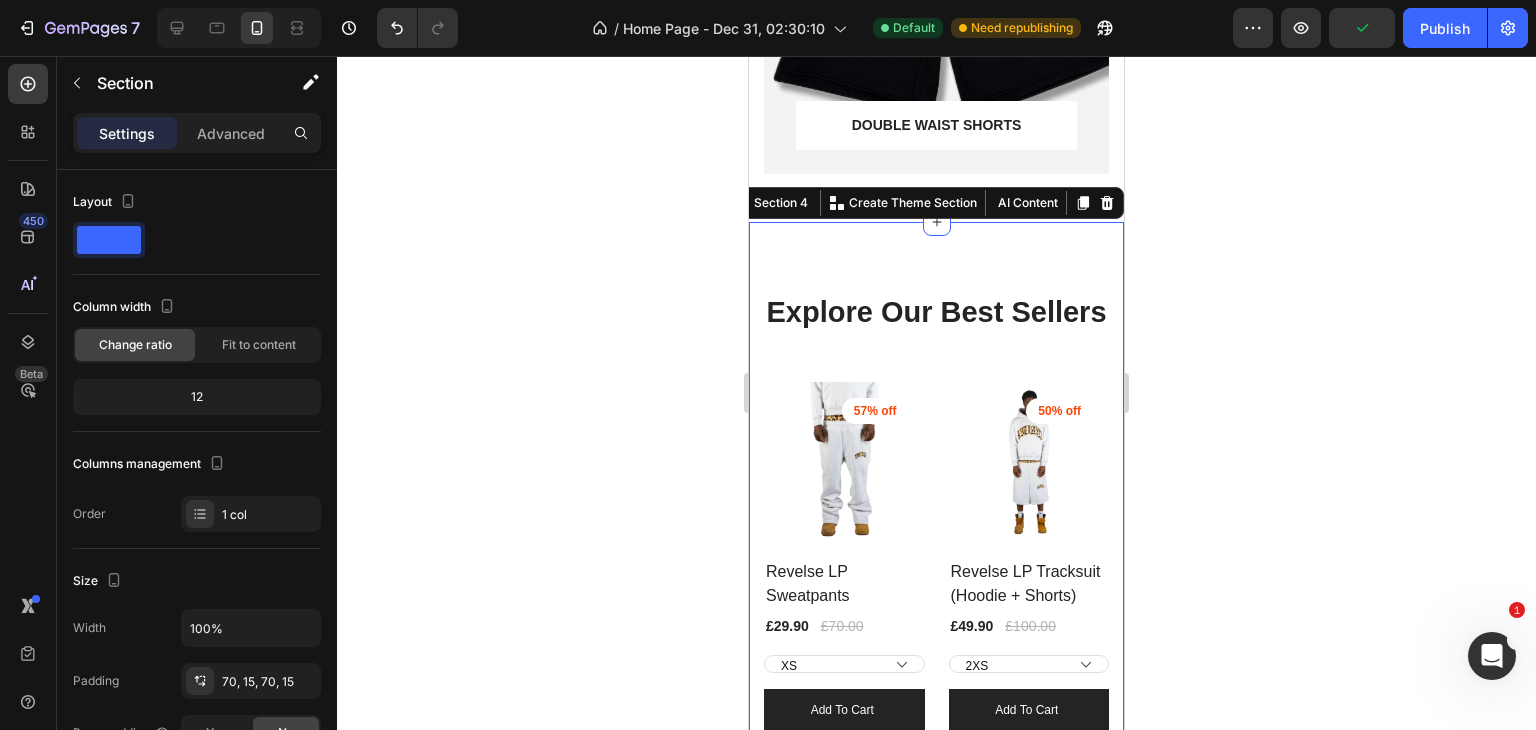click on "Explore Our Best Sellers Heading Row (P) Images 57% off Product Badge Row Revelse LP Sweatpants (P) Title £29.90 (P) Price (P) Price £70.00 (P) Price (P) Price Row   XS S M L XL 2XL (P) Variants & Swatches Add to cart (P) Cart Button Row Product List (P) Images 50% off Product Badge Row Revelse LP Tracksuit (Hoodie + Shorts) (P) Title £49.90 (P) Price (P) Price £100.00 (P) Price (P) Price Row   2XS XS S M L XL 2XL (P) Variants & Swatches Add to cart (P) Cart Button Row Product List (P) Images 50% off Product Badge Row Revelse LP Hoodie (P) Title £34.90 (P) Price (P) Price £70.00 (P) Price (P) Price Row   XXS XS S M L XL 2XL (P) Variants & Swatches Add to cart (P) Cart Button Row Product List (P) Images 50% off Product Badge Row Revelse LP Double Waist Shorts (P) Title £29.90 (P) Price (P) Price £60.00 (P) Price (P) Price Row   XXS XS S M L XL 2XL (P) Variants & Swatches Add to cart (P) Cart Button Row Product List Product List Row" at bounding box center [936, 698] 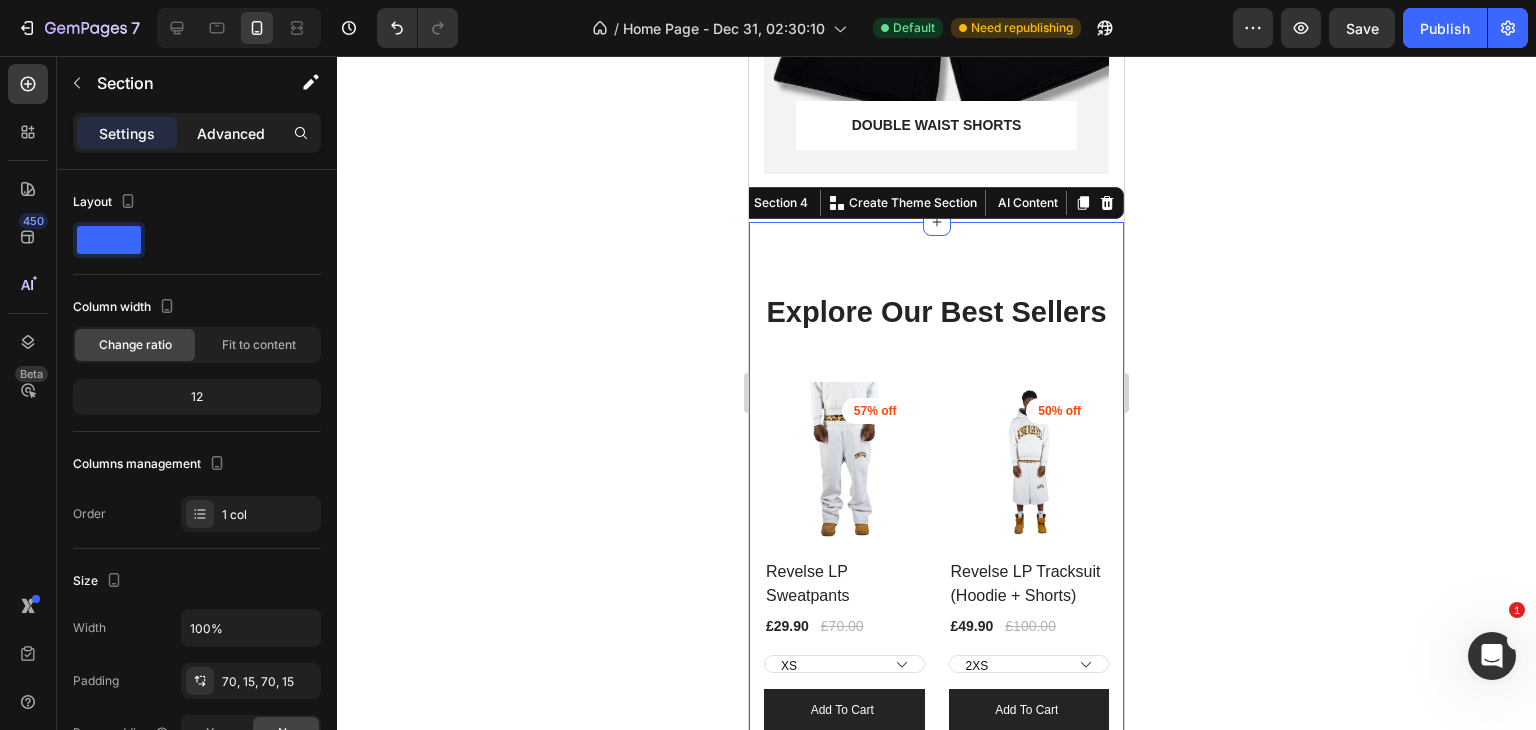 click on "Advanced" at bounding box center [231, 133] 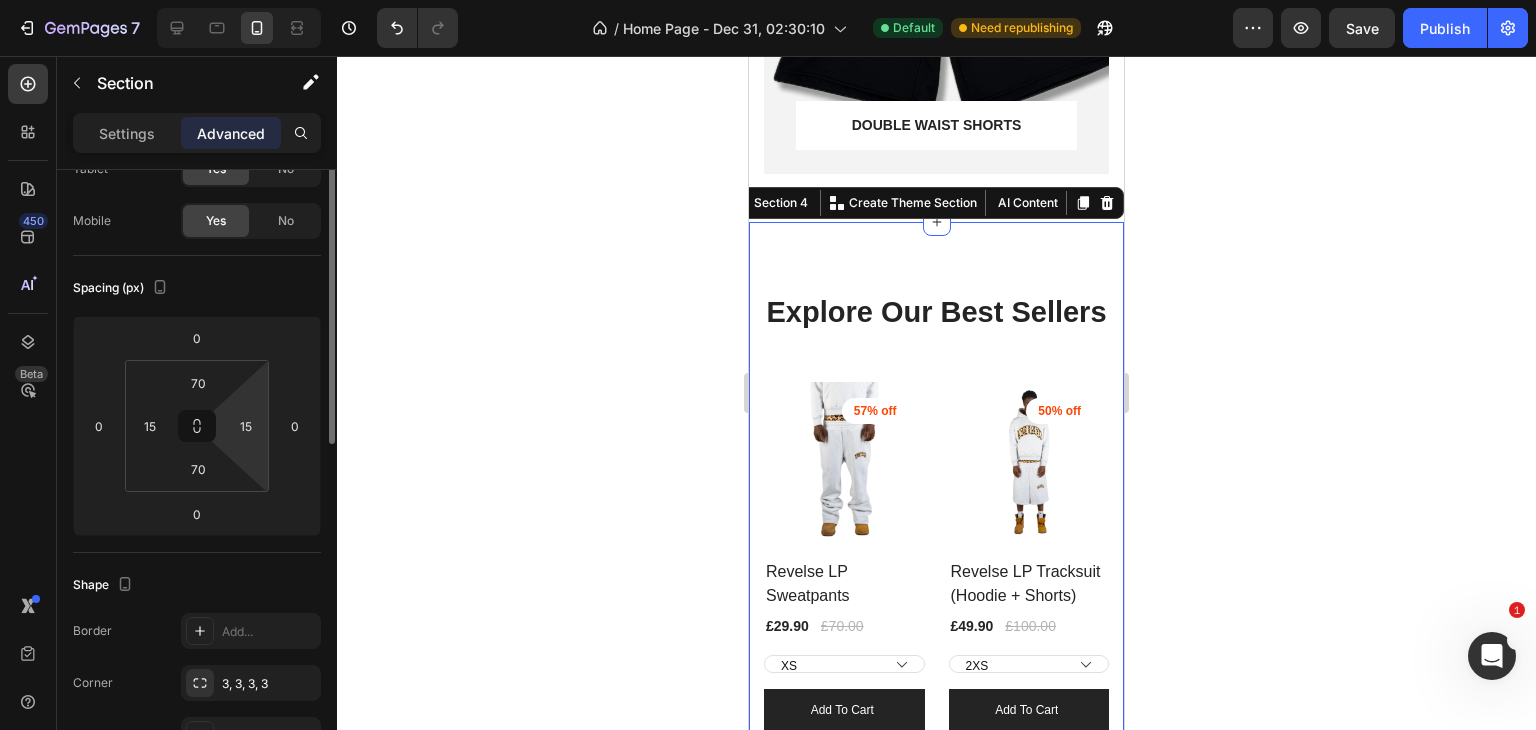 scroll, scrollTop: 45, scrollLeft: 0, axis: vertical 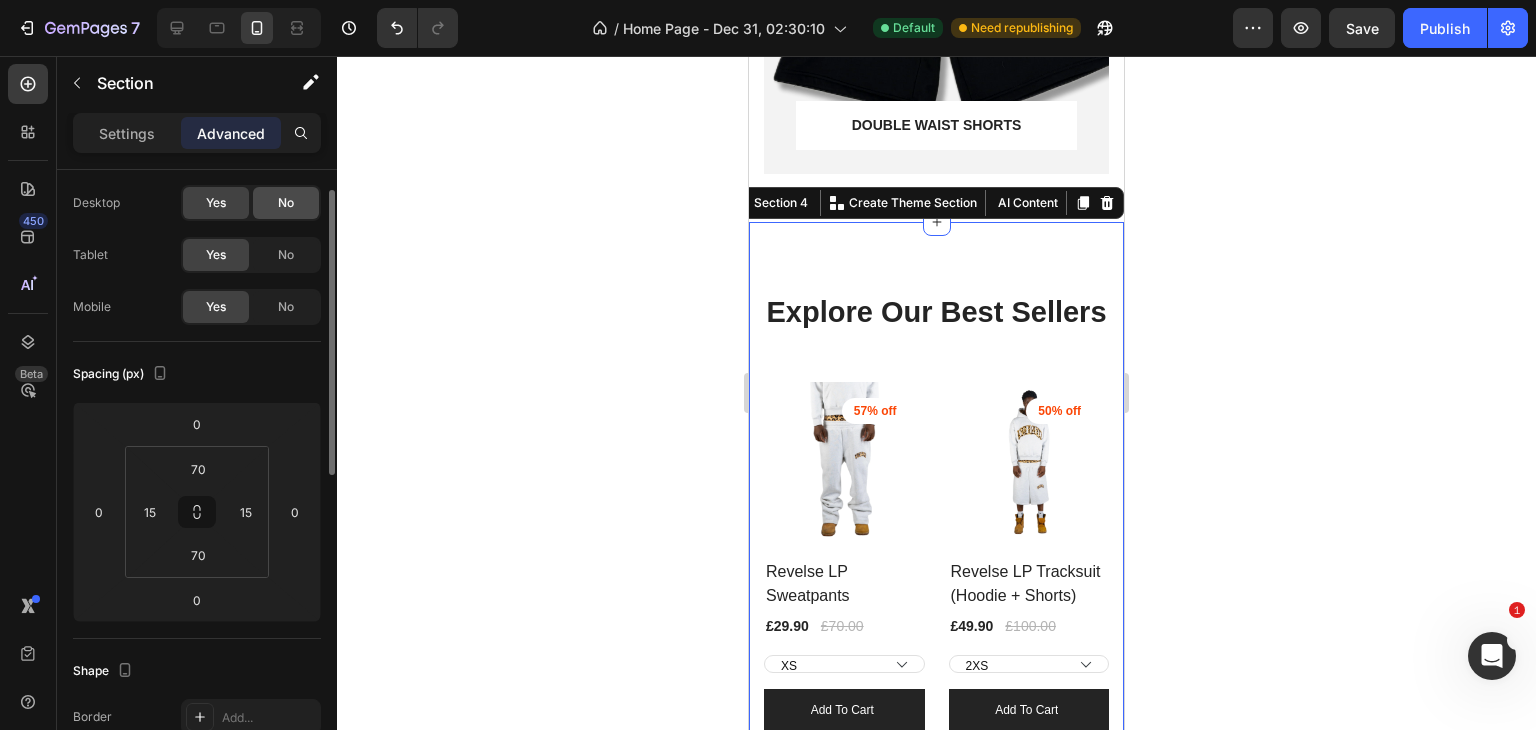 click on "No" 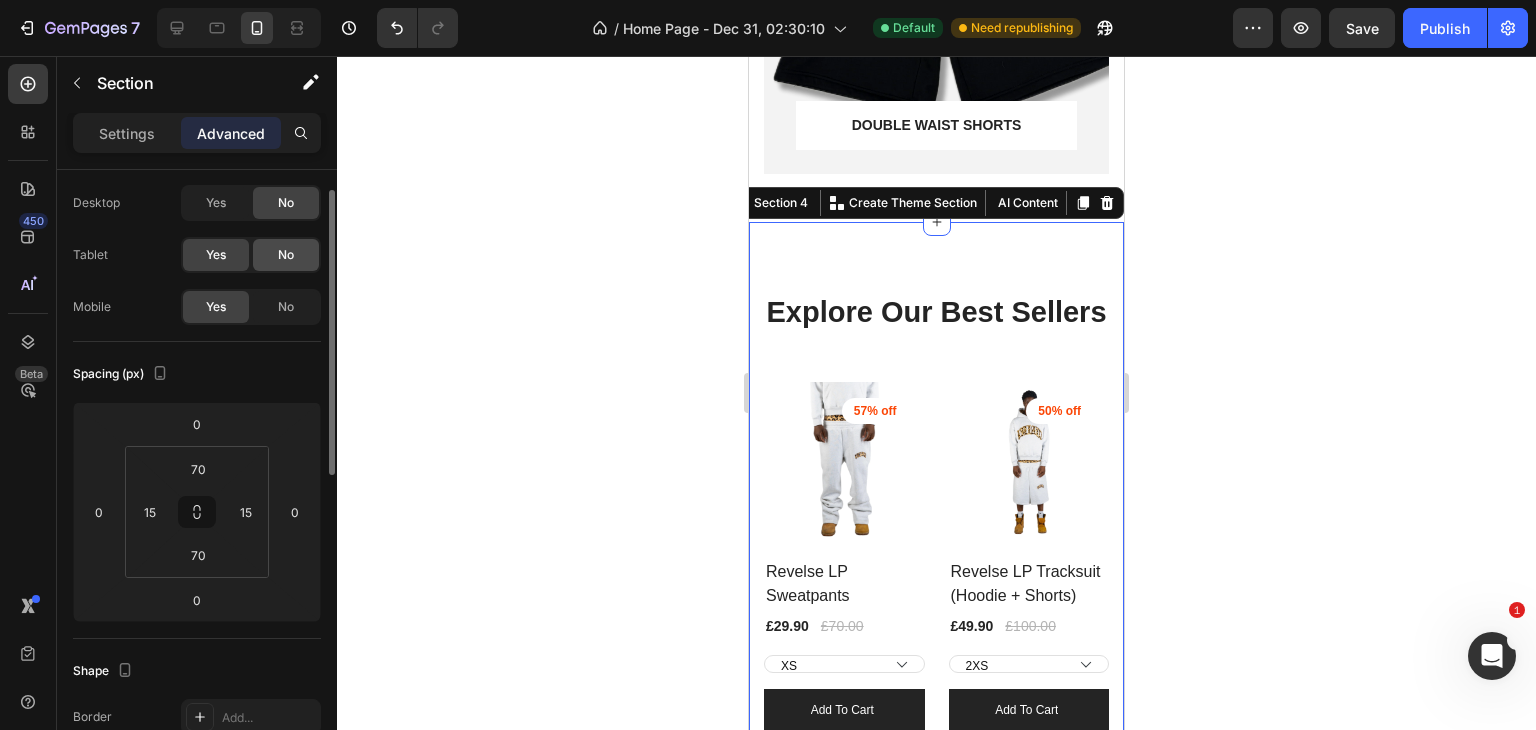 click on "No" 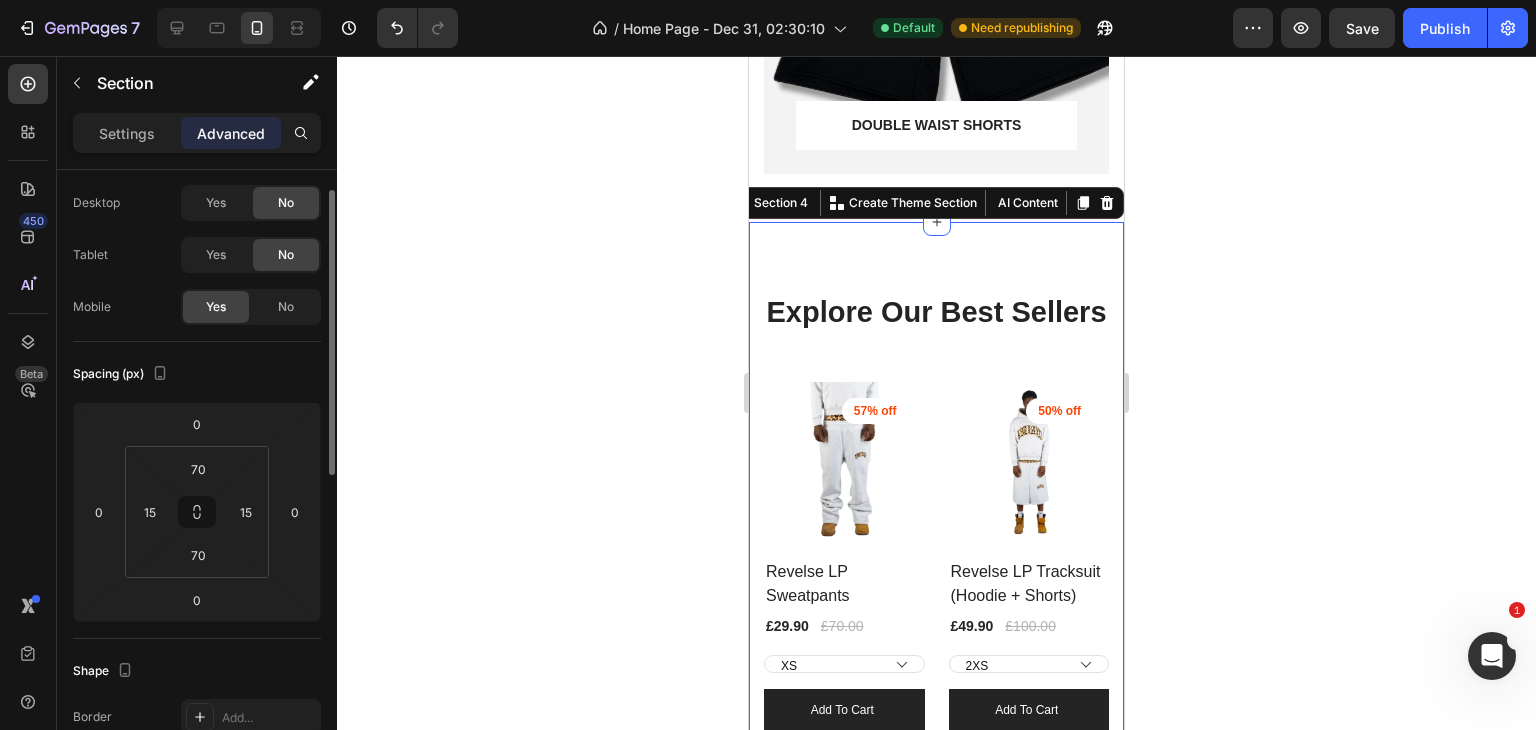 click on "No" 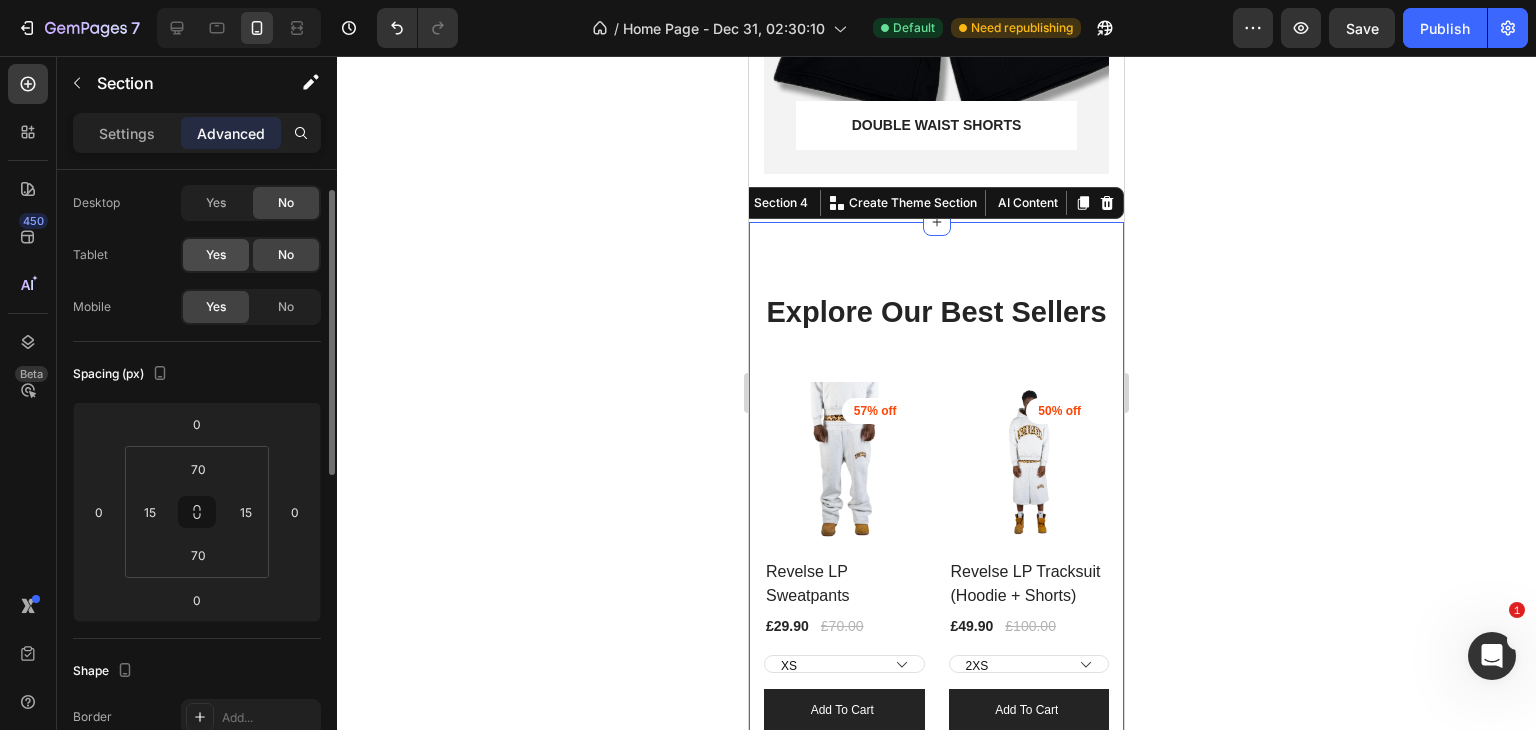 click on "Yes" 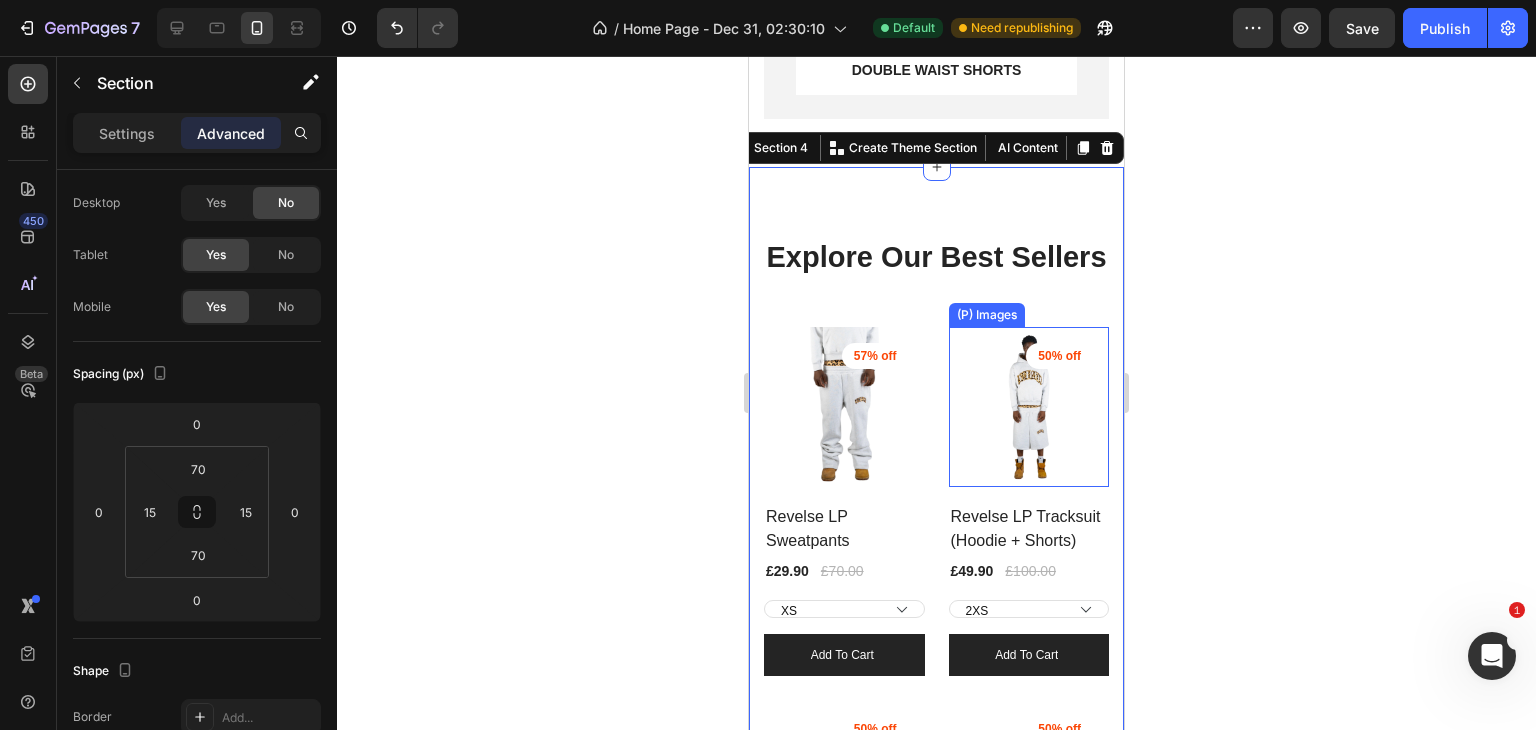 scroll, scrollTop: 2035, scrollLeft: 0, axis: vertical 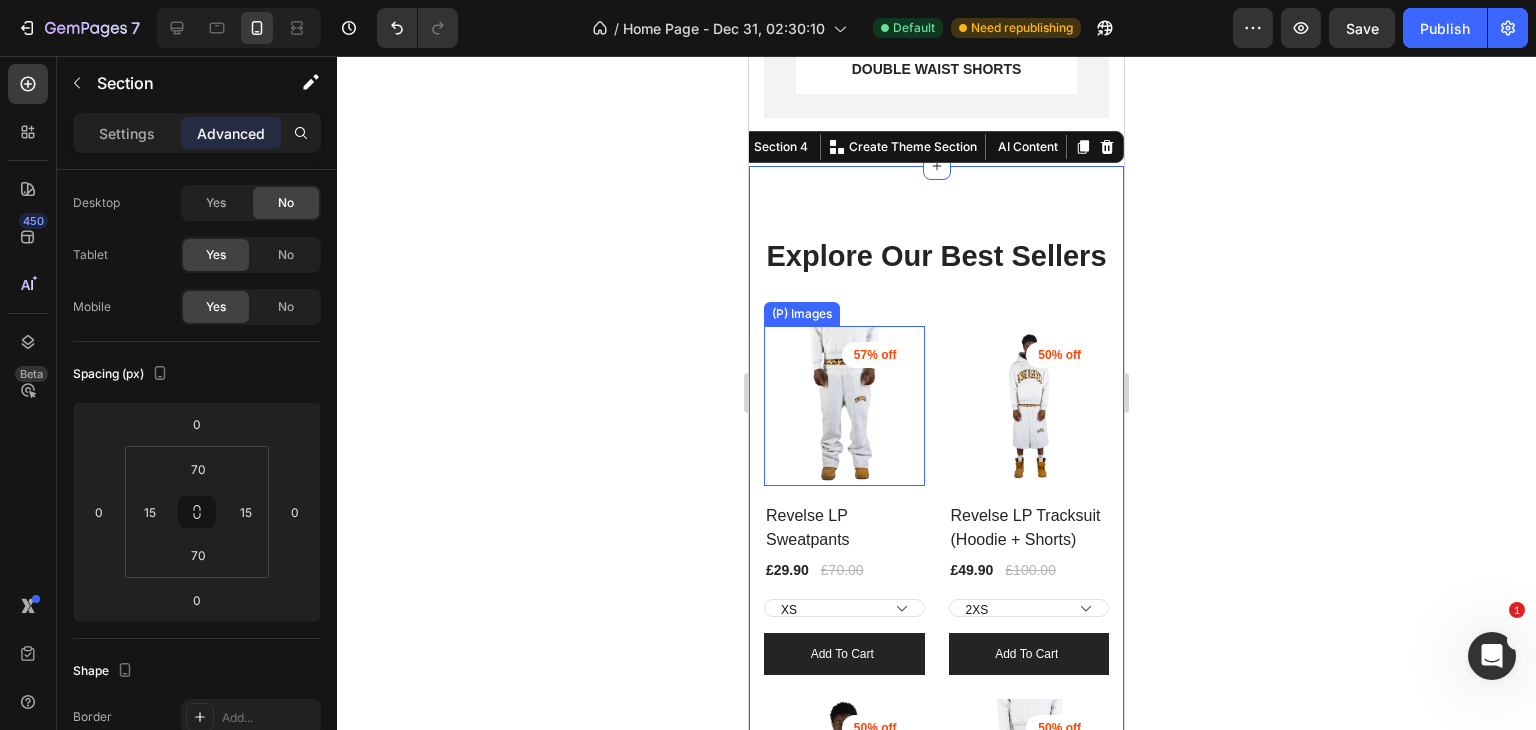 click on "(P) Images 57% off Product Badge Row Revelse LP Sweatpants (P) Title £29.90 (P) Price (P) Price £70.00 (P) Price (P) Price Row   XS S M L XL 2XL (P) Variants & Swatches Add to cart (P) Cart Button Row Product List (P) Images 50% off Product Badge Row Revelse LP Tracksuit (Hoodie + Shorts) (P) Title £49.90 (P) Price (P) Price £100.00 (P) Price (P) Price Row   2XS XS S M L XL 2XL (P) Variants & Swatches Add to cart (P) Cart Button Row Product List (P) Images 50% off Product Badge Row Revelse LP Hoodie (P) Title £34.90 (P) Price (P) Price £70.00 (P) Price (P) Price Row   XXS XS S M L XL 2XL (P) Variants & Swatches Add to cart (P) Cart Button Row Product List (P) Images 50% off Product Badge Row Revelse LP Double Waist Shorts (P) Title £29.90 (P) Price (P) Price £60.00 (P) Price (P) Price Row   XXS XS S M L XL 2XL (P) Variants & Swatches Add to cart (P) Cart Button Row Product List" at bounding box center [936, 687] 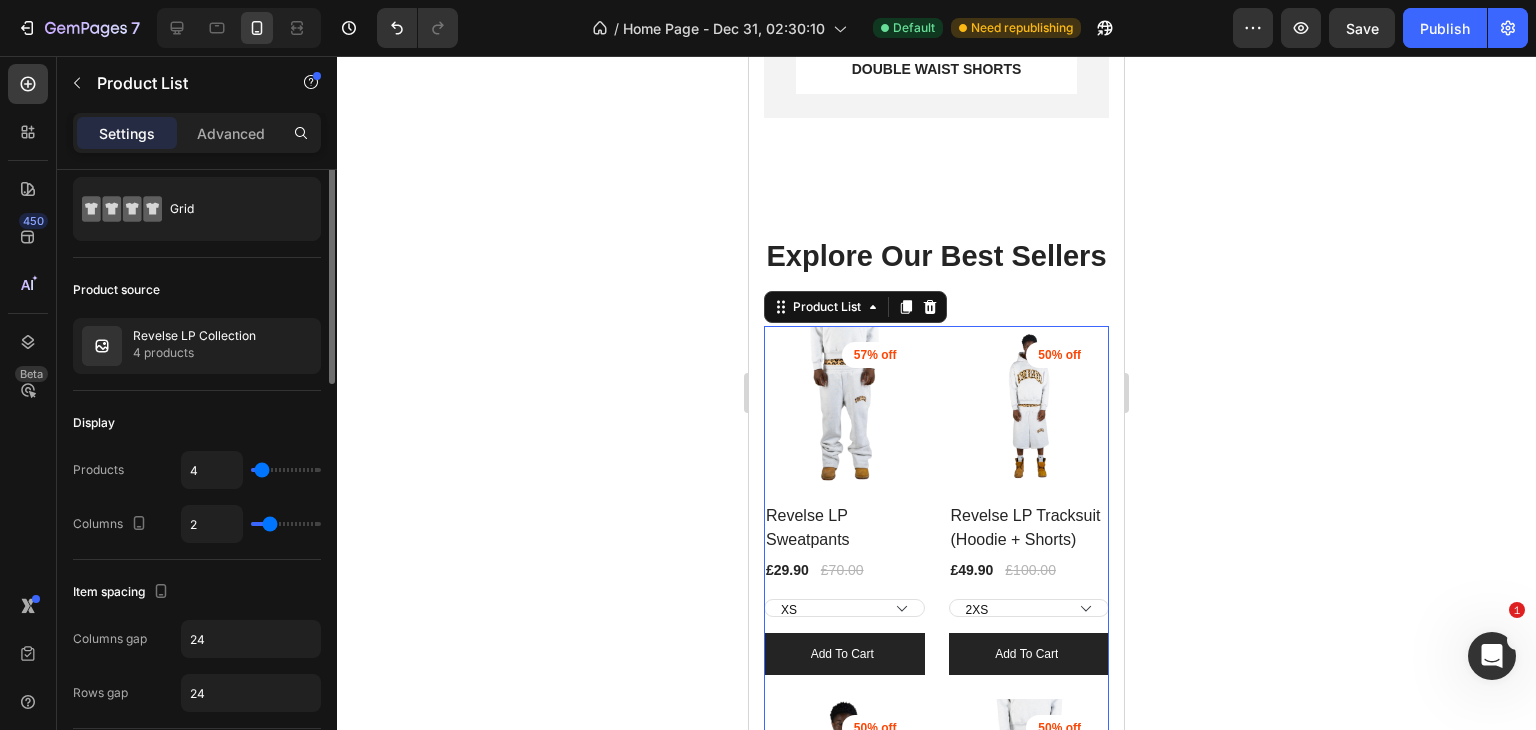 scroll, scrollTop: 0, scrollLeft: 0, axis: both 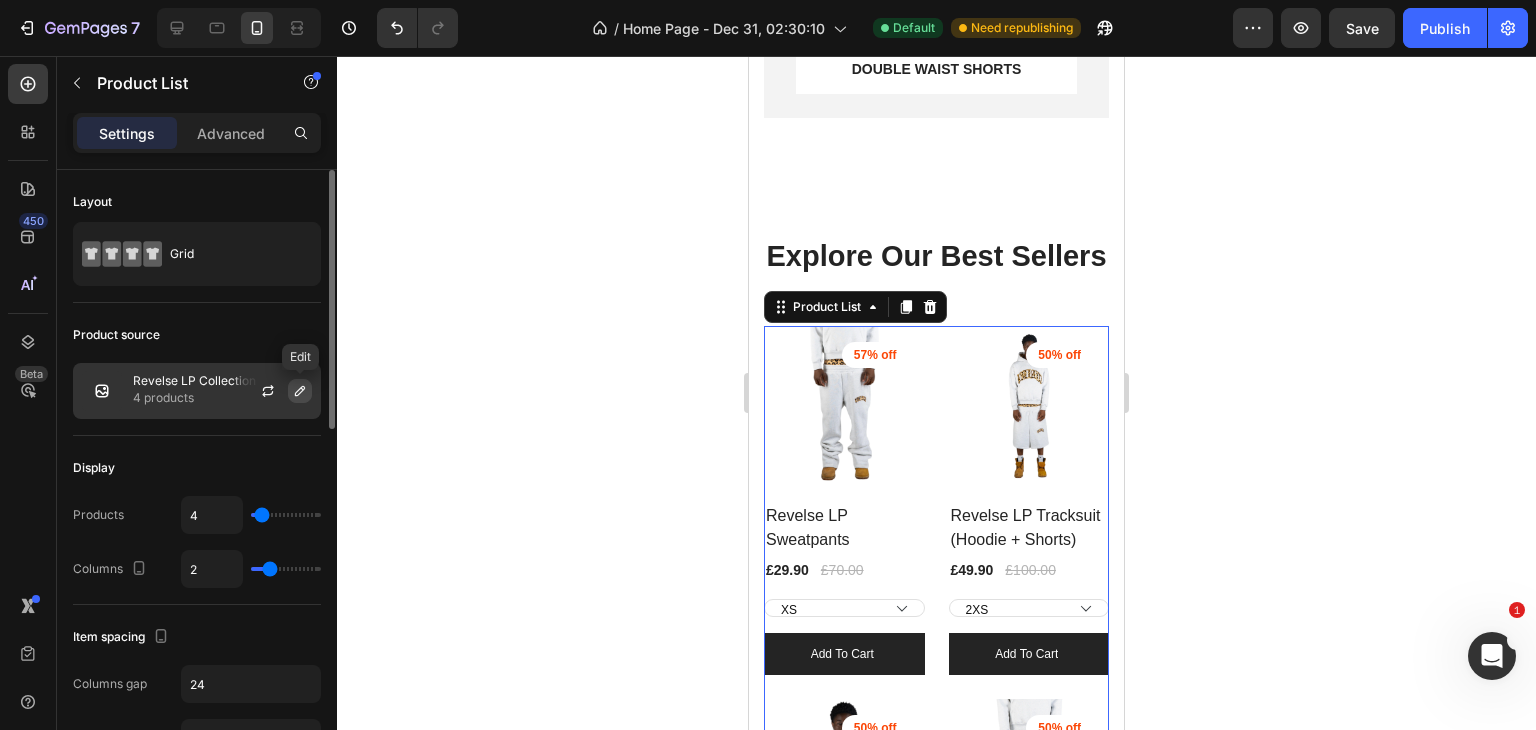 click 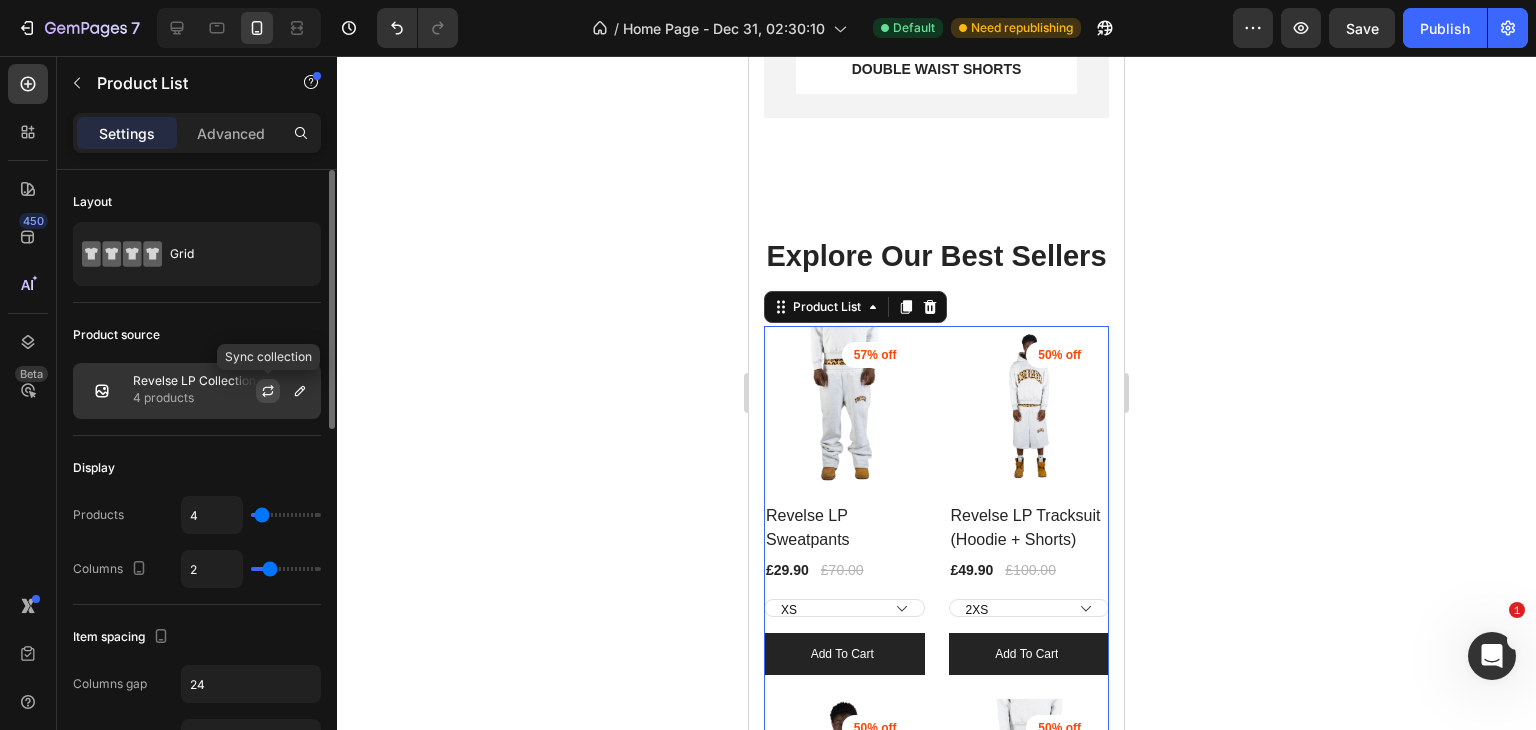 click 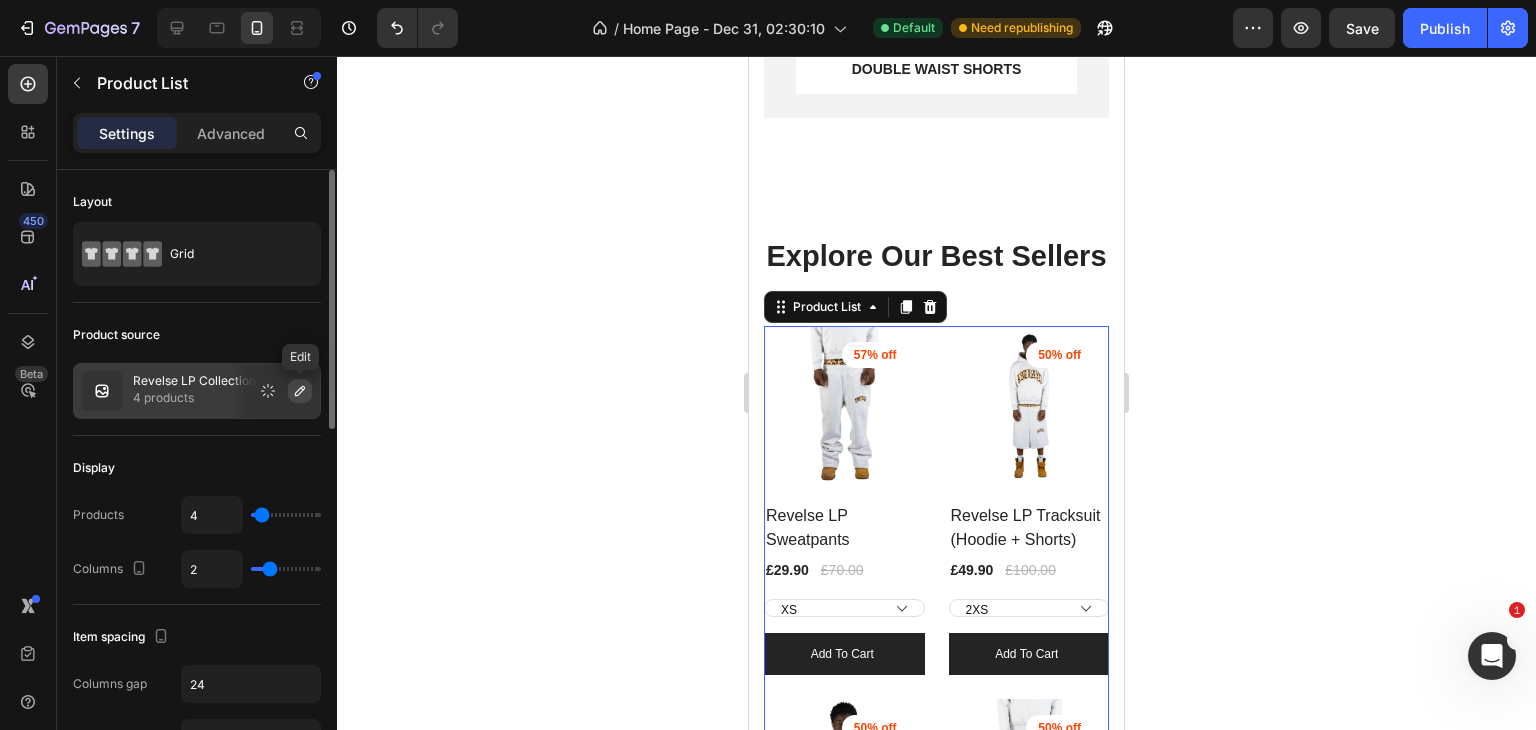 click 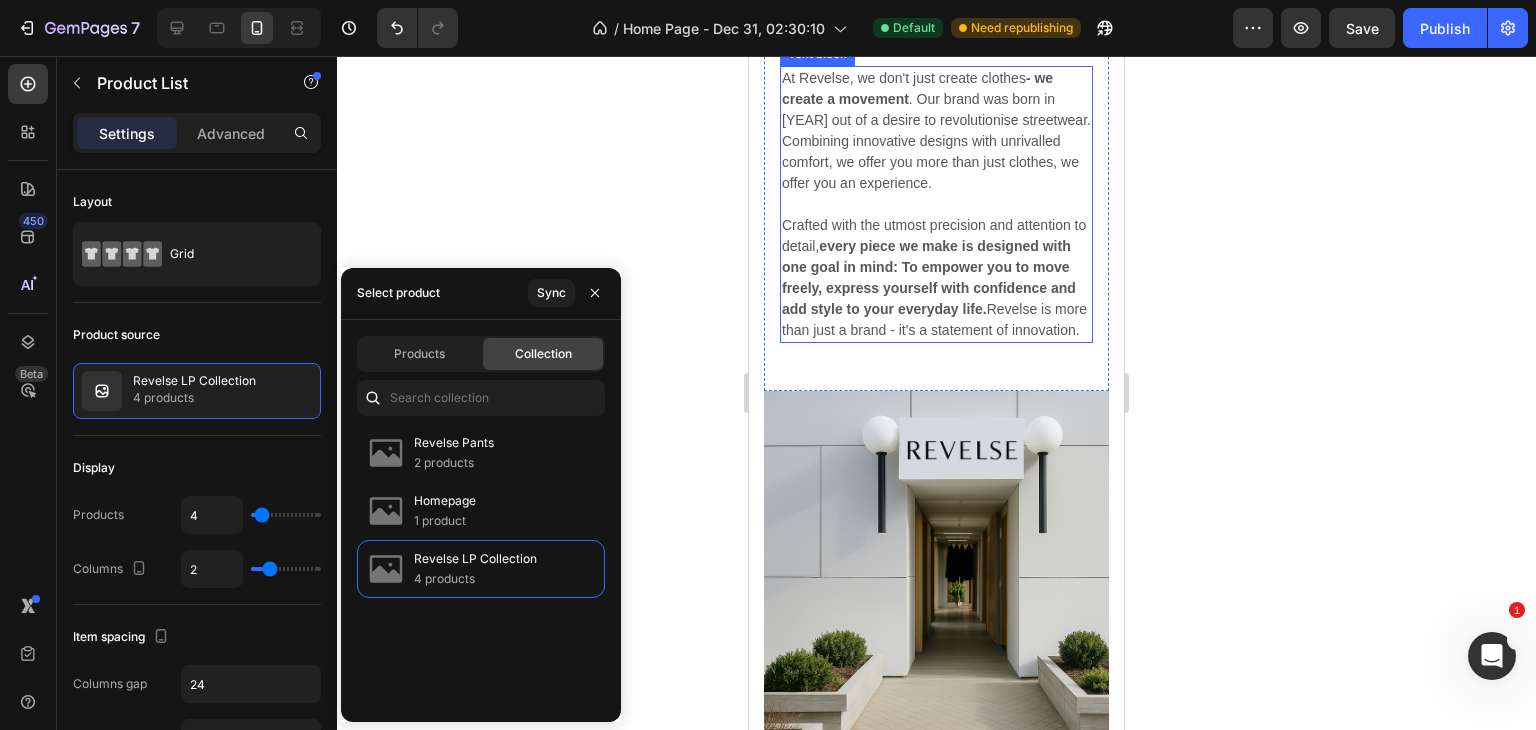 scroll, scrollTop: 3347, scrollLeft: 0, axis: vertical 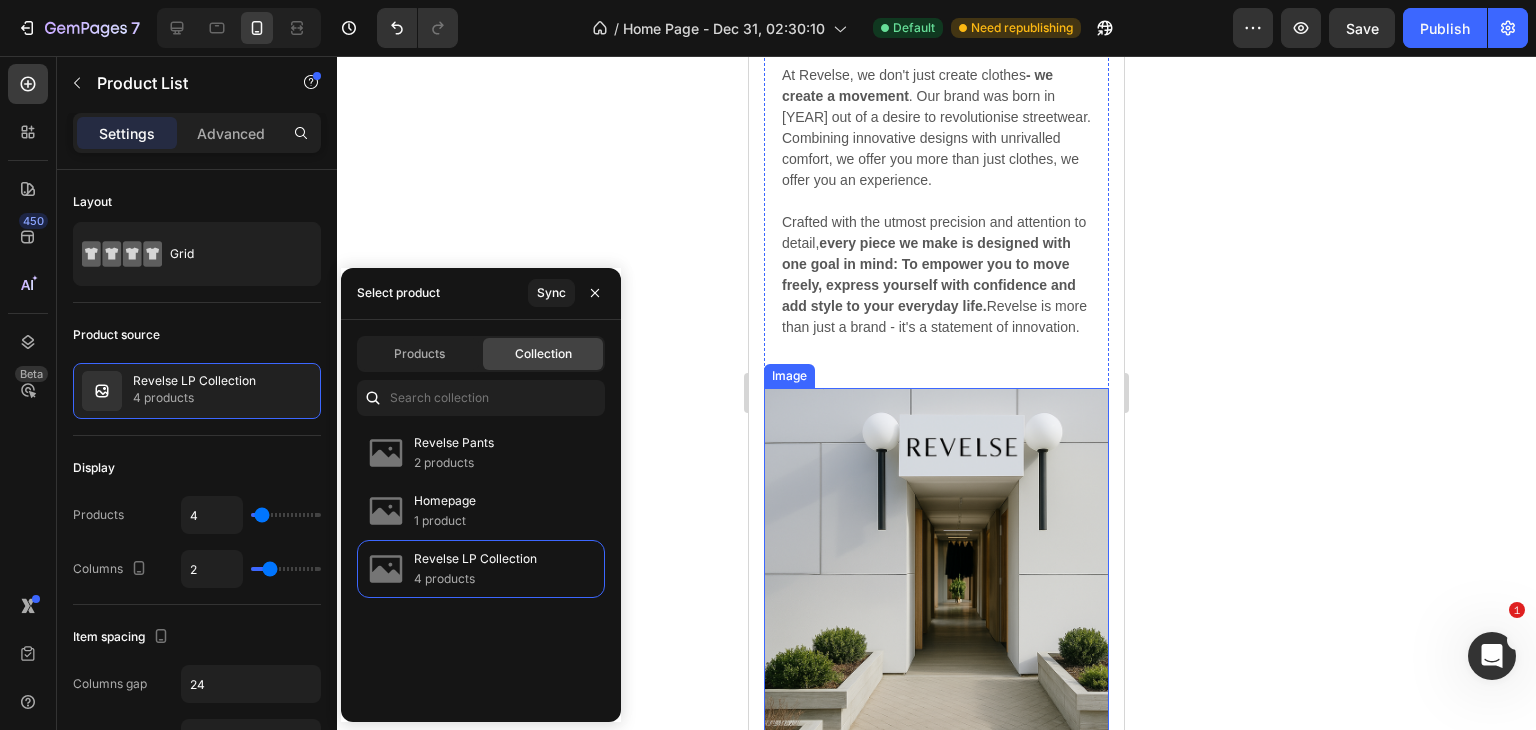 click at bounding box center (936, 560) 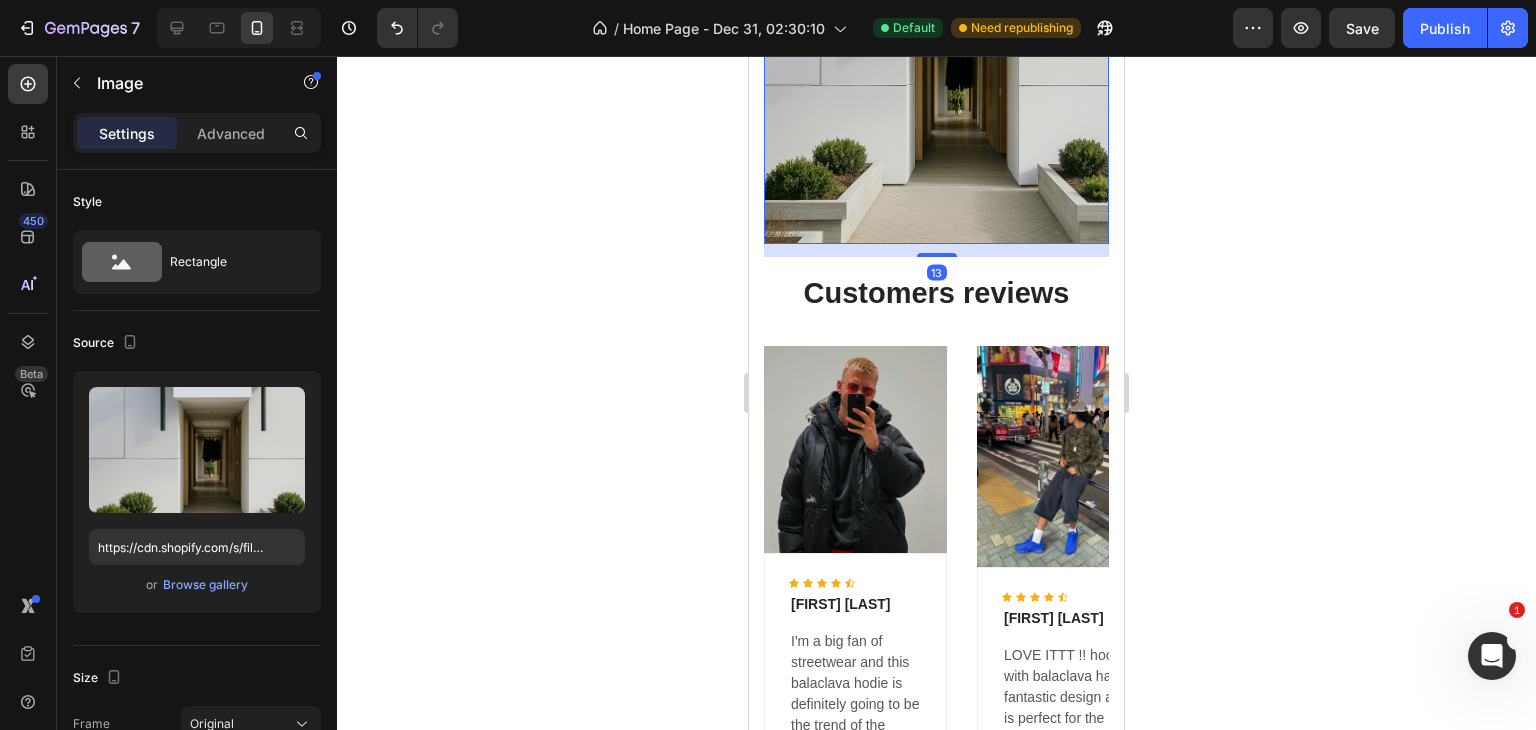 scroll, scrollTop: 3839, scrollLeft: 0, axis: vertical 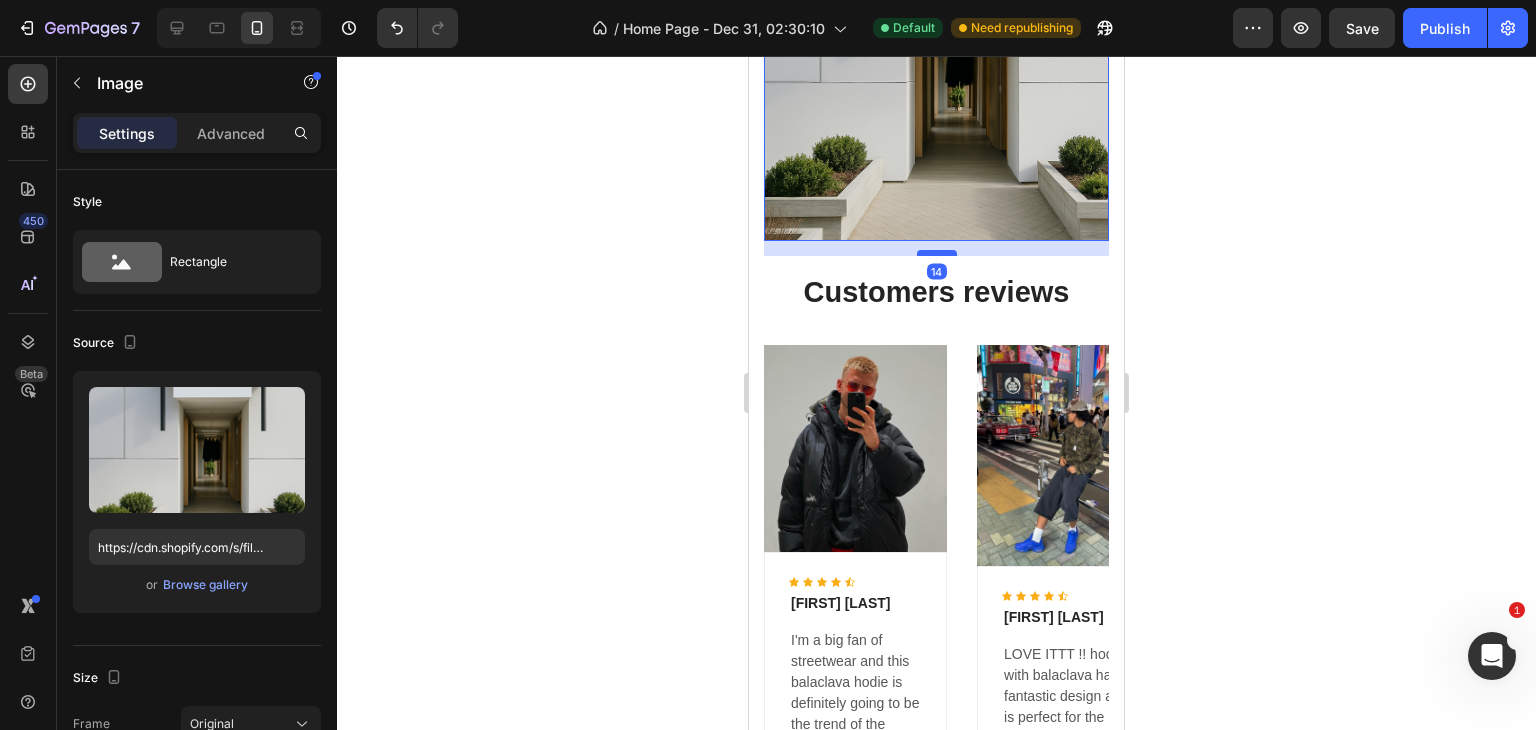 click at bounding box center [937, 253] 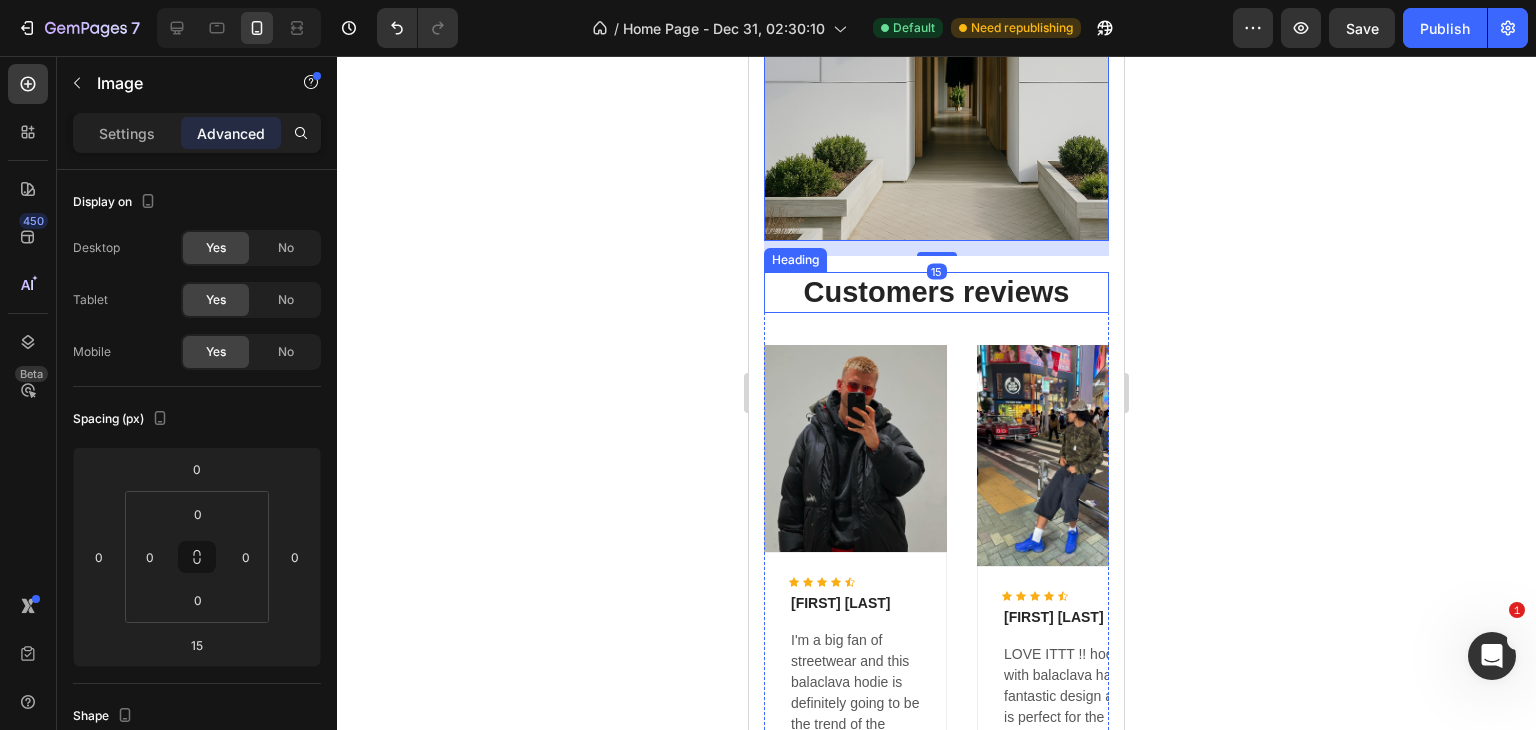 click on "Customers reviews" at bounding box center [936, 293] 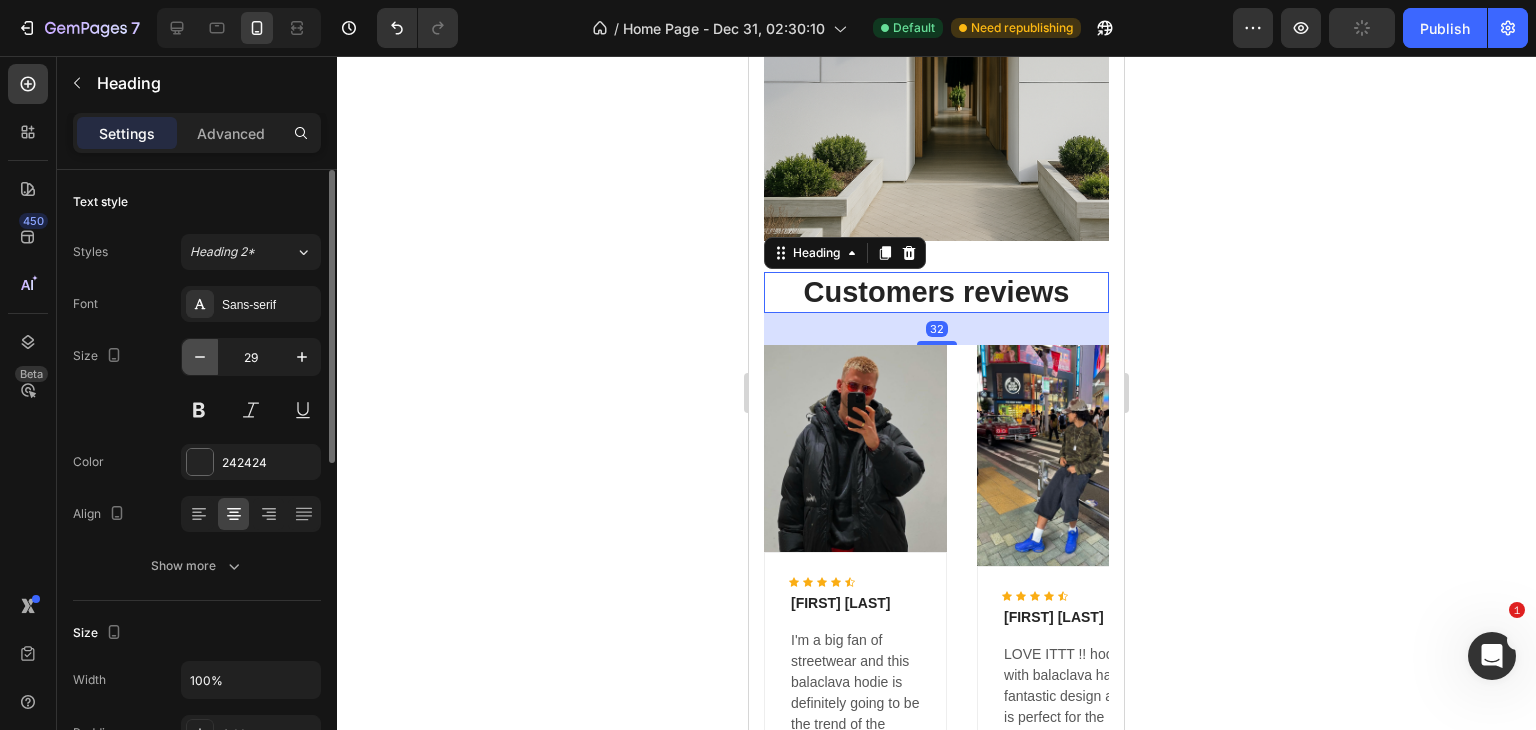 click 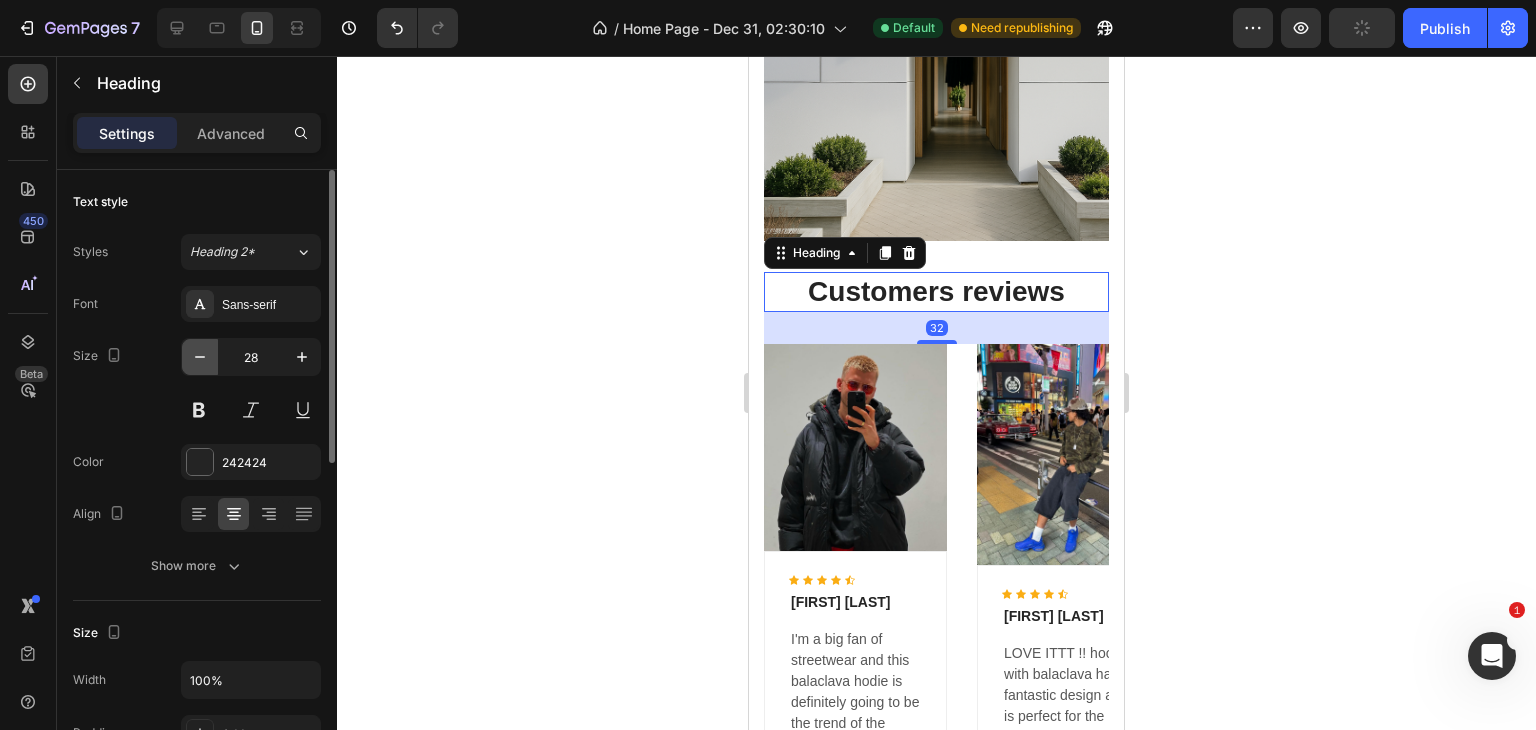 click 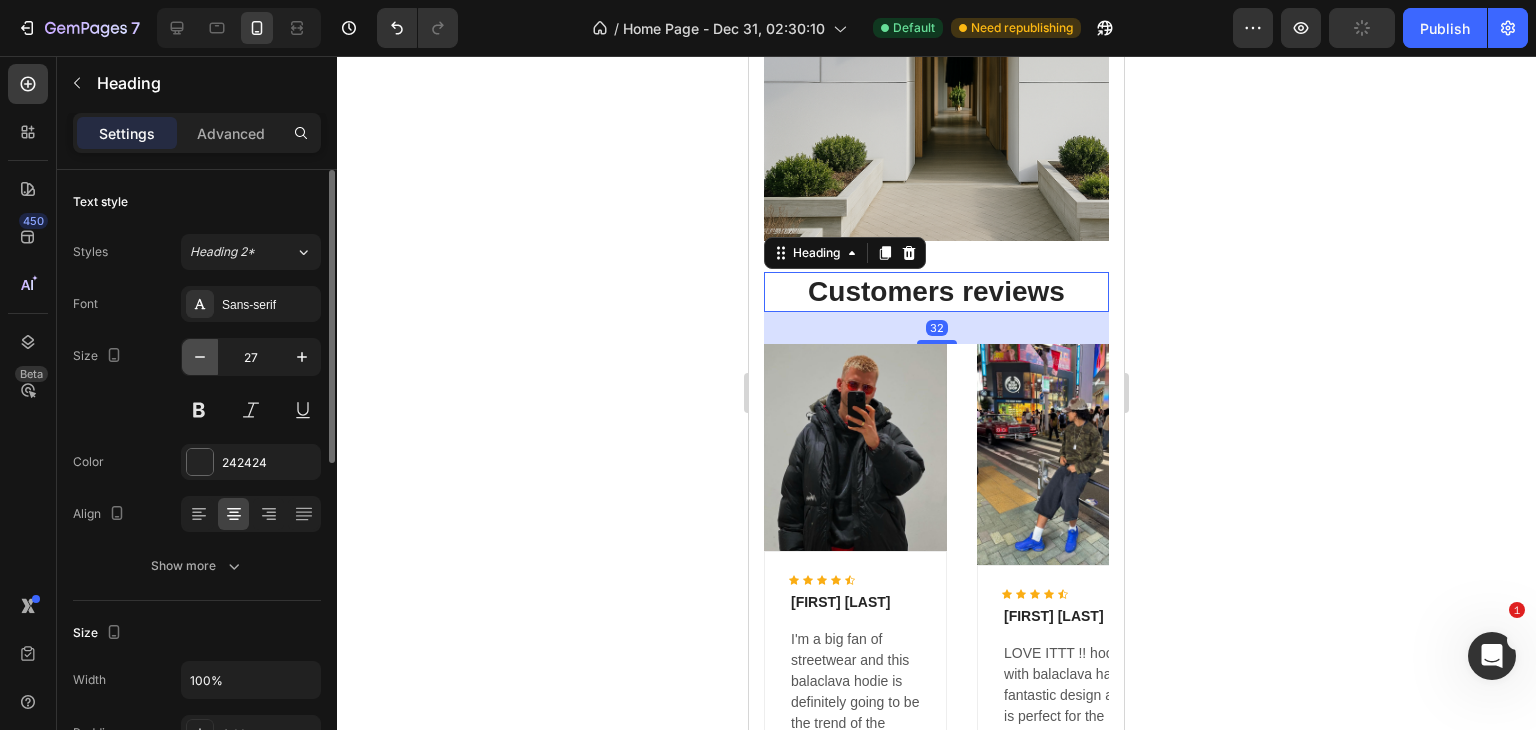 click 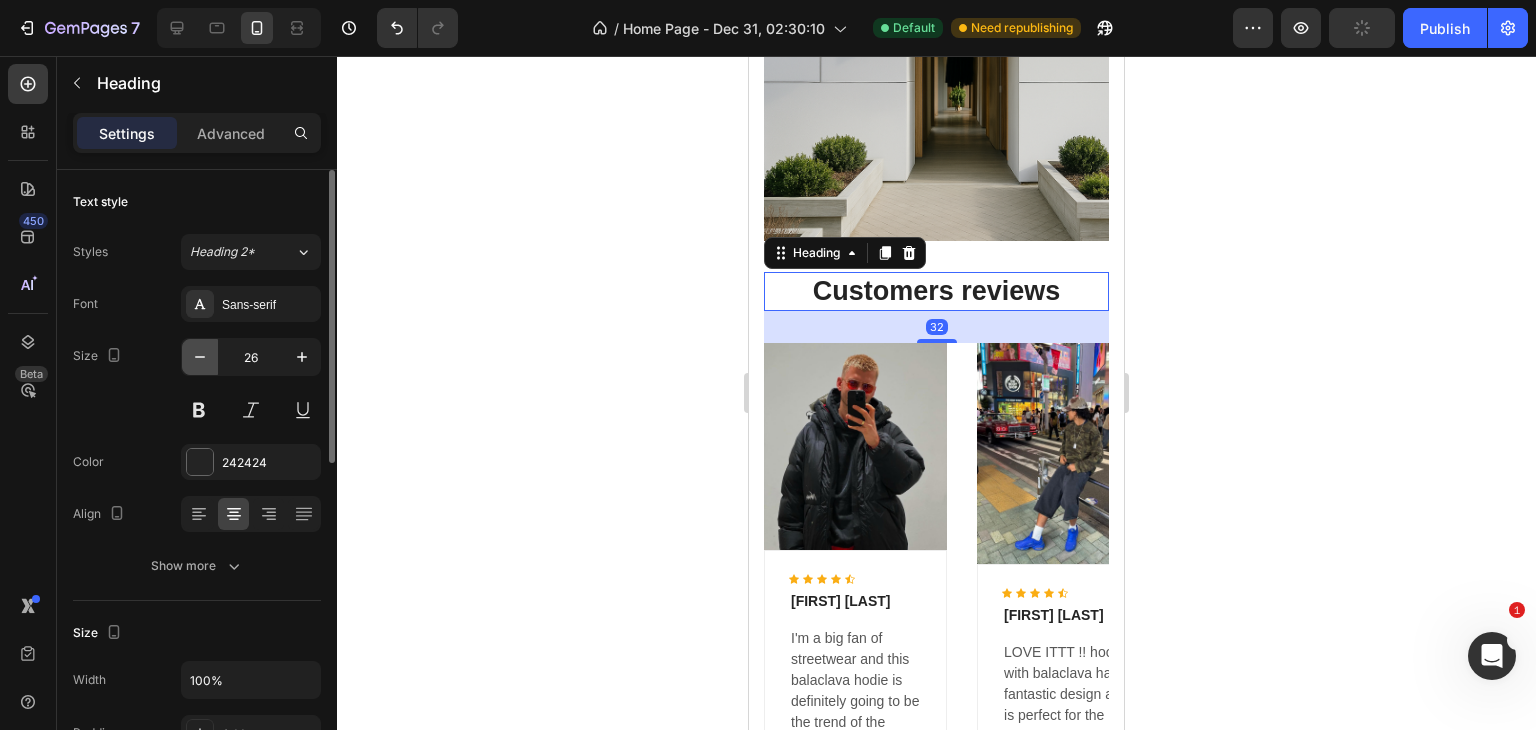 click 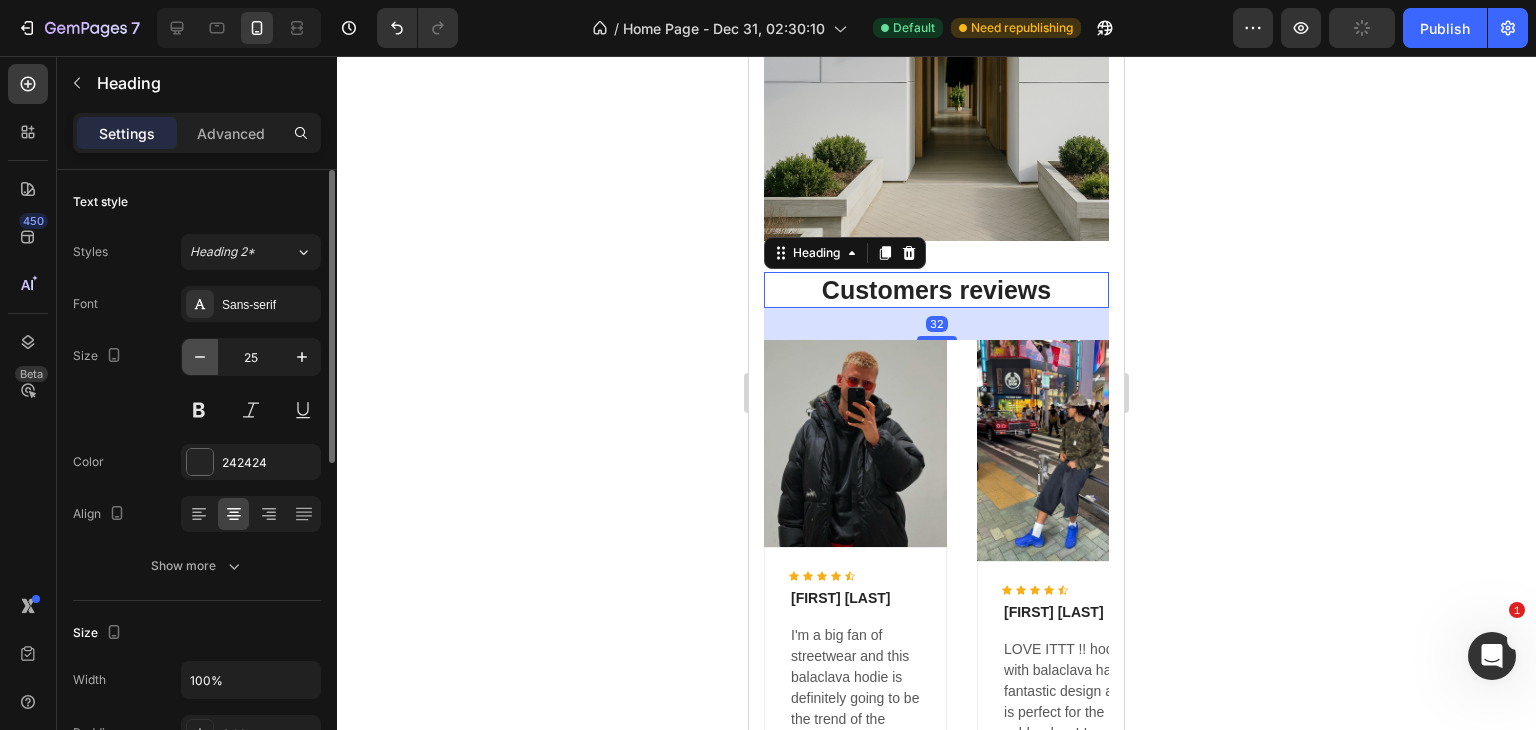 click 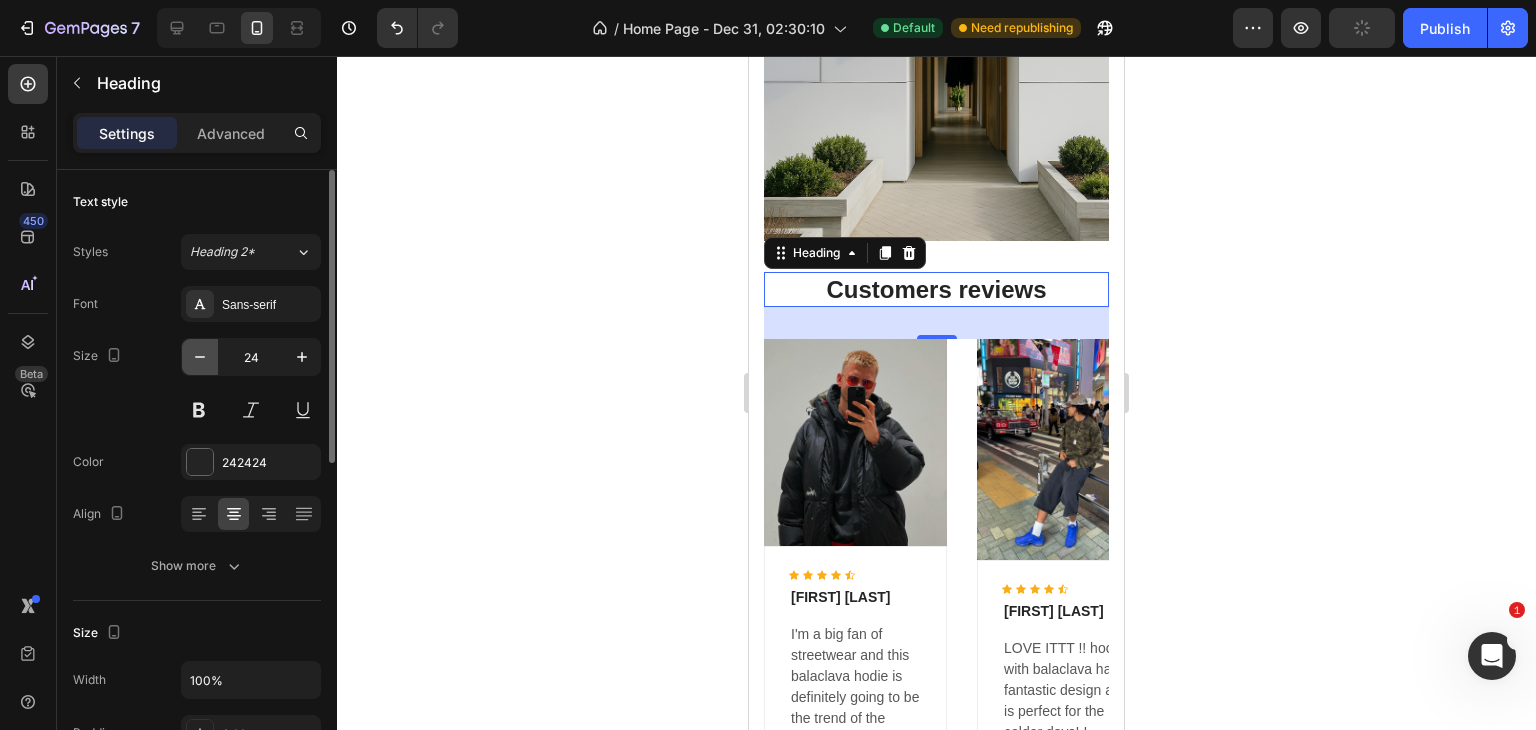click 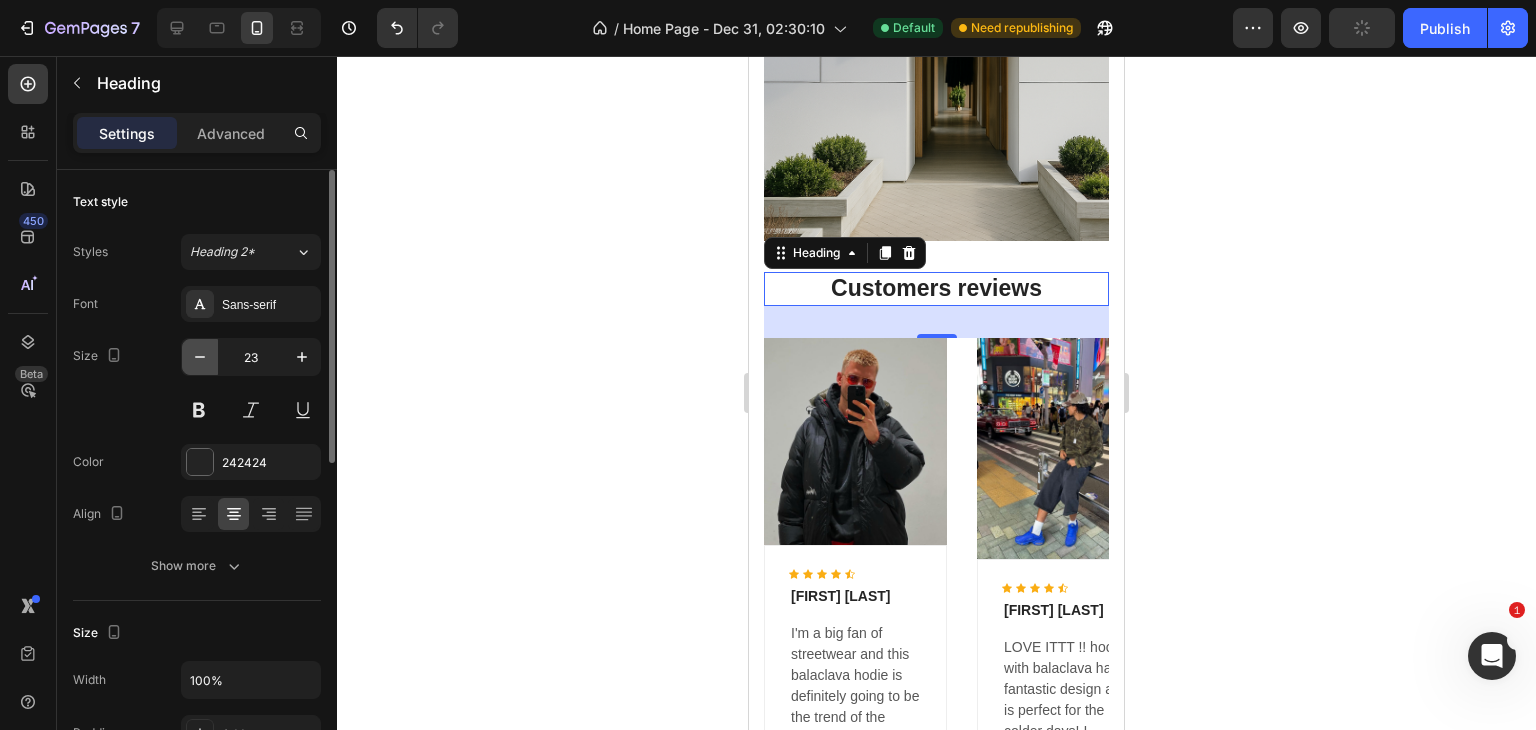 click 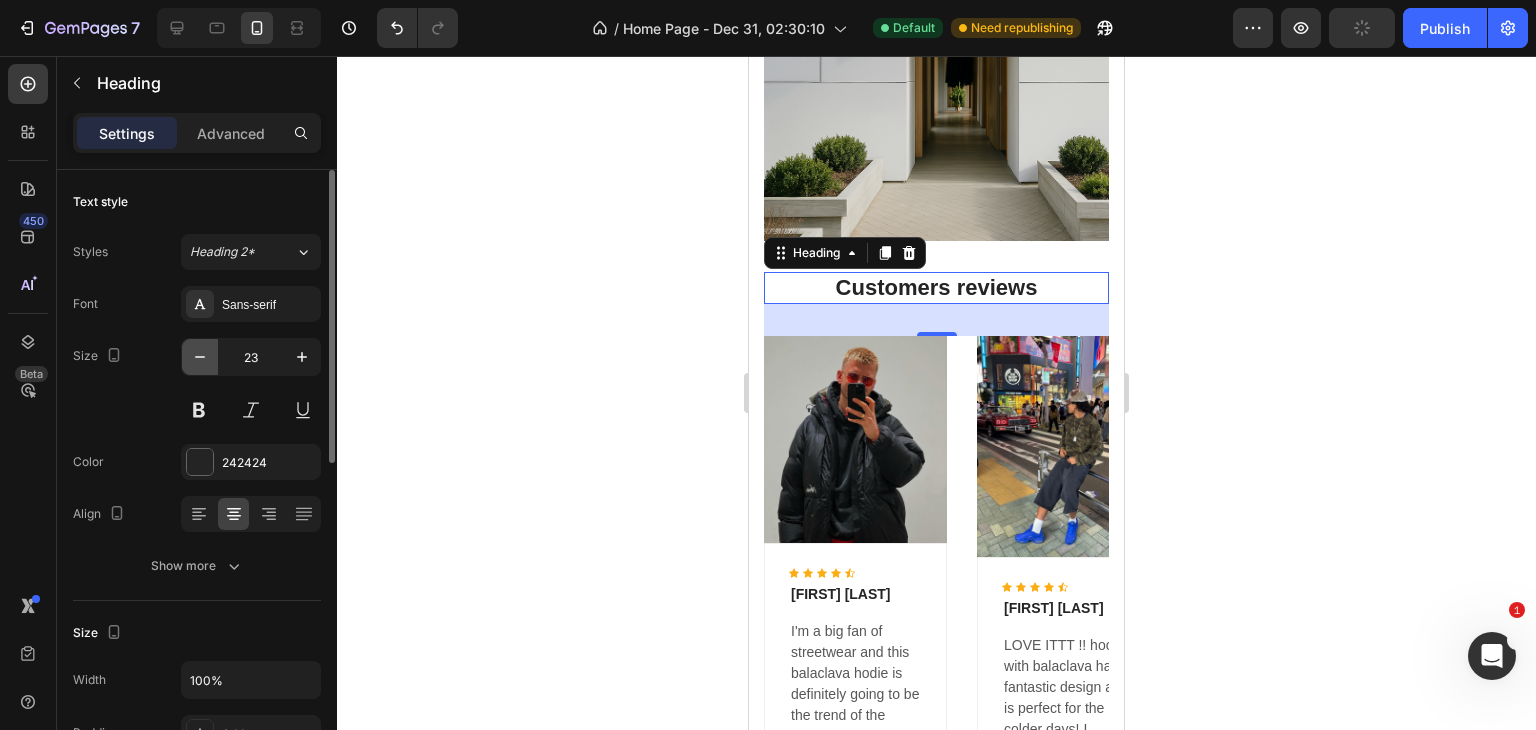 type on "22" 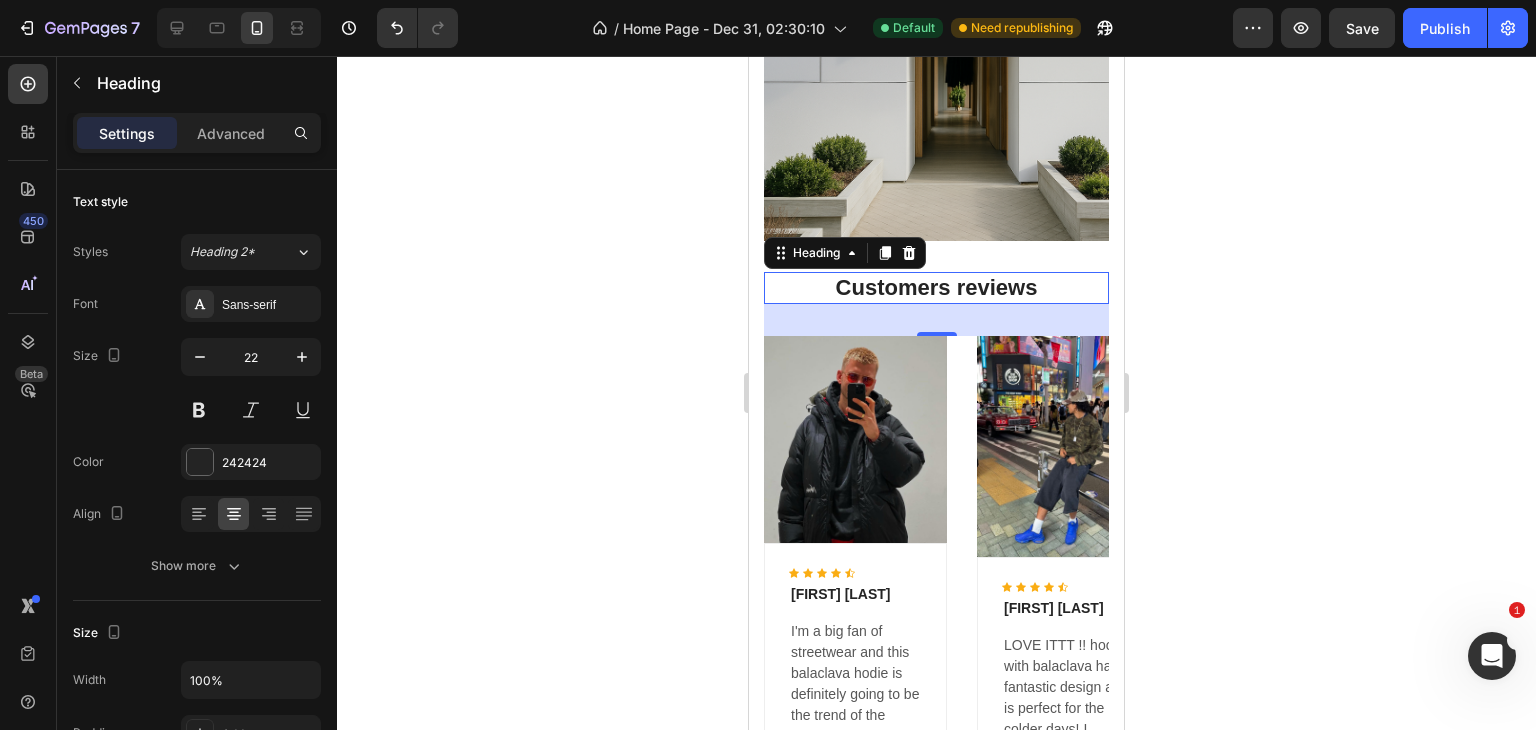 click 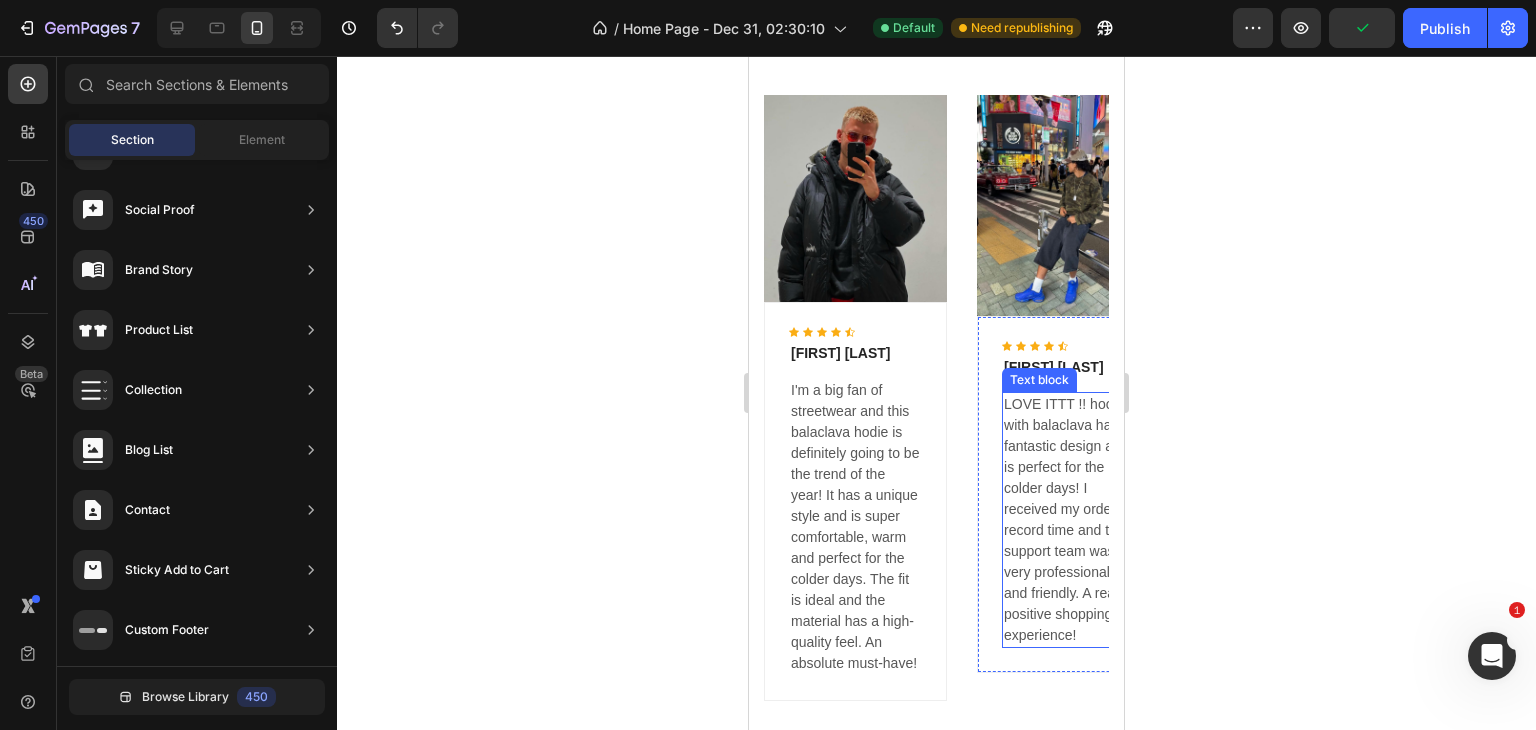 scroll, scrollTop: 4136, scrollLeft: 0, axis: vertical 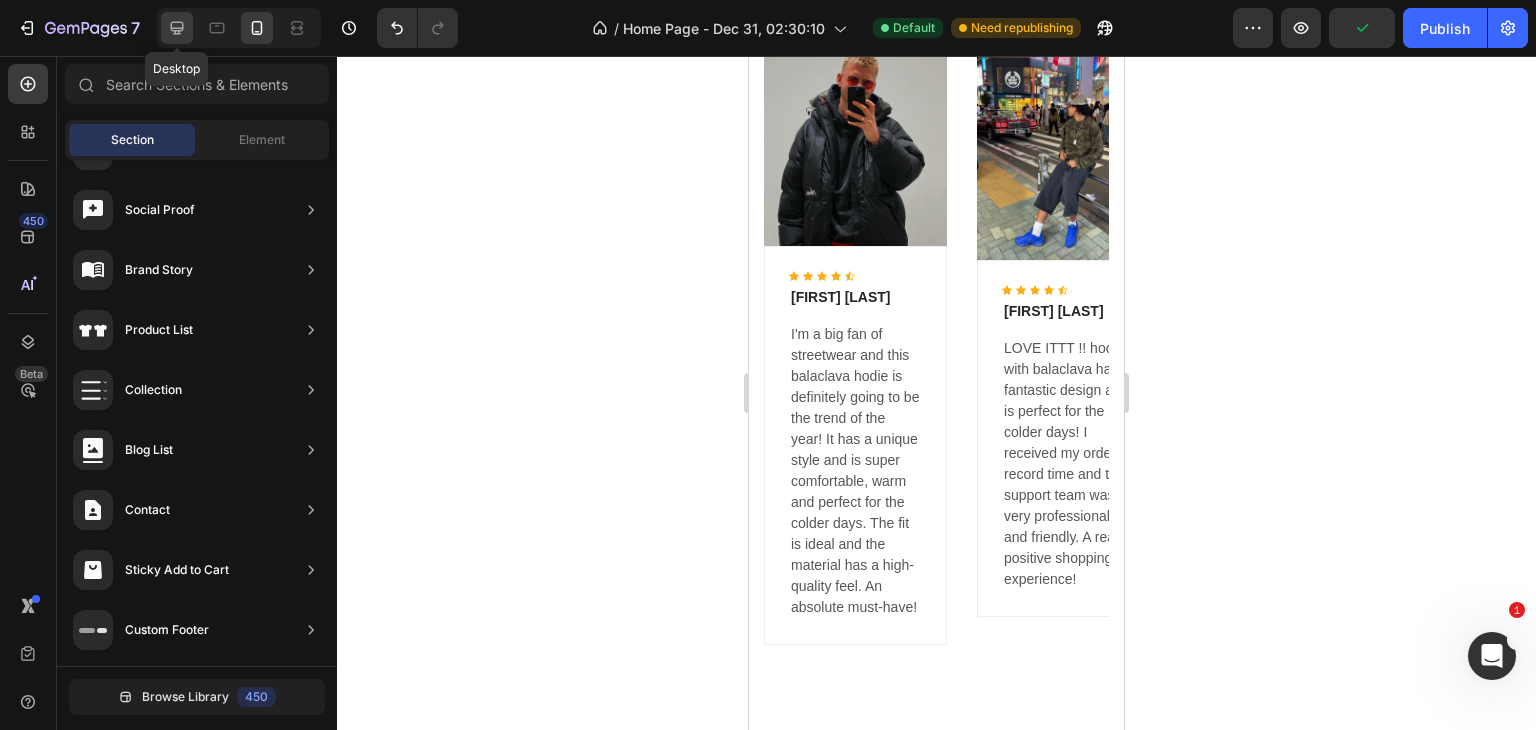 drag, startPoint x: 190, startPoint y: 38, endPoint x: 782, endPoint y: 266, distance: 634.3879 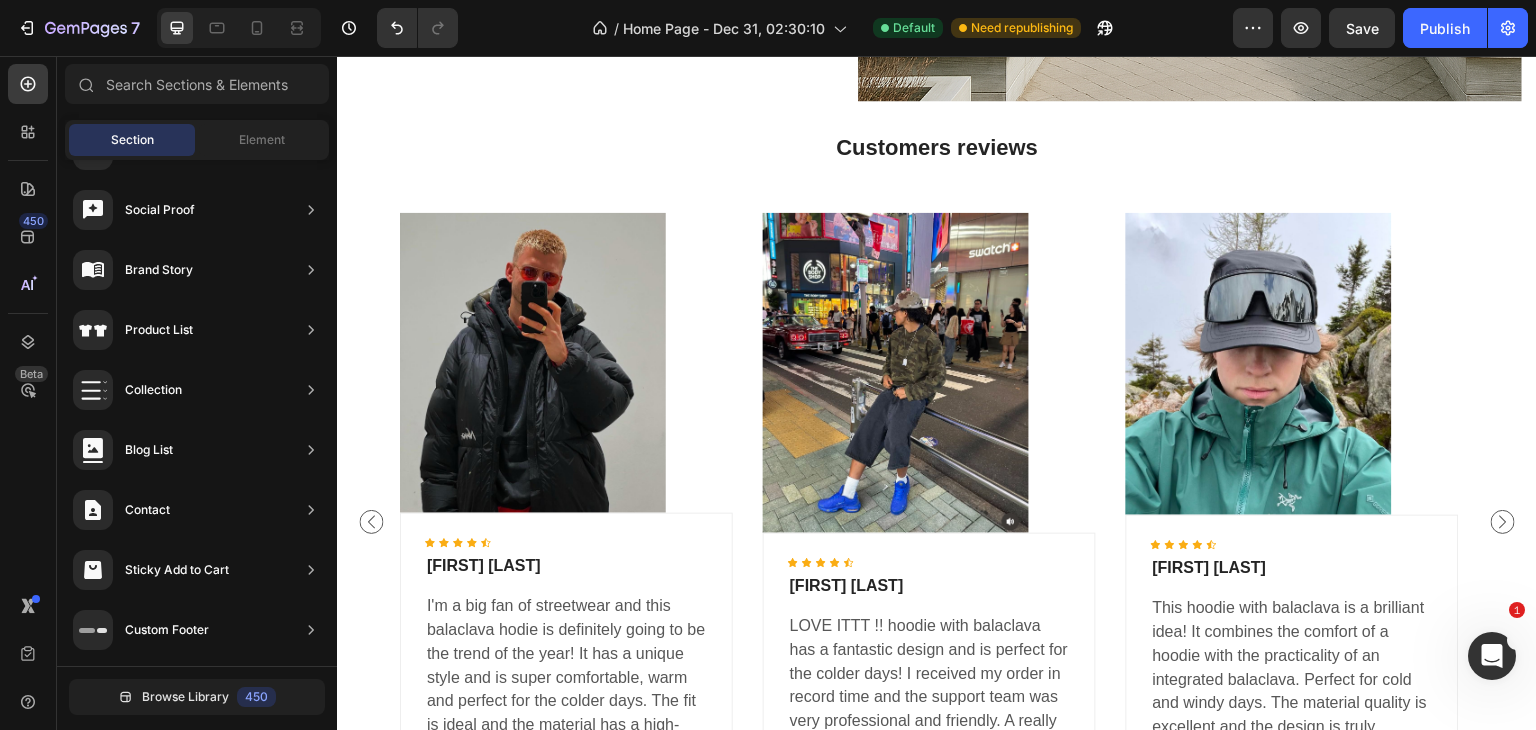 scroll, scrollTop: 3555, scrollLeft: 0, axis: vertical 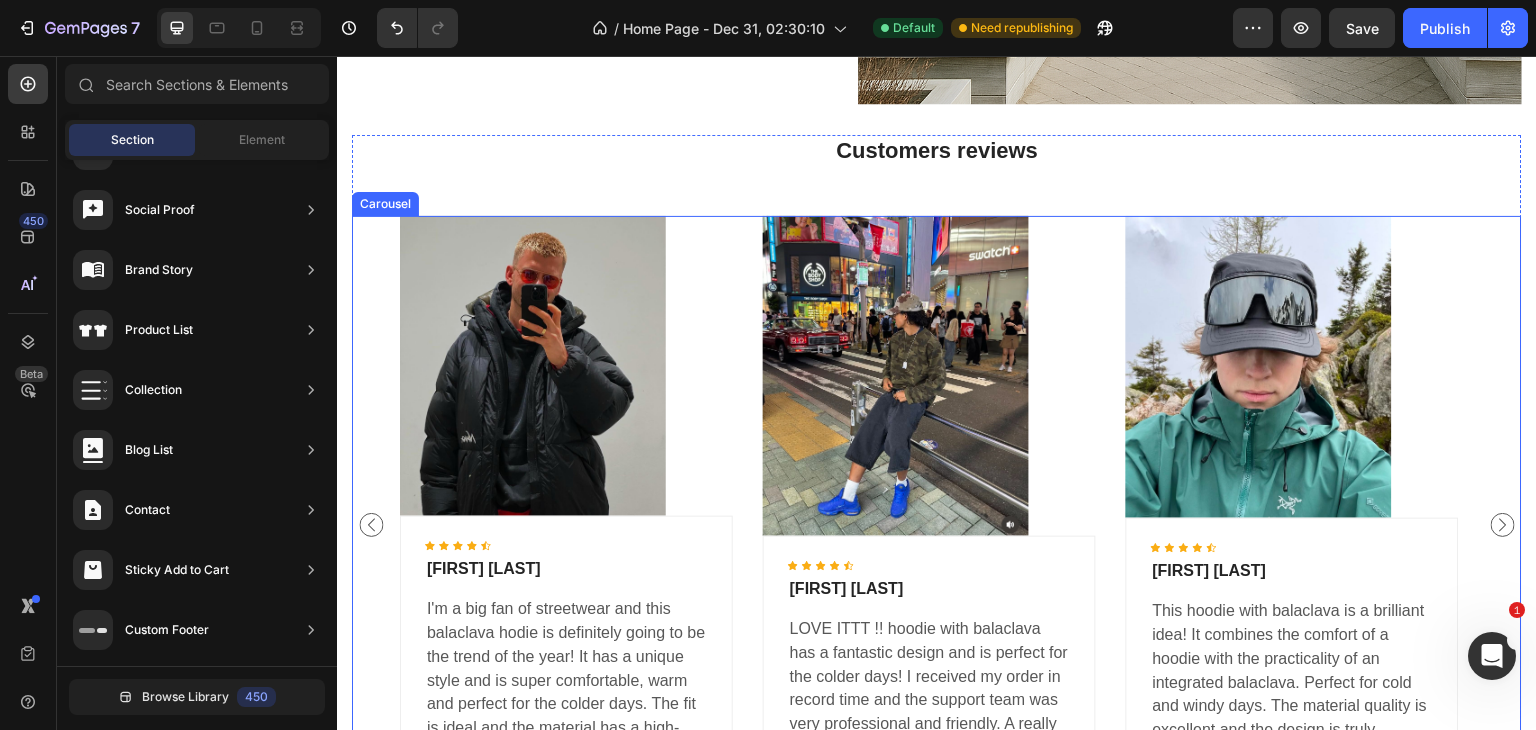 click on "Image                Icon                Icon                Icon                Icon
Icon Icon List Hoz Luis N. Text block I'm a big fan of streetwear and this balaclava hodie is definitely going to be the trend of the year! It has a unique style and is super comfortable, warm and perfect for the colder days. The fit is ideal and the material has a high-quality feel. An absolute must-have! Text block Row Image                Icon                Icon                Icon                Icon
Icon Icon List Hoz Luke E. Text block LOVE ITTT !! hoodie with balaclava has a fantastic design and is perfect for the colder days! I received my order in record time and the support team was very professional and friendly. A really positive shopping experience! Text block Row Image                Icon                Icon                Icon                Icon
Icon Icon List Hoz Wayne E. Text block Text block Row Image                Icon                Icon" at bounding box center (937, 525) 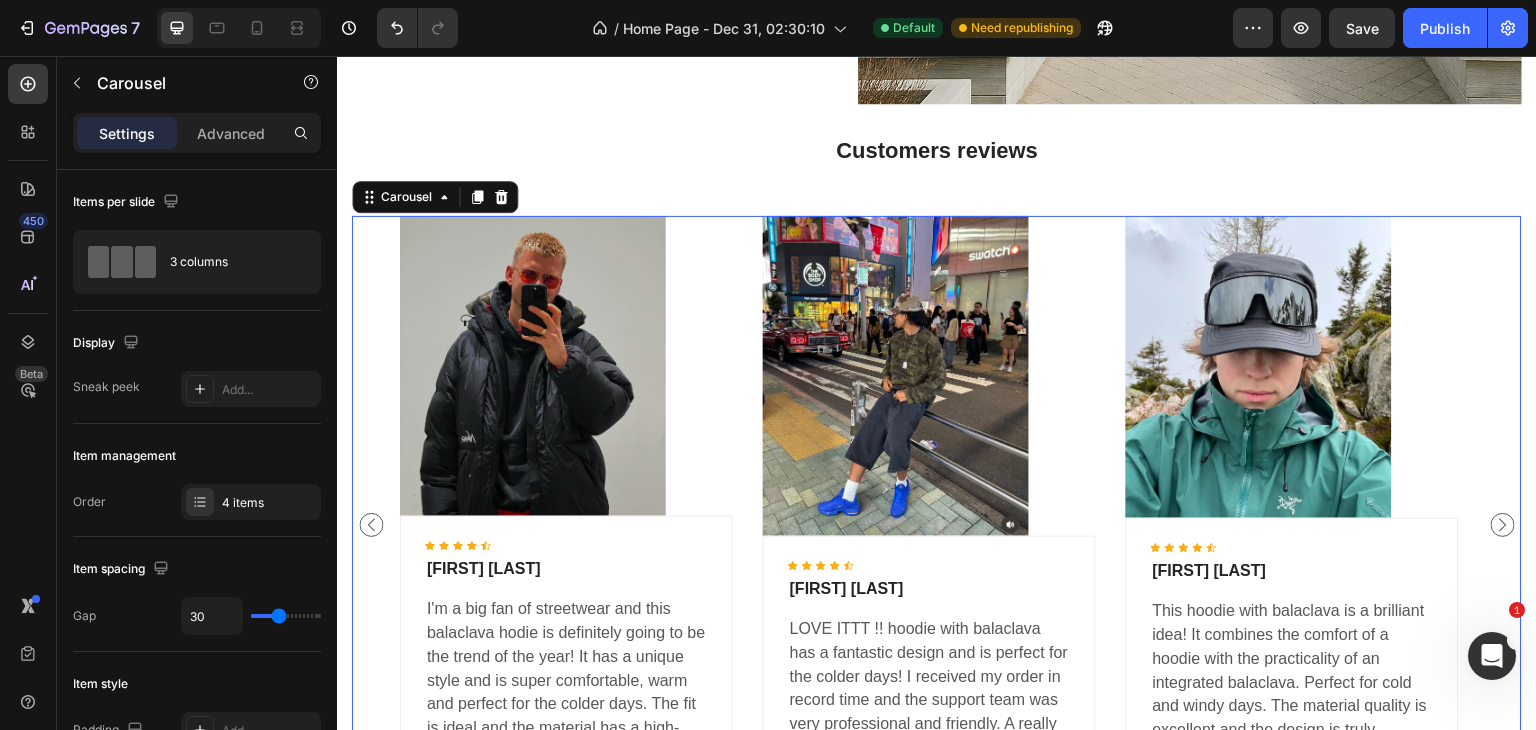 click 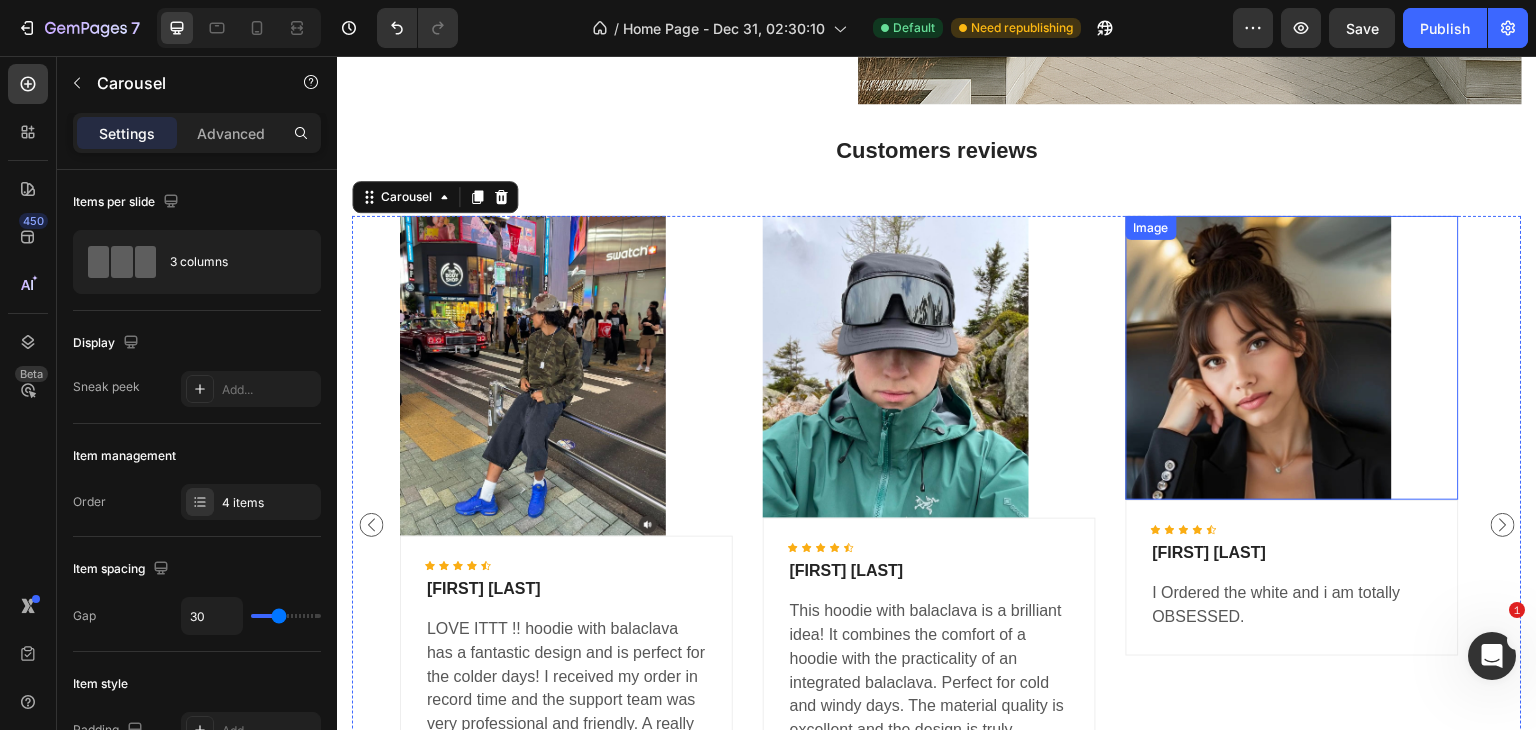 click at bounding box center [1259, 358] 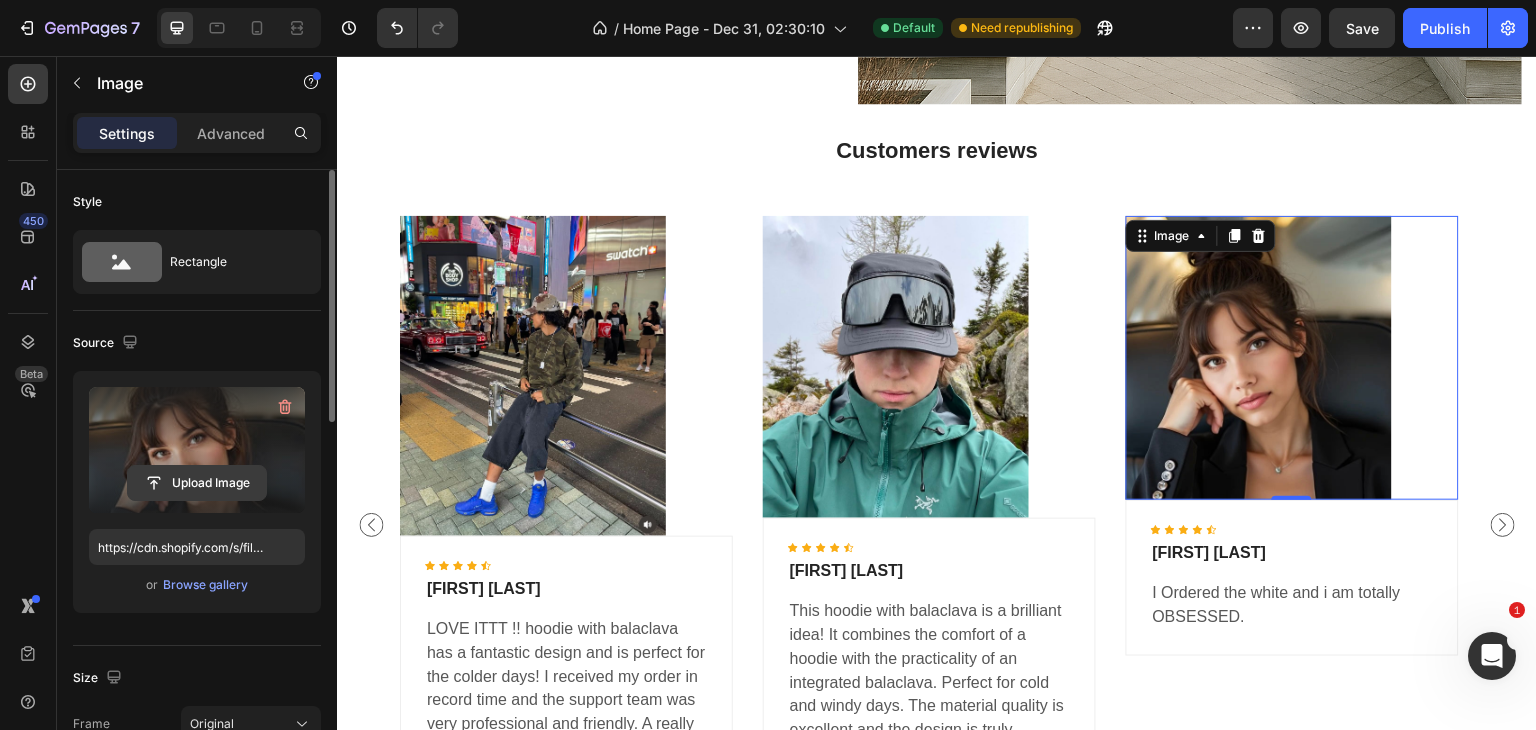 click 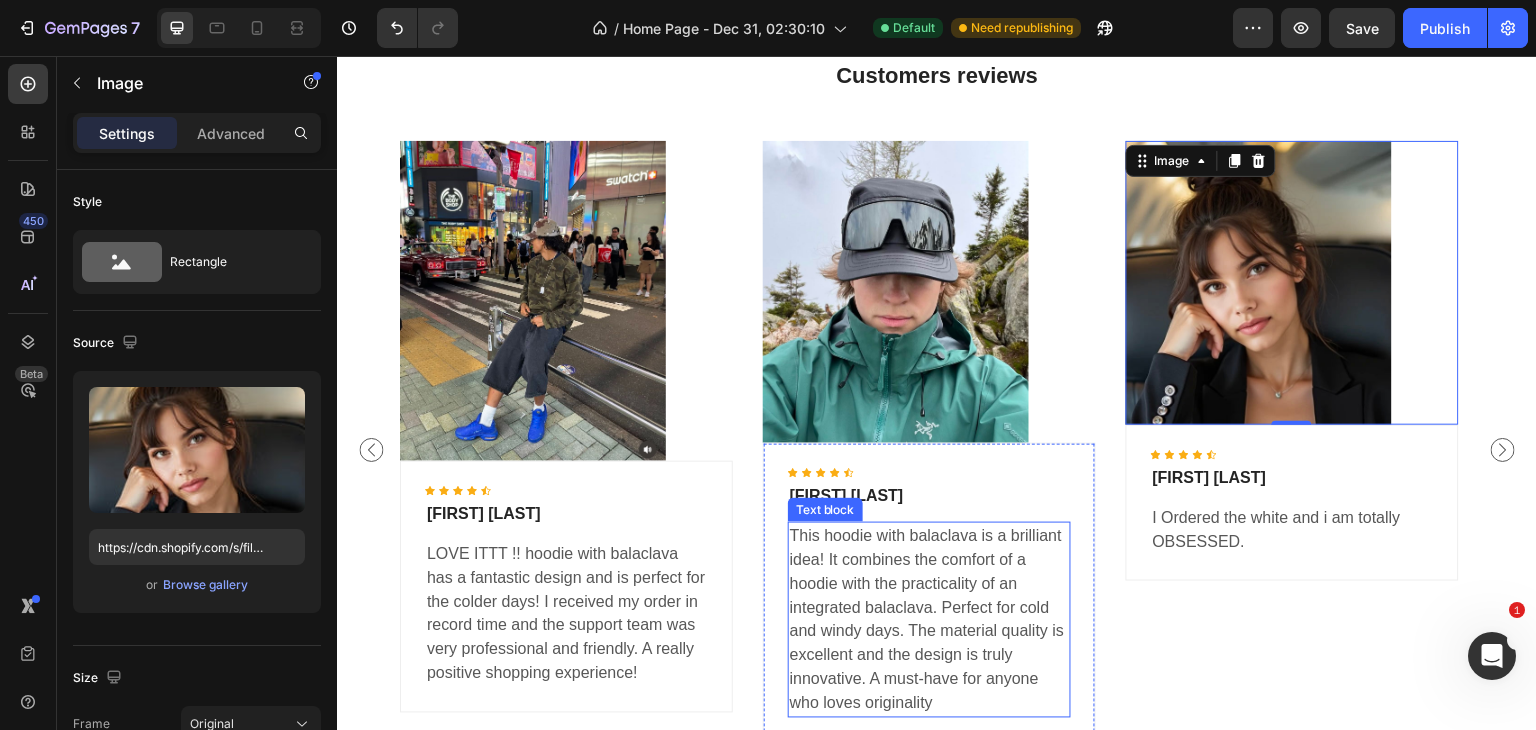 scroll, scrollTop: 3631, scrollLeft: 0, axis: vertical 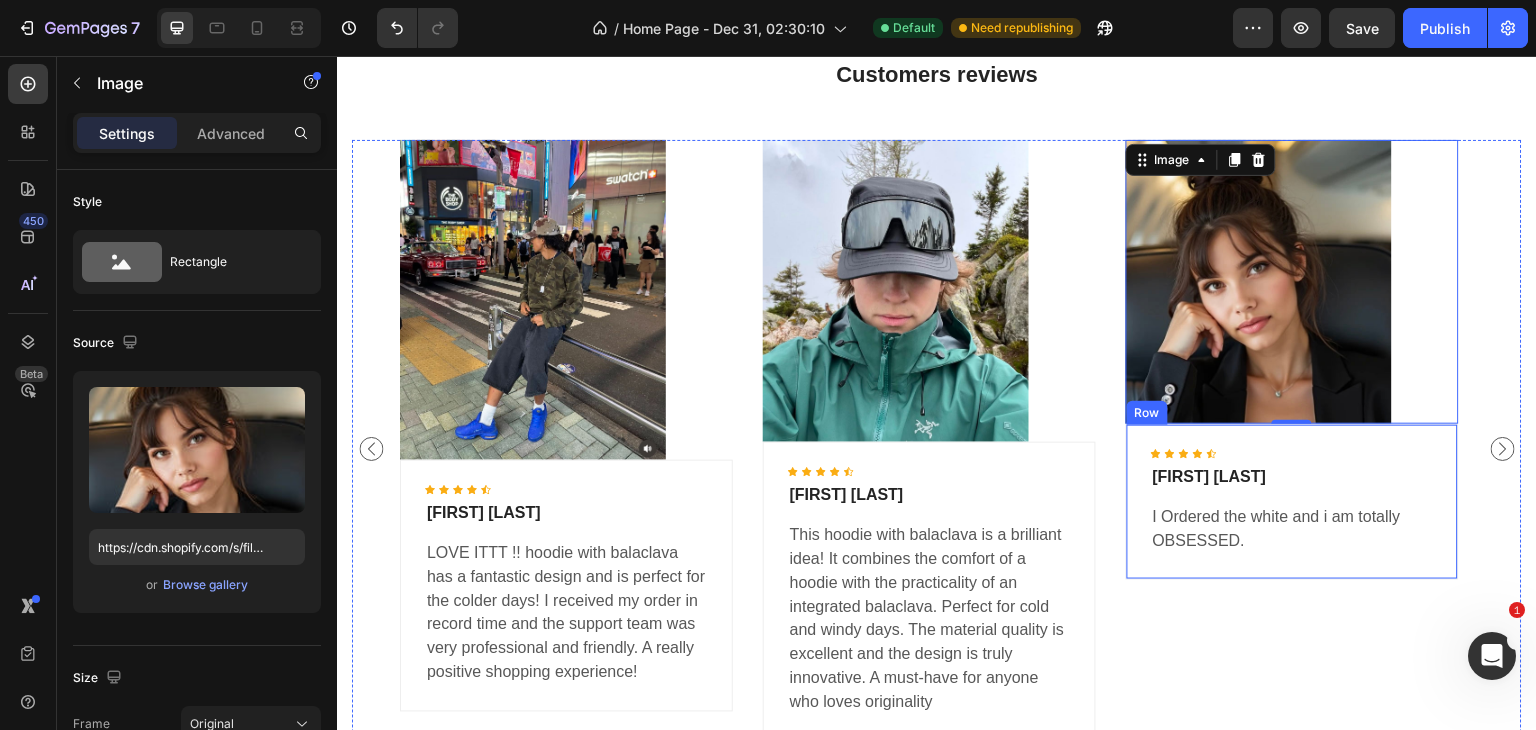 click on "I Ordered the white and i am totally OBSESSED." at bounding box center [1292, 529] 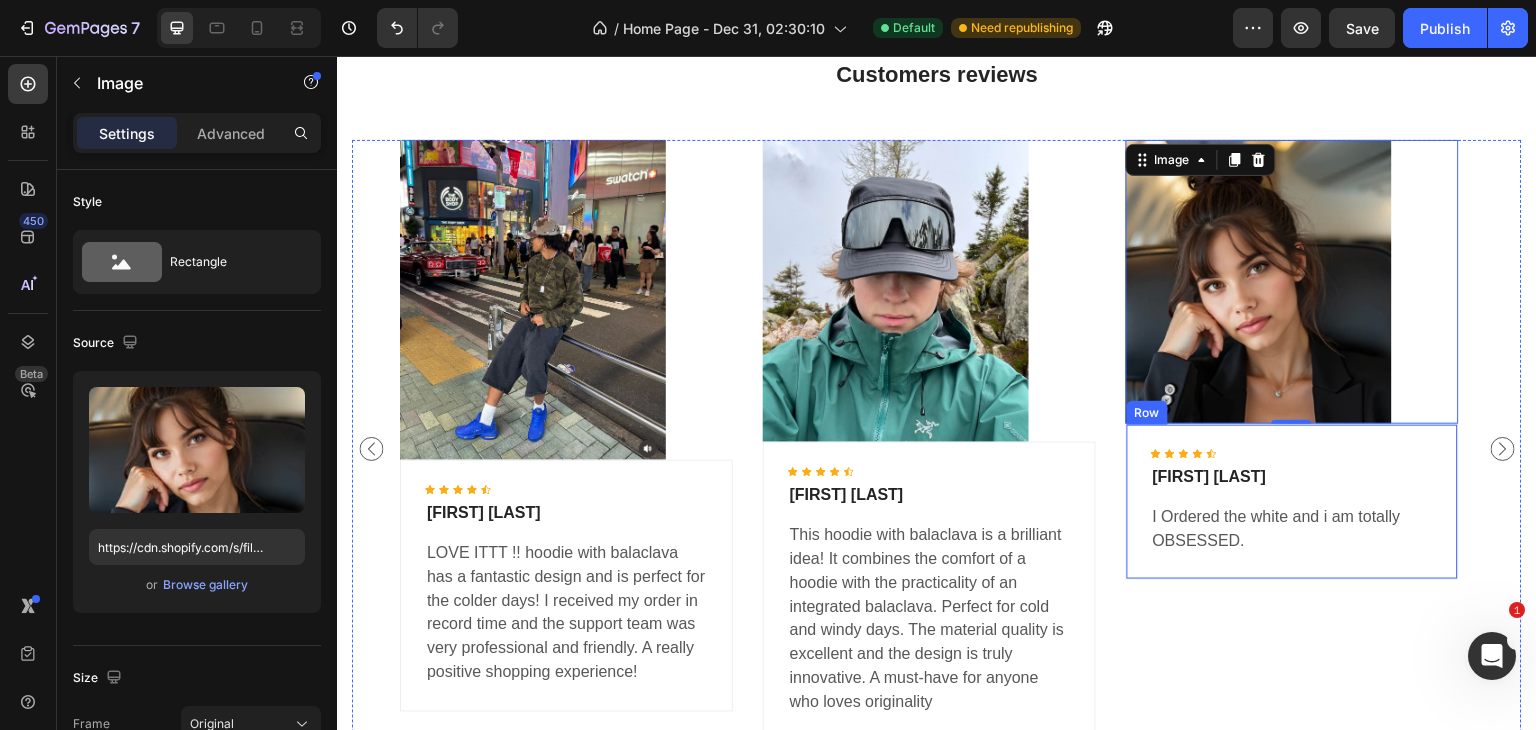click on "I Ordered the white and i am totally OBSESSED." at bounding box center [1292, 529] 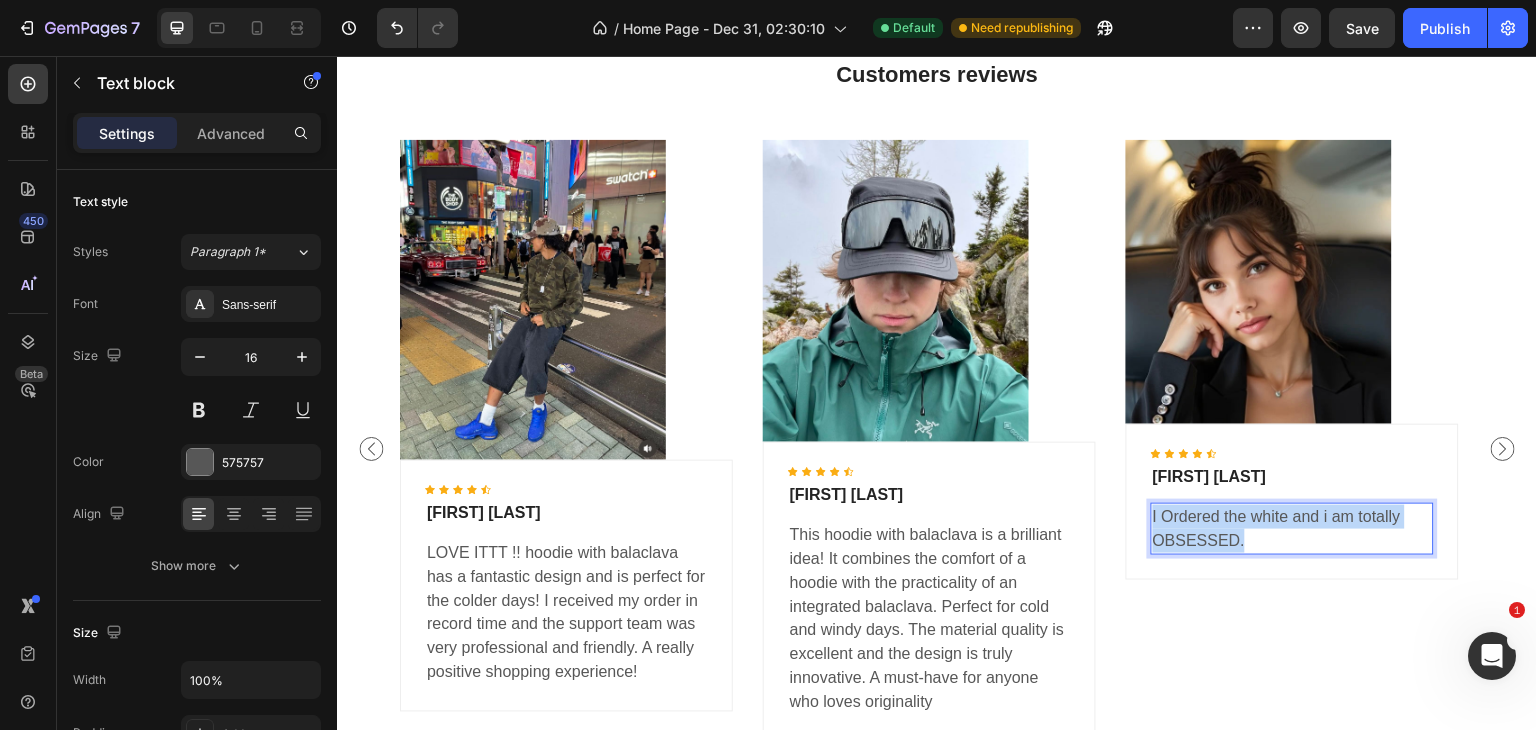 drag, startPoint x: 1279, startPoint y: 534, endPoint x: 1151, endPoint y: 494, distance: 134.10443 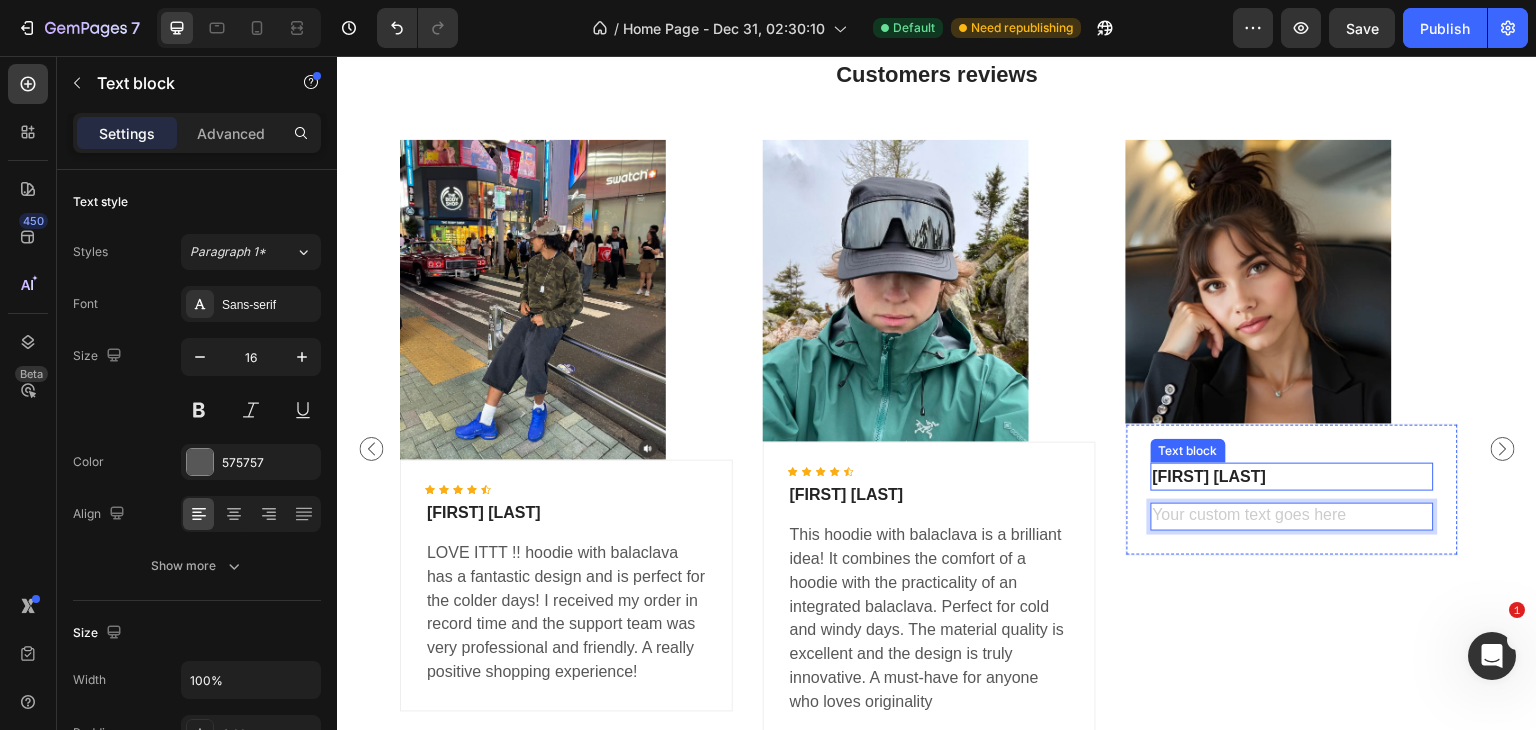 click on "[FIRST] [LAST]" at bounding box center [1292, 477] 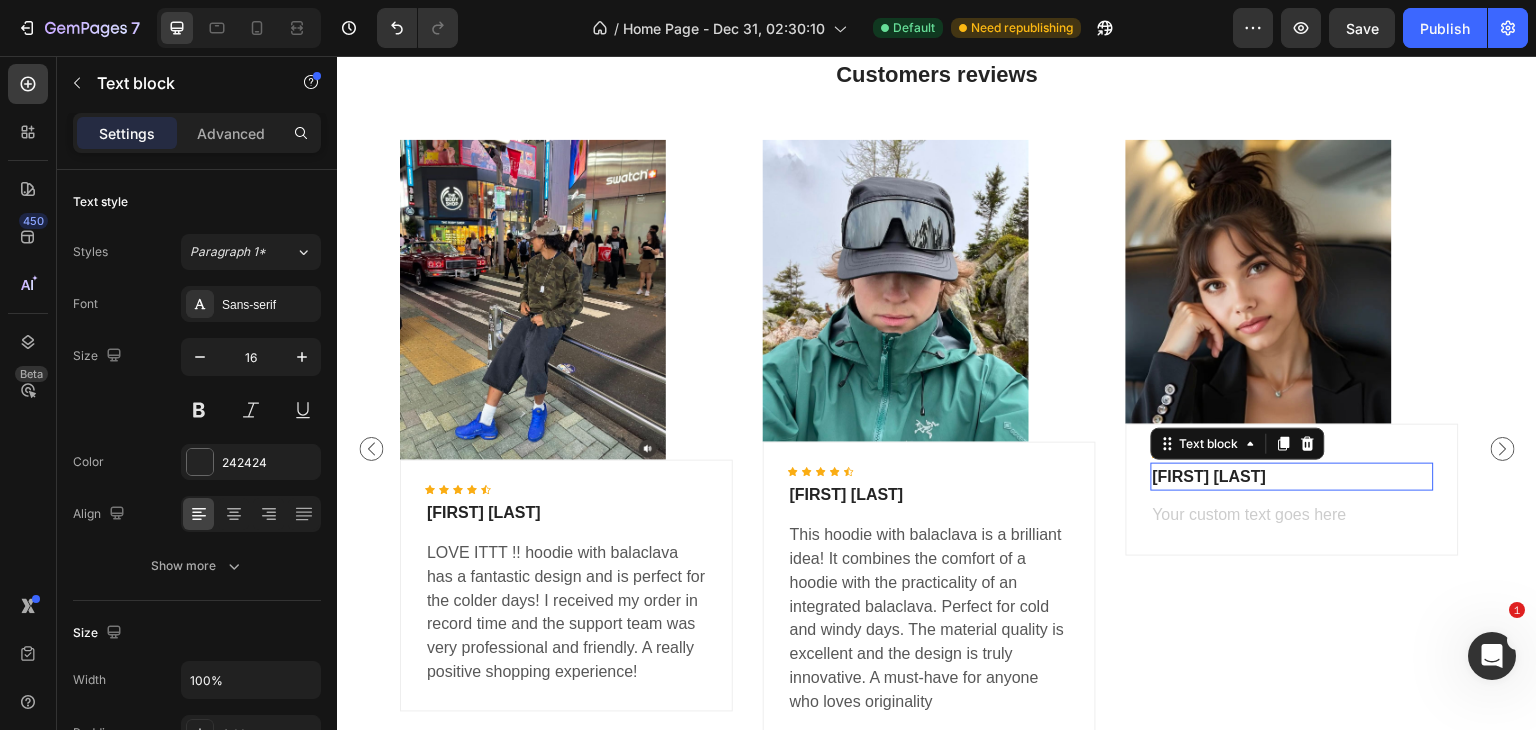 click on "[FIRST] [LAST]" at bounding box center (1292, 477) 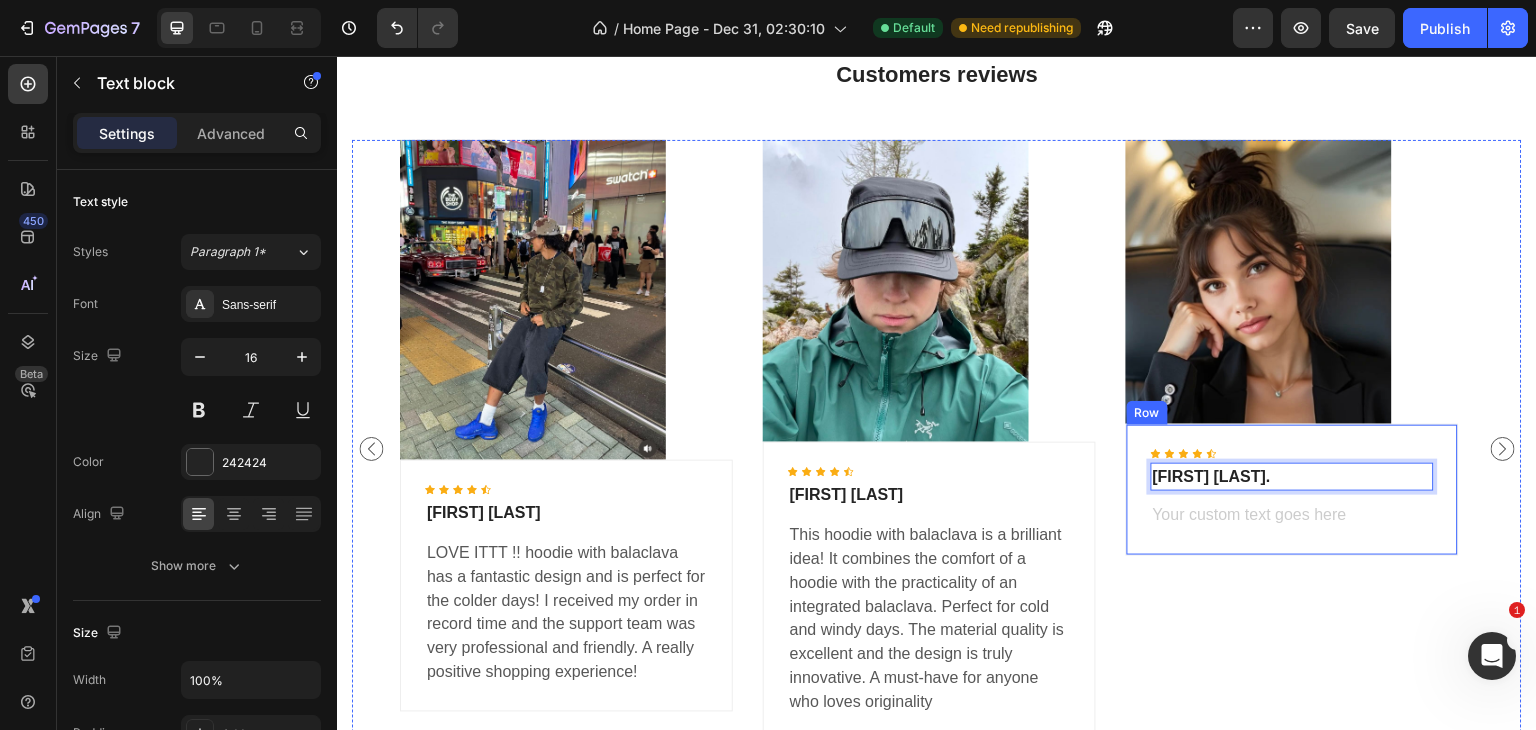 click on "Icon                Icon                Icon                Icon
Icon Icon List Hoz Mark E. Text block   12 Text block" at bounding box center [1292, 498] 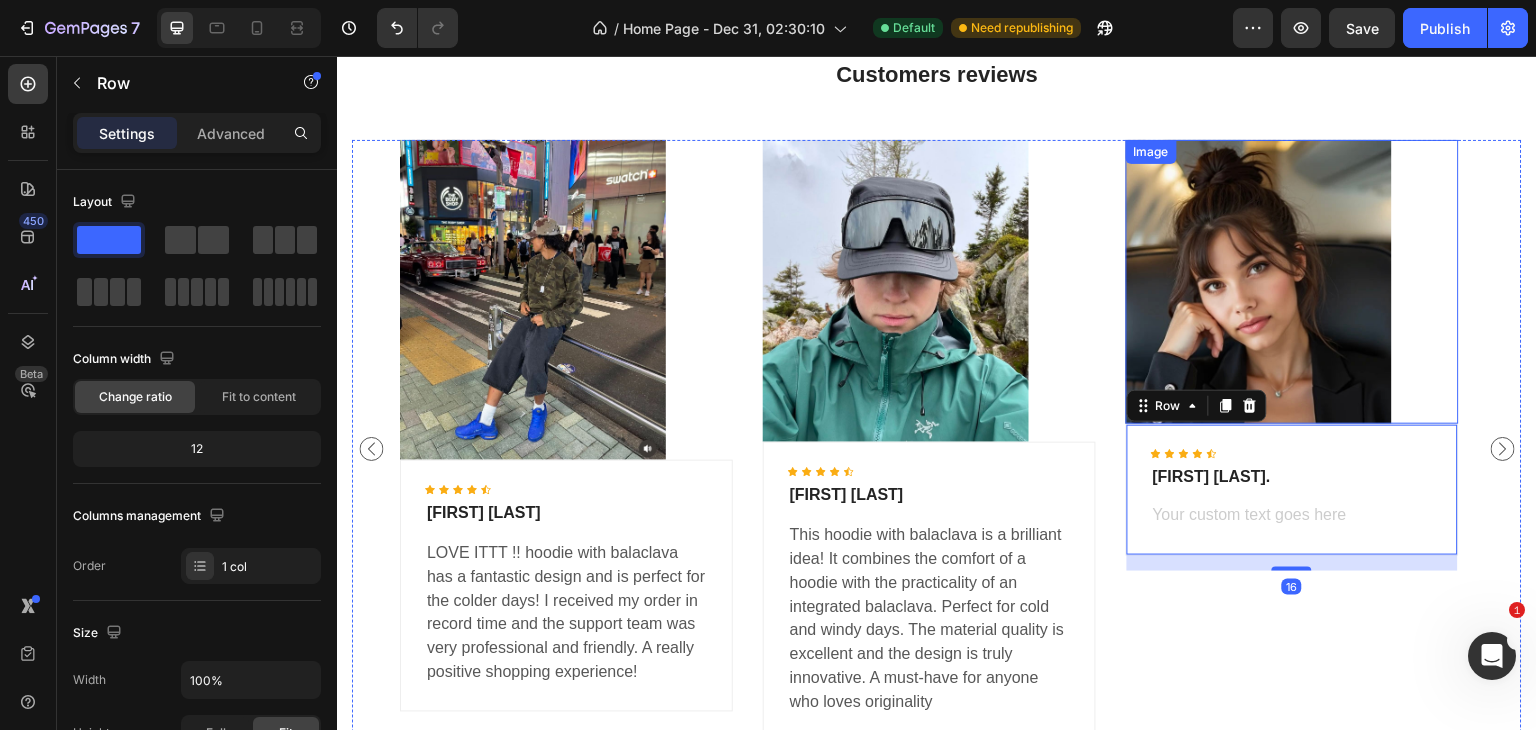 click at bounding box center (1259, 282) 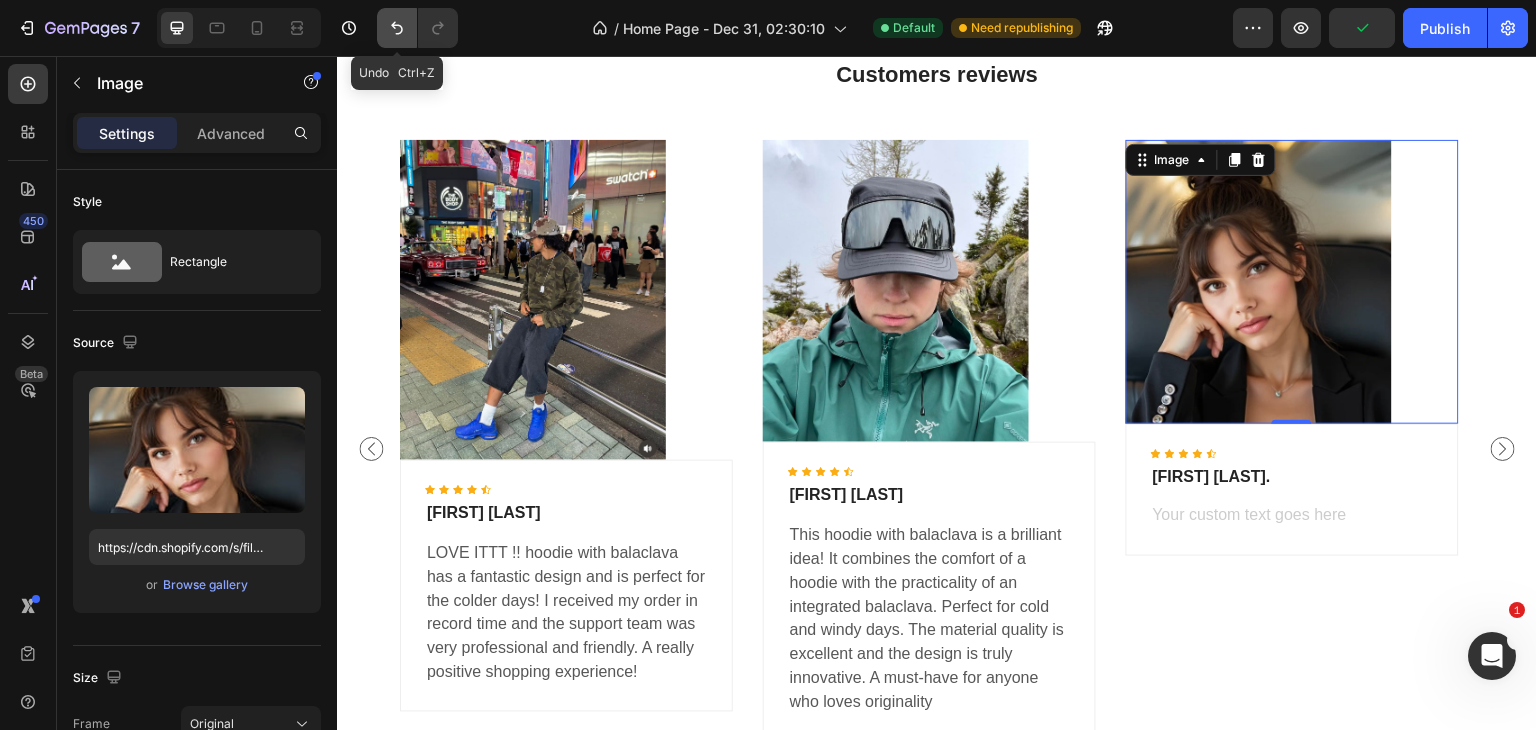 click 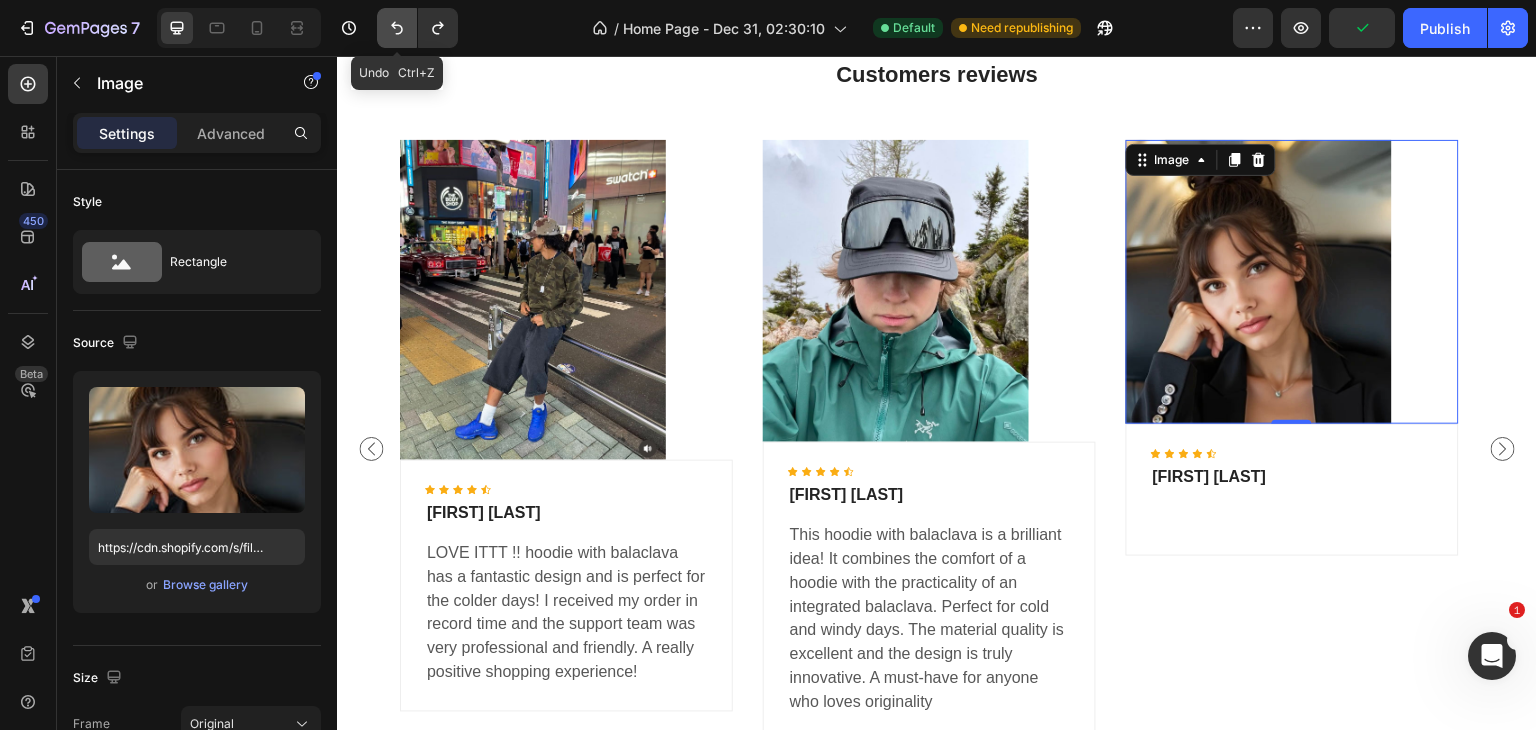 click 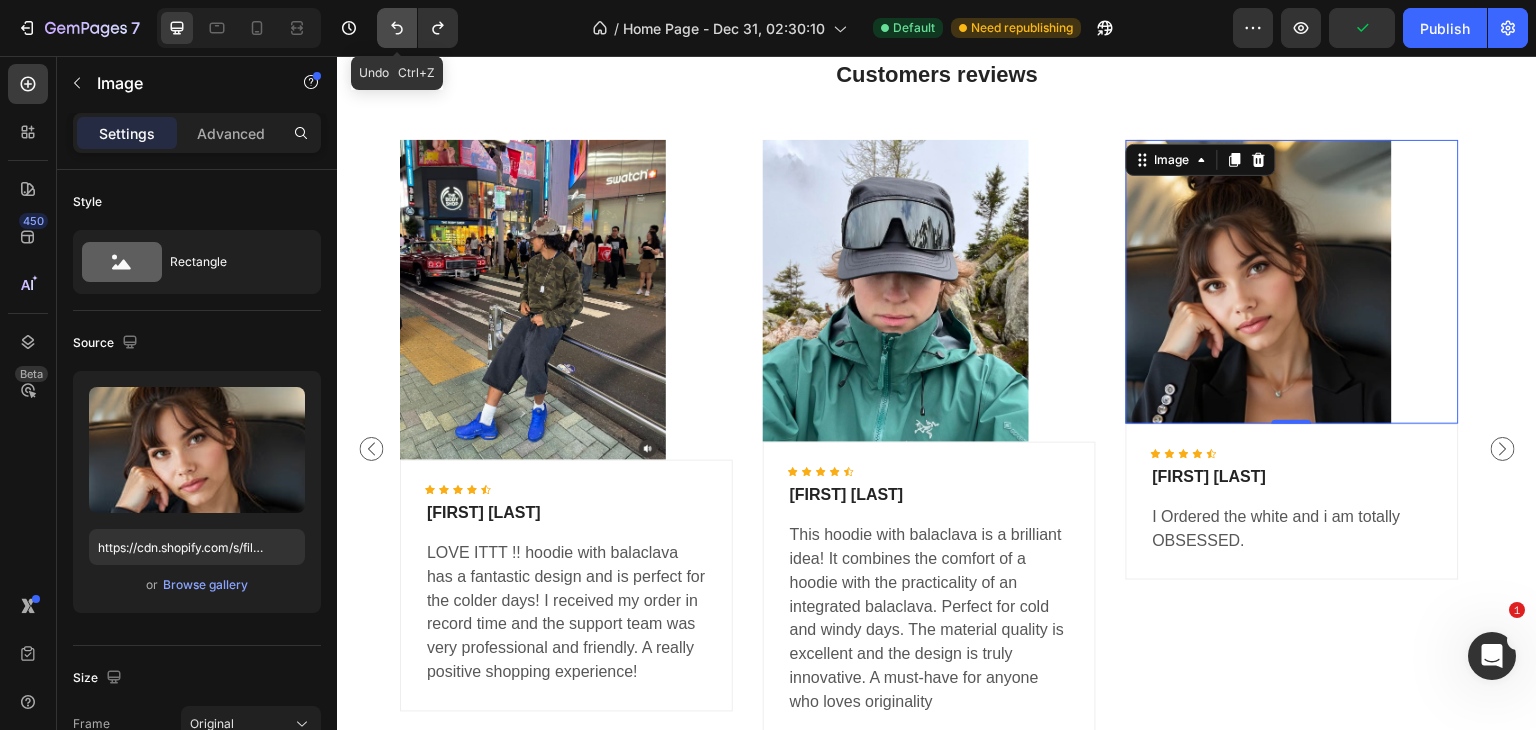 click 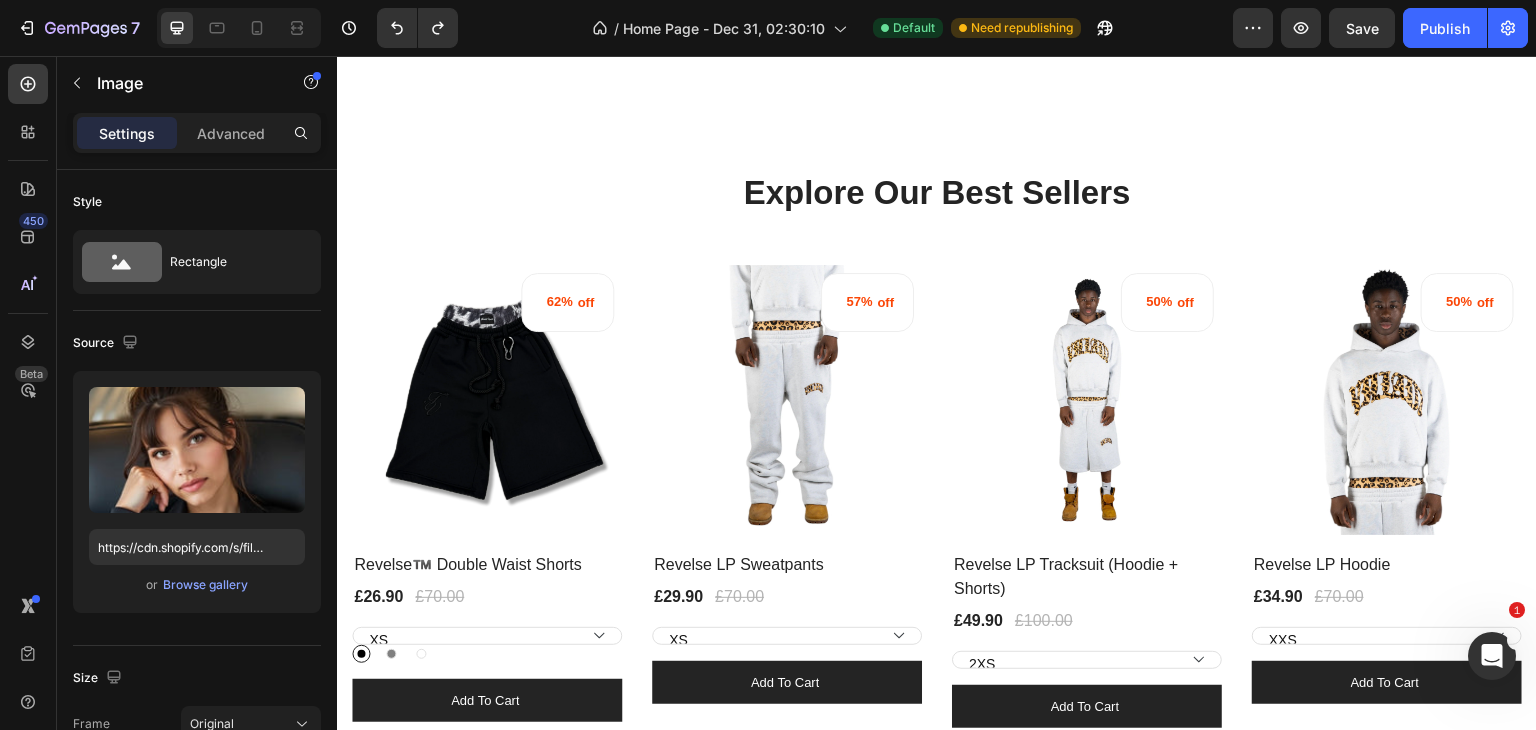 scroll, scrollTop: 1148, scrollLeft: 0, axis: vertical 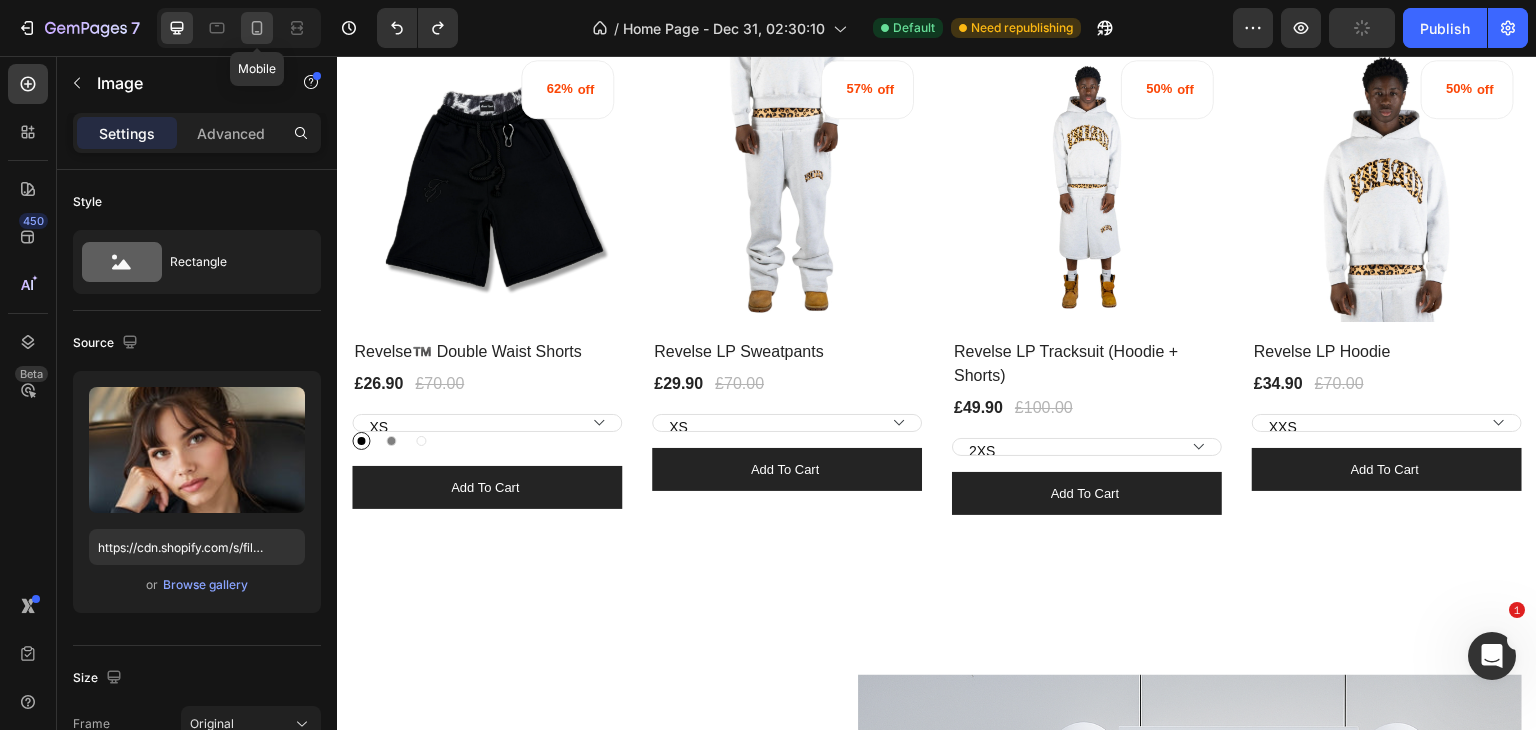 click 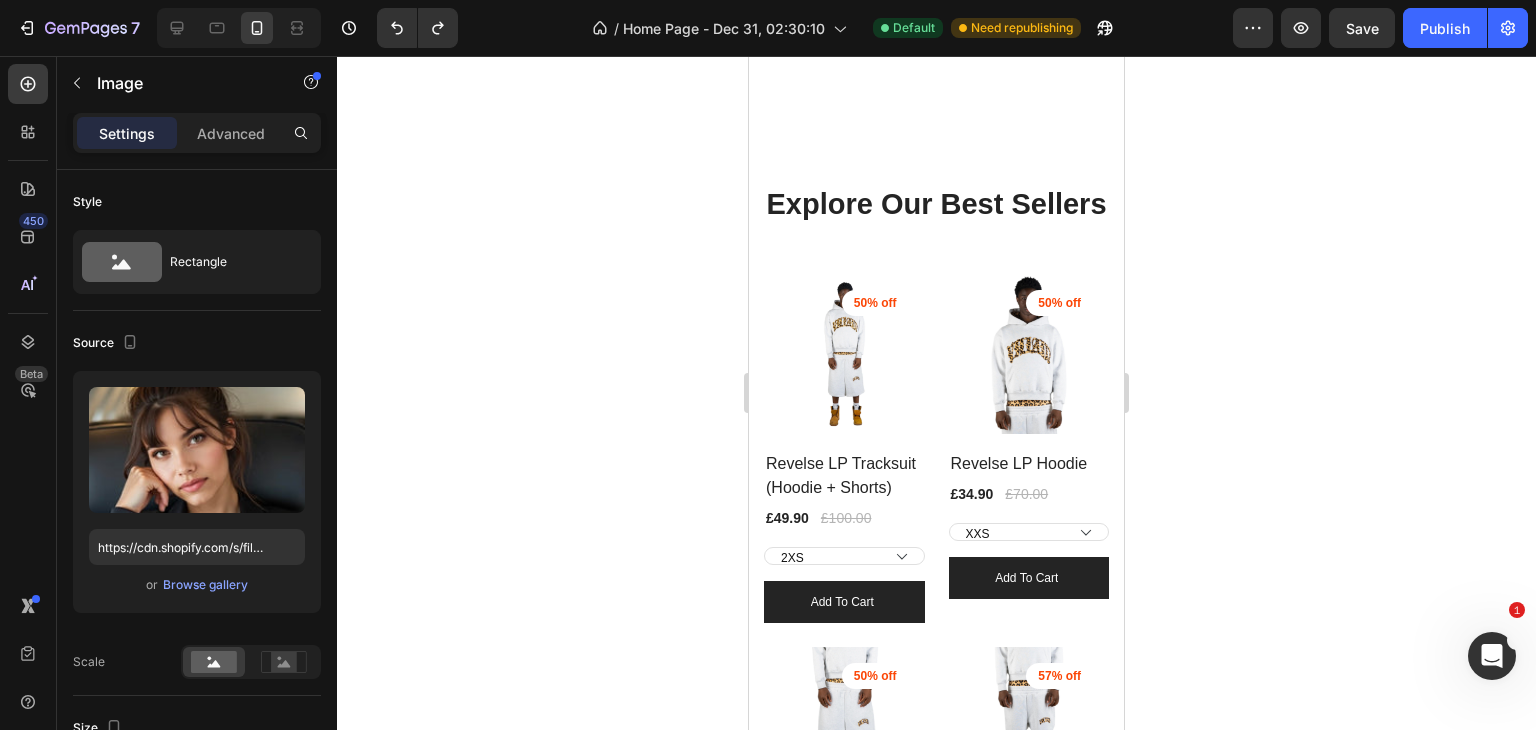 scroll, scrollTop: 2660, scrollLeft: 0, axis: vertical 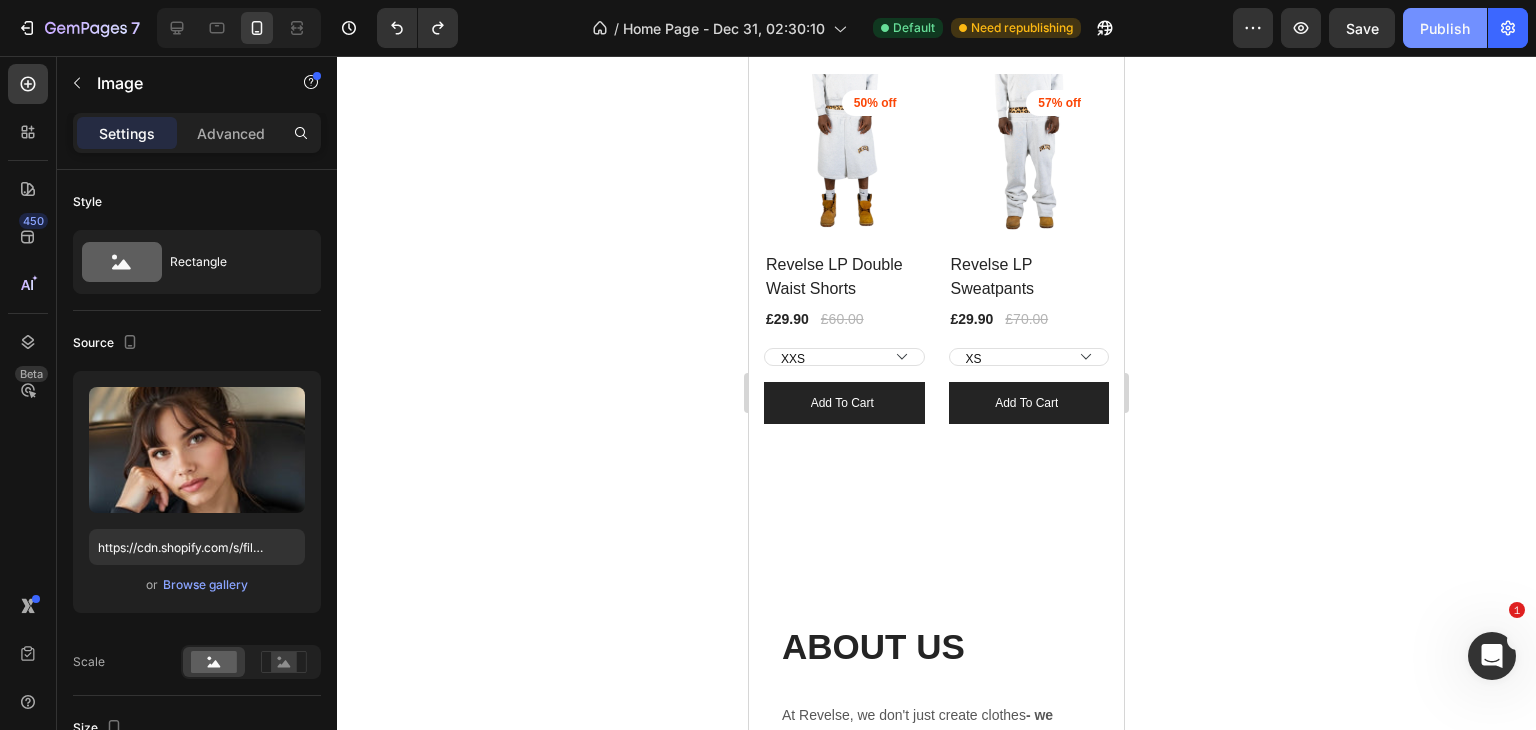 click on "Publish" at bounding box center (1445, 28) 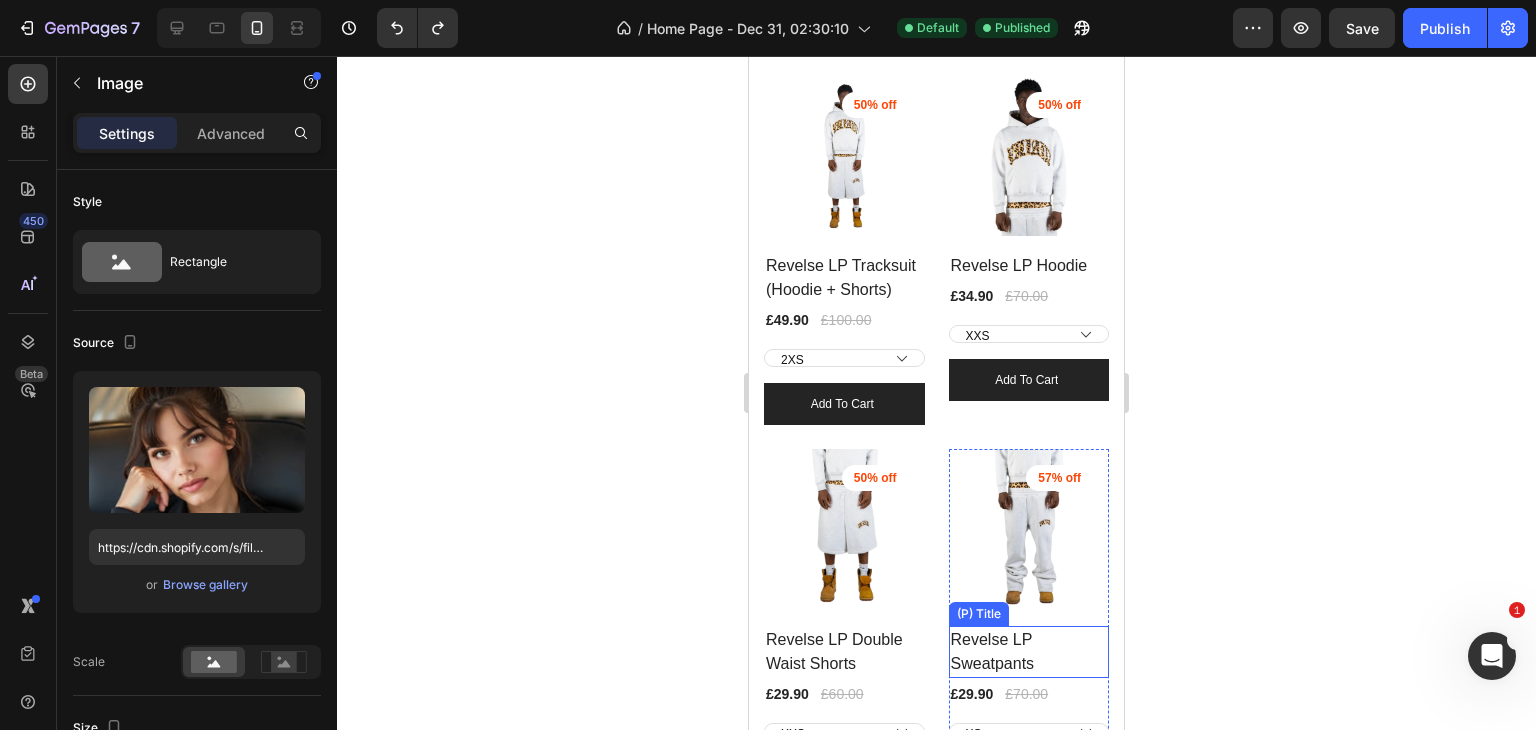 scroll, scrollTop: 2289, scrollLeft: 0, axis: vertical 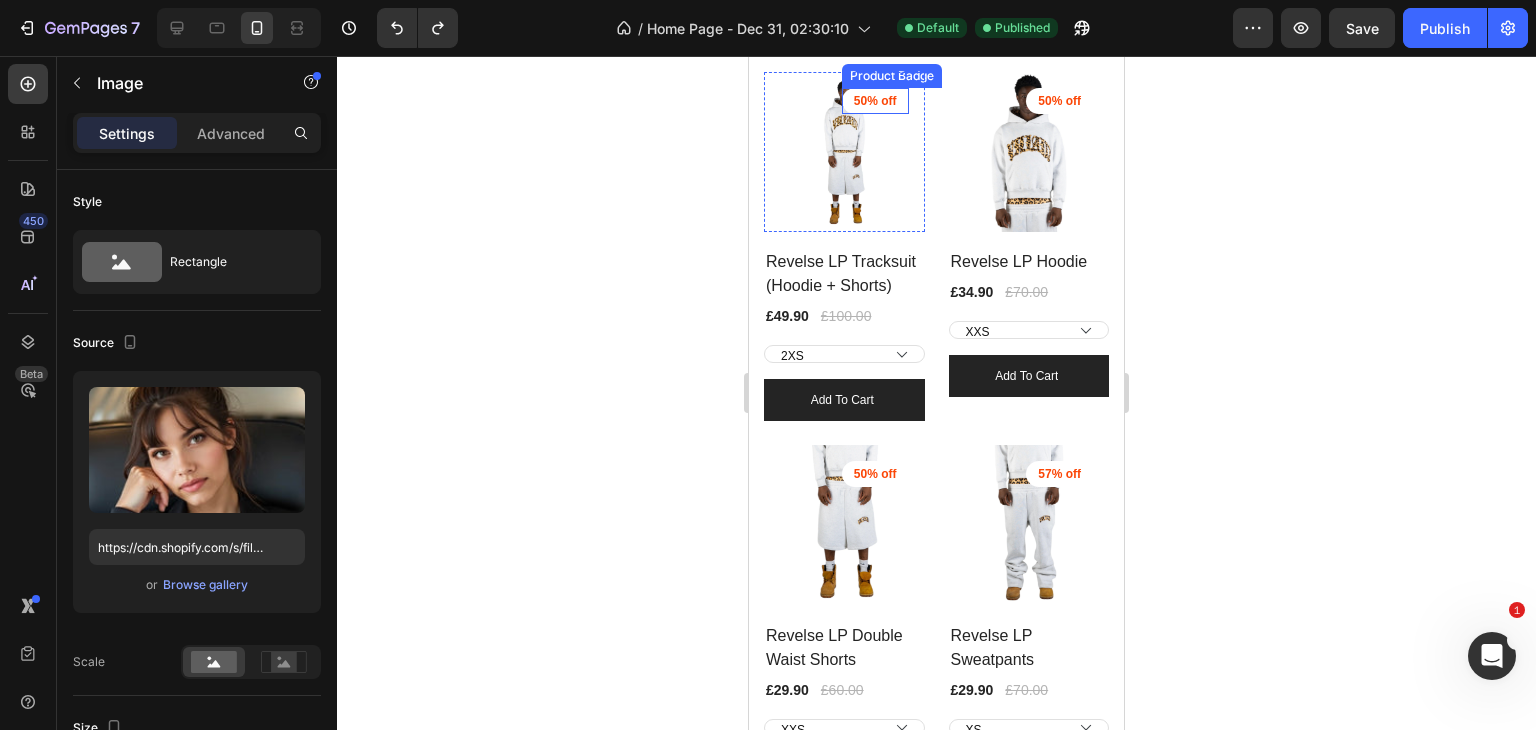 click on "50% off" at bounding box center [875, 101] 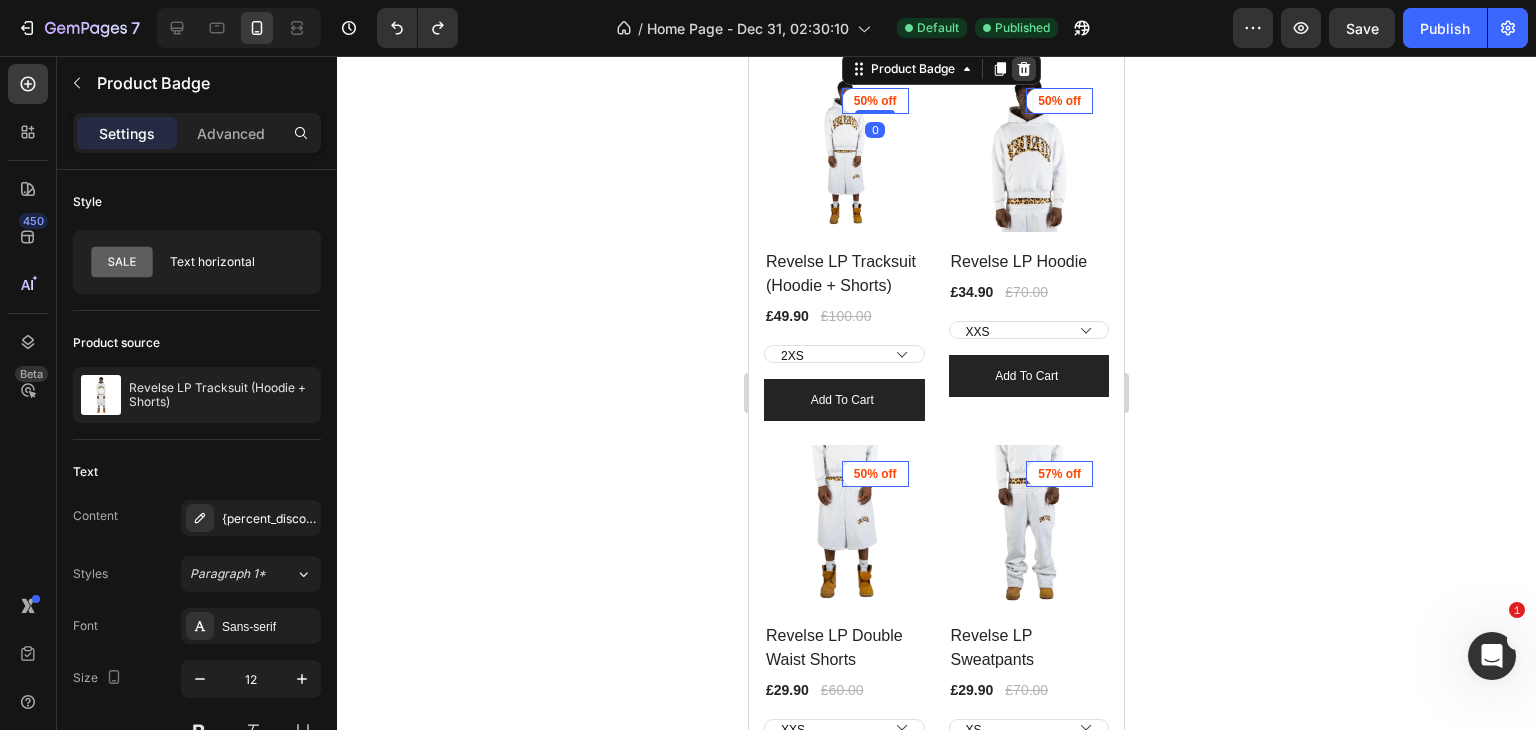 click 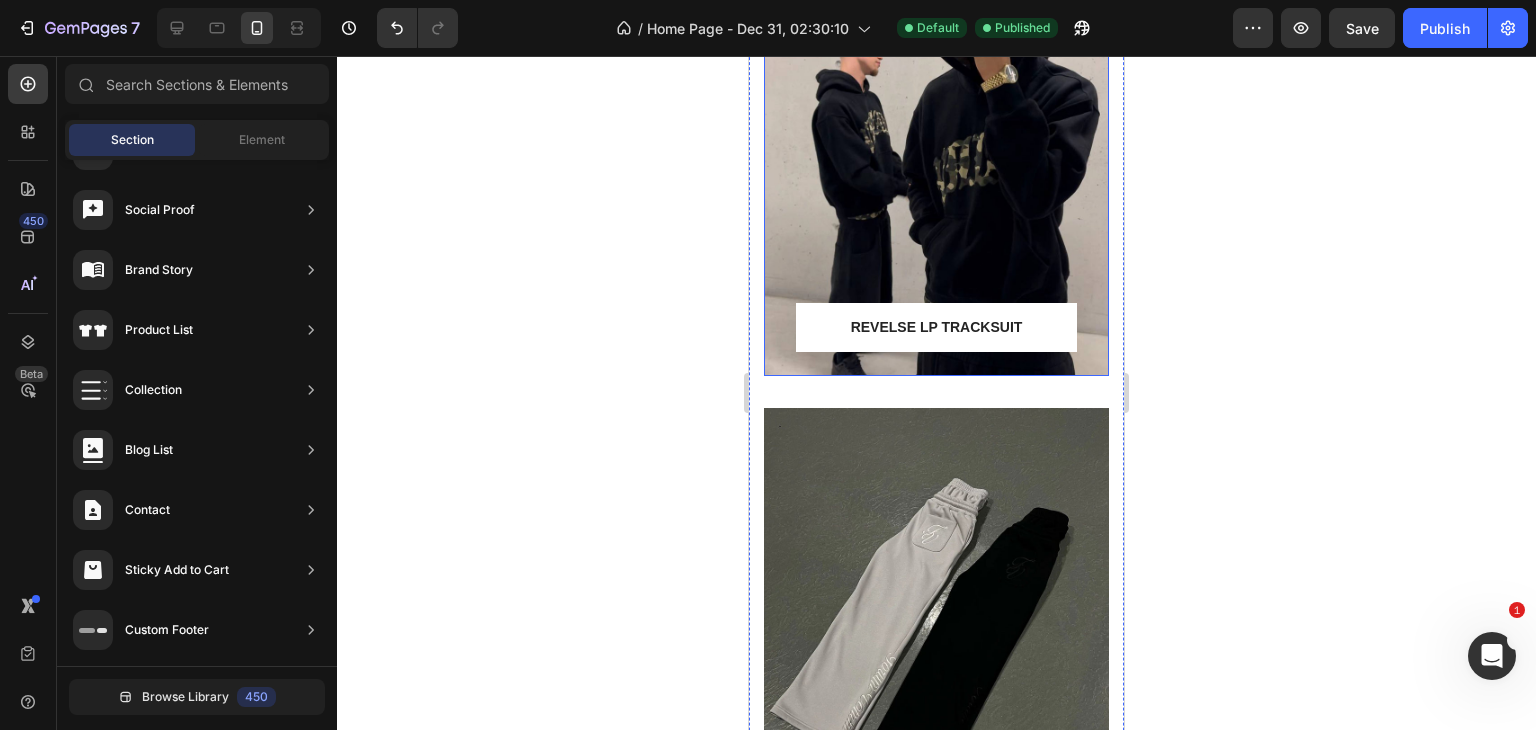 scroll, scrollTop: 864, scrollLeft: 0, axis: vertical 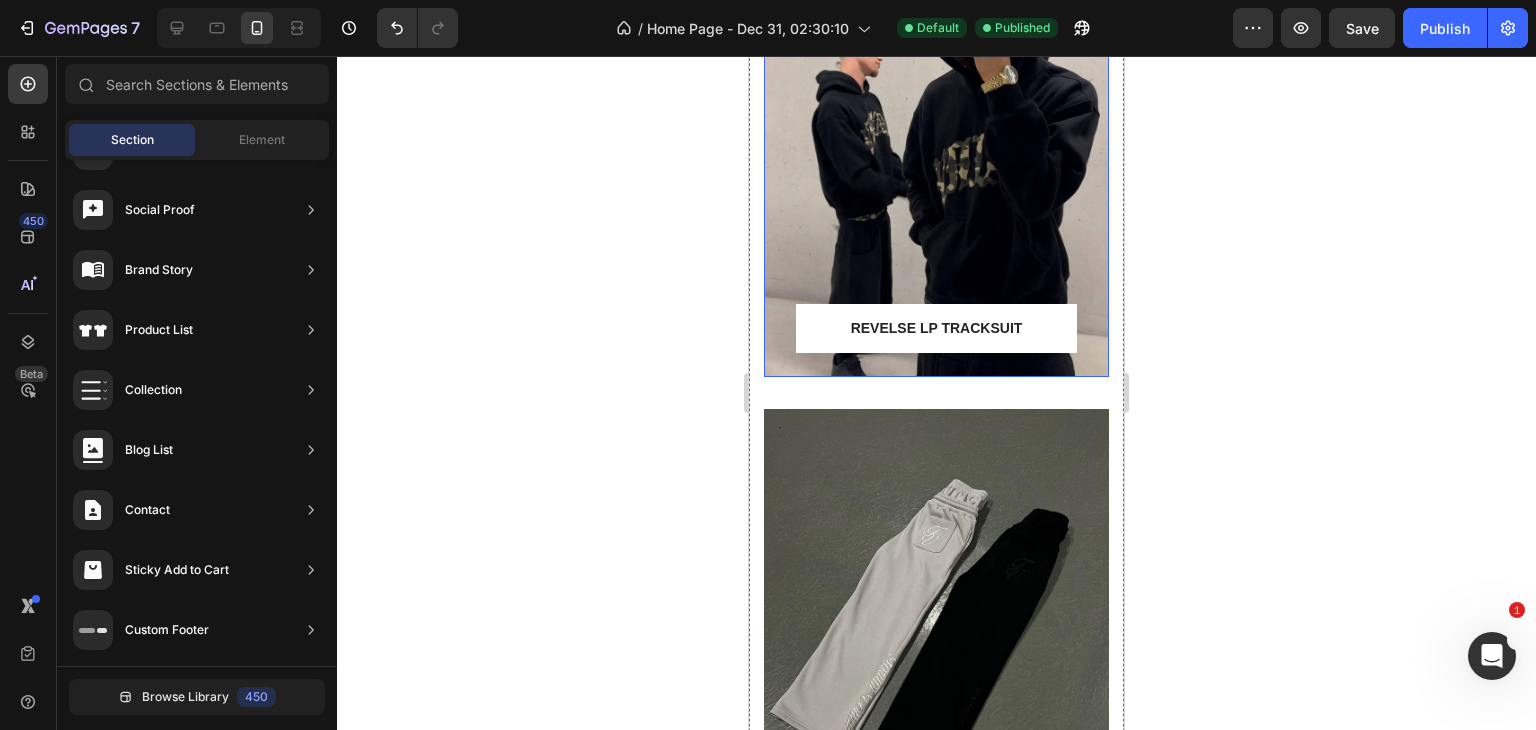 click at bounding box center [936, 161] 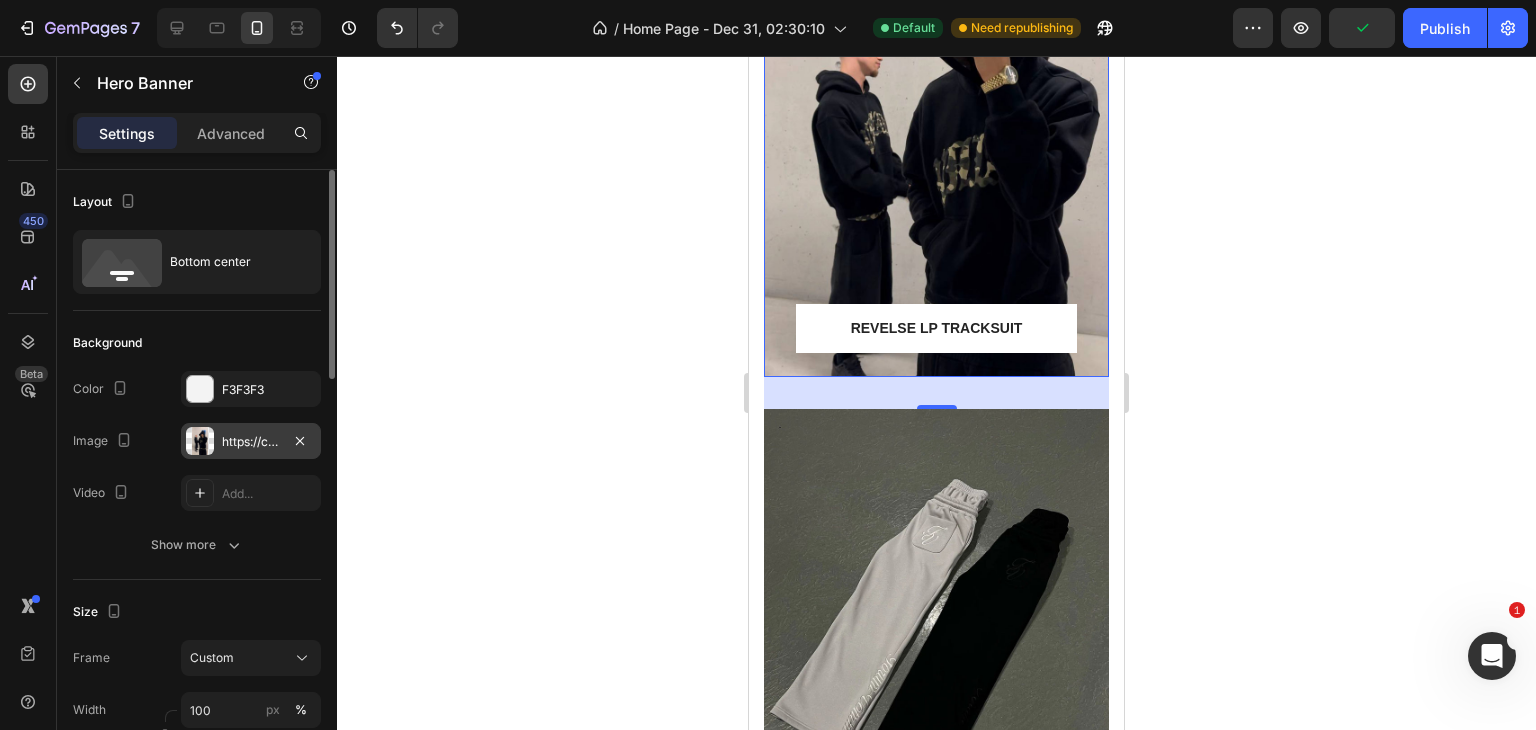 click on "https://cdn.shopify.com/s/files/1/0902/5005/1963/files/gempages_554388261577950458-f5322afb-9134-4e3c-8778-918442853ce8.jpg" at bounding box center (251, 441) 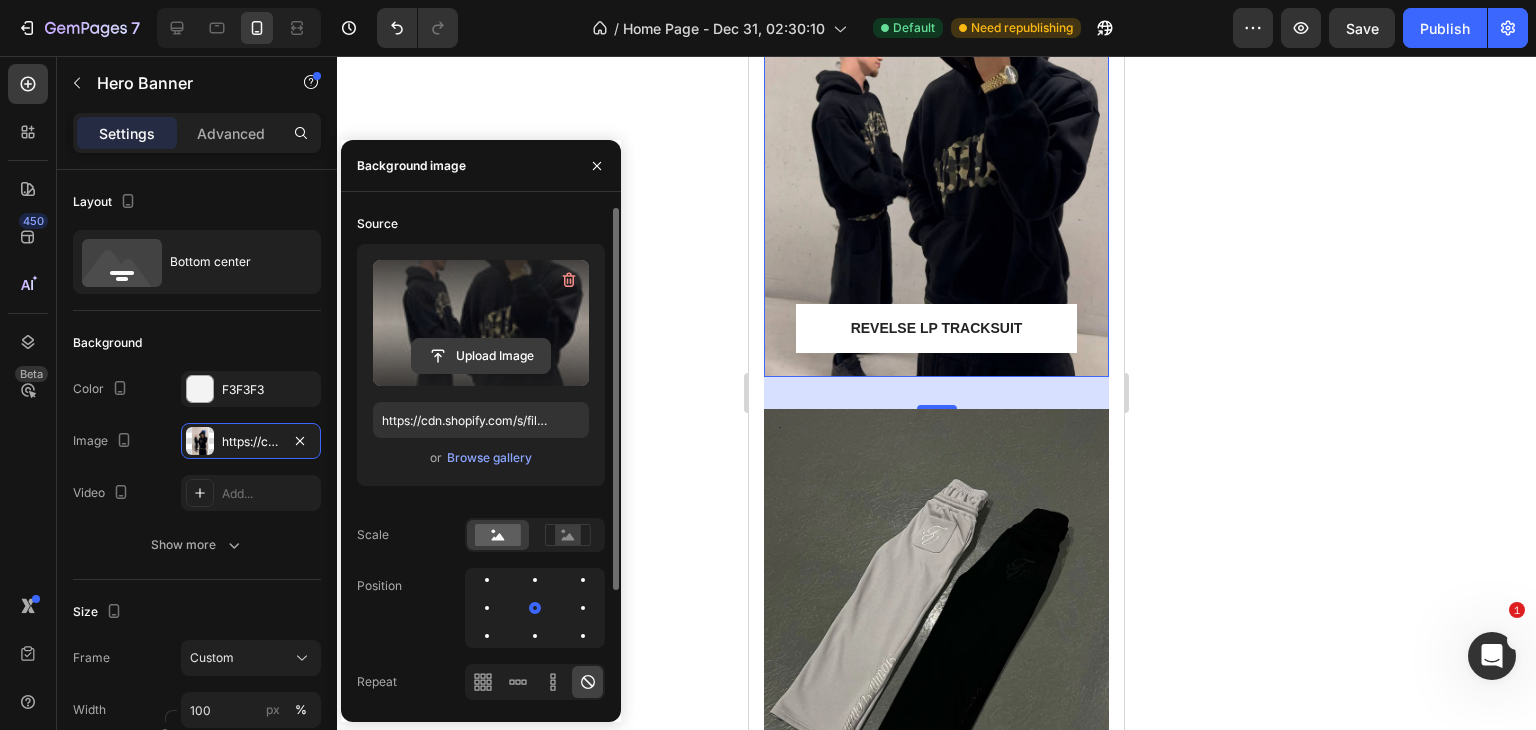 click 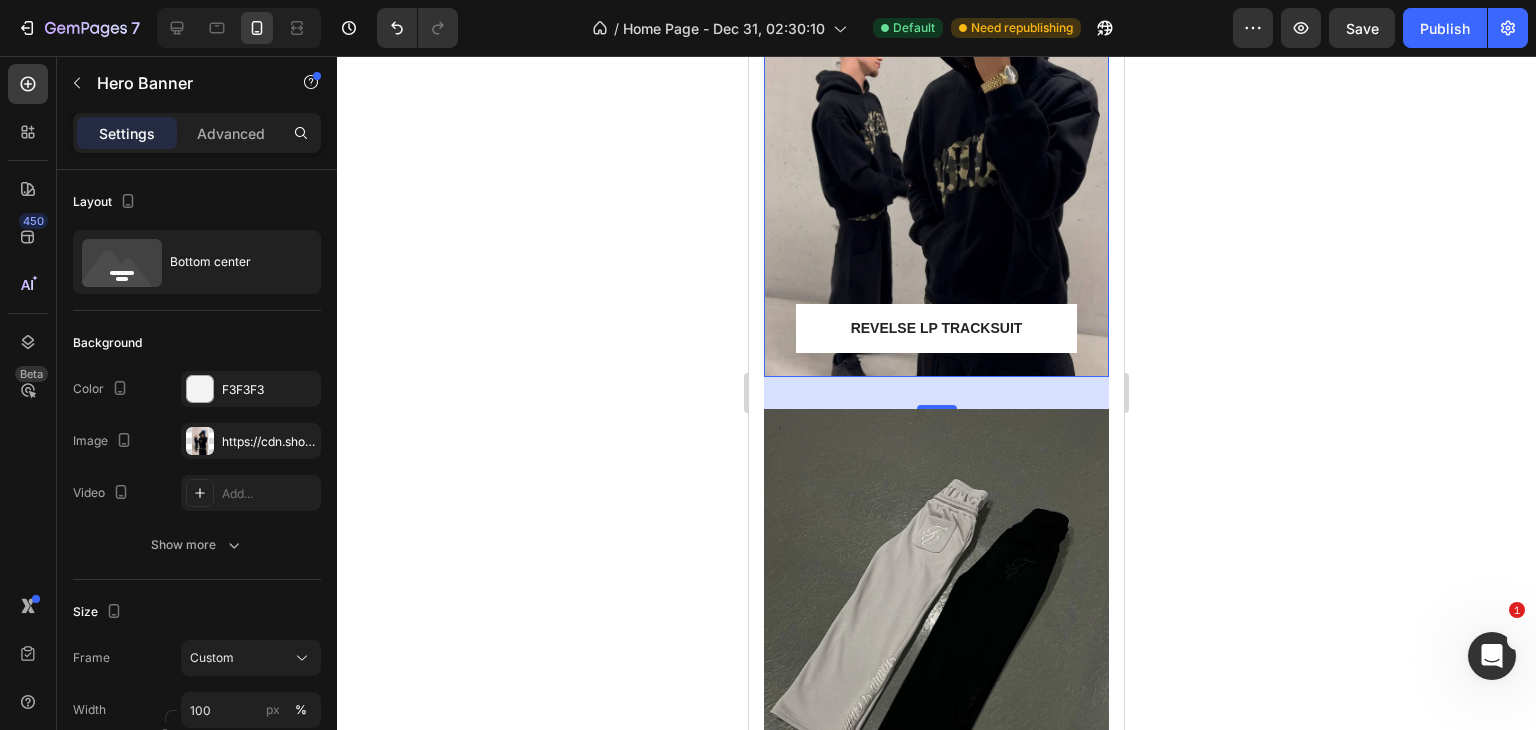 click 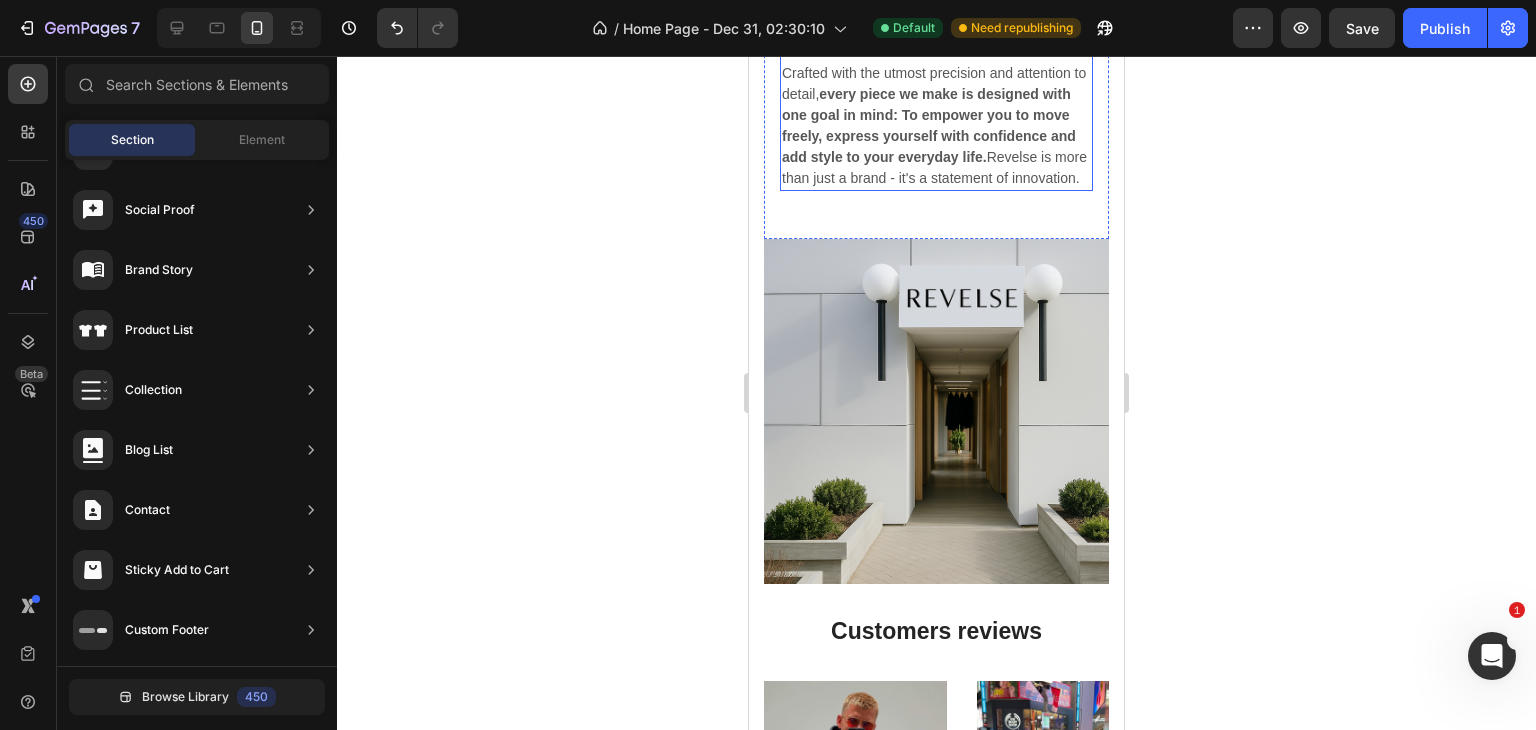scroll, scrollTop: 2783, scrollLeft: 0, axis: vertical 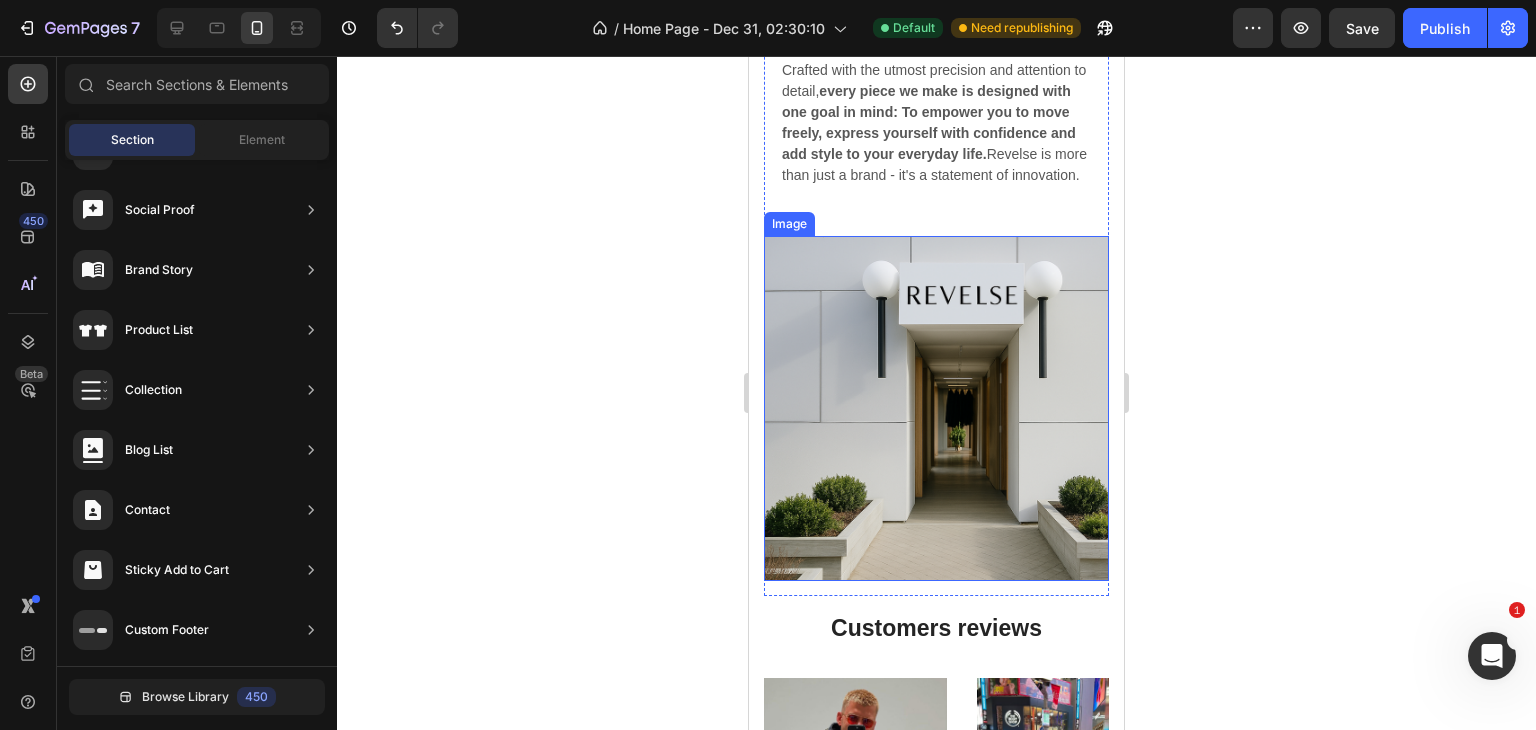 click at bounding box center (936, 408) 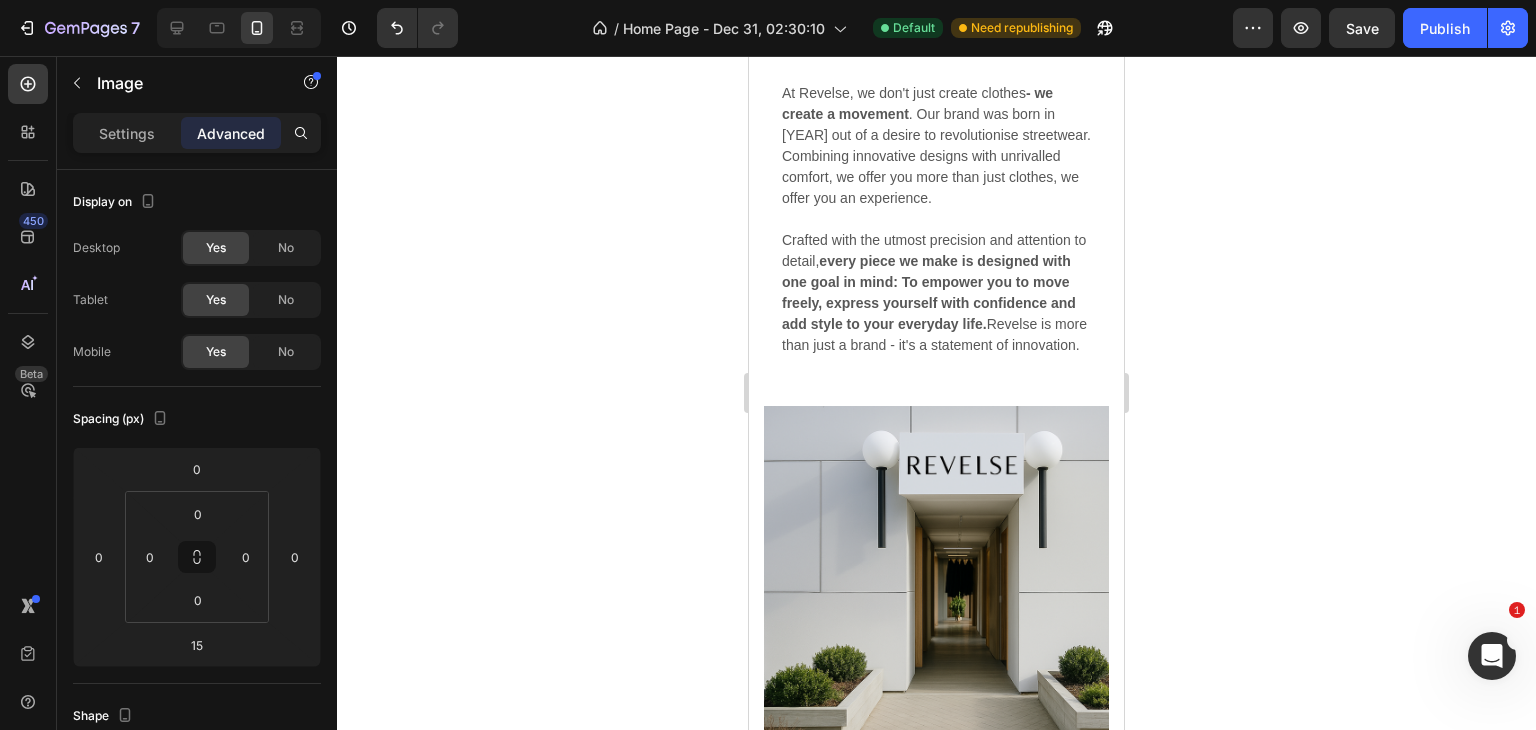 scroll, scrollTop: 3392, scrollLeft: 0, axis: vertical 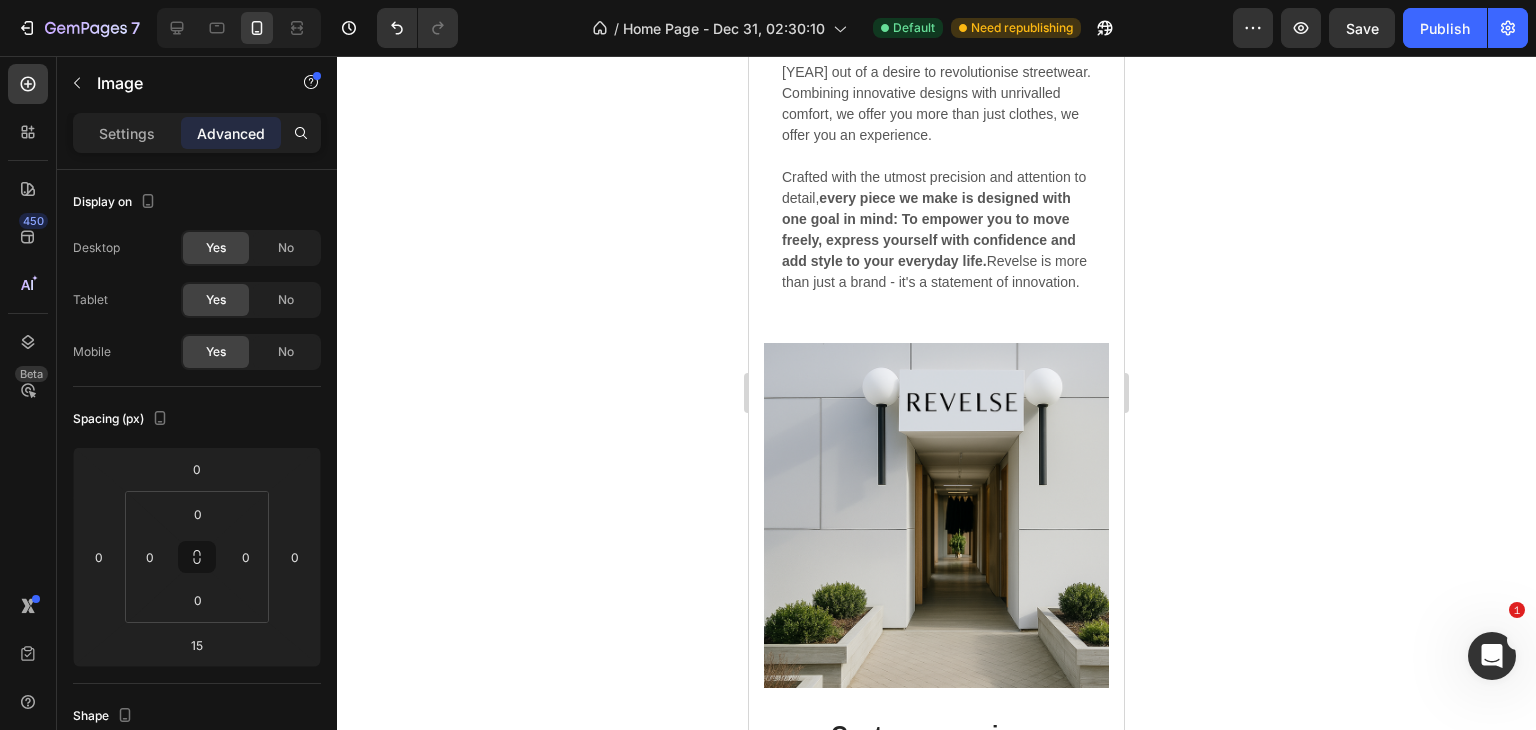 click on "Publish" at bounding box center (1445, 28) 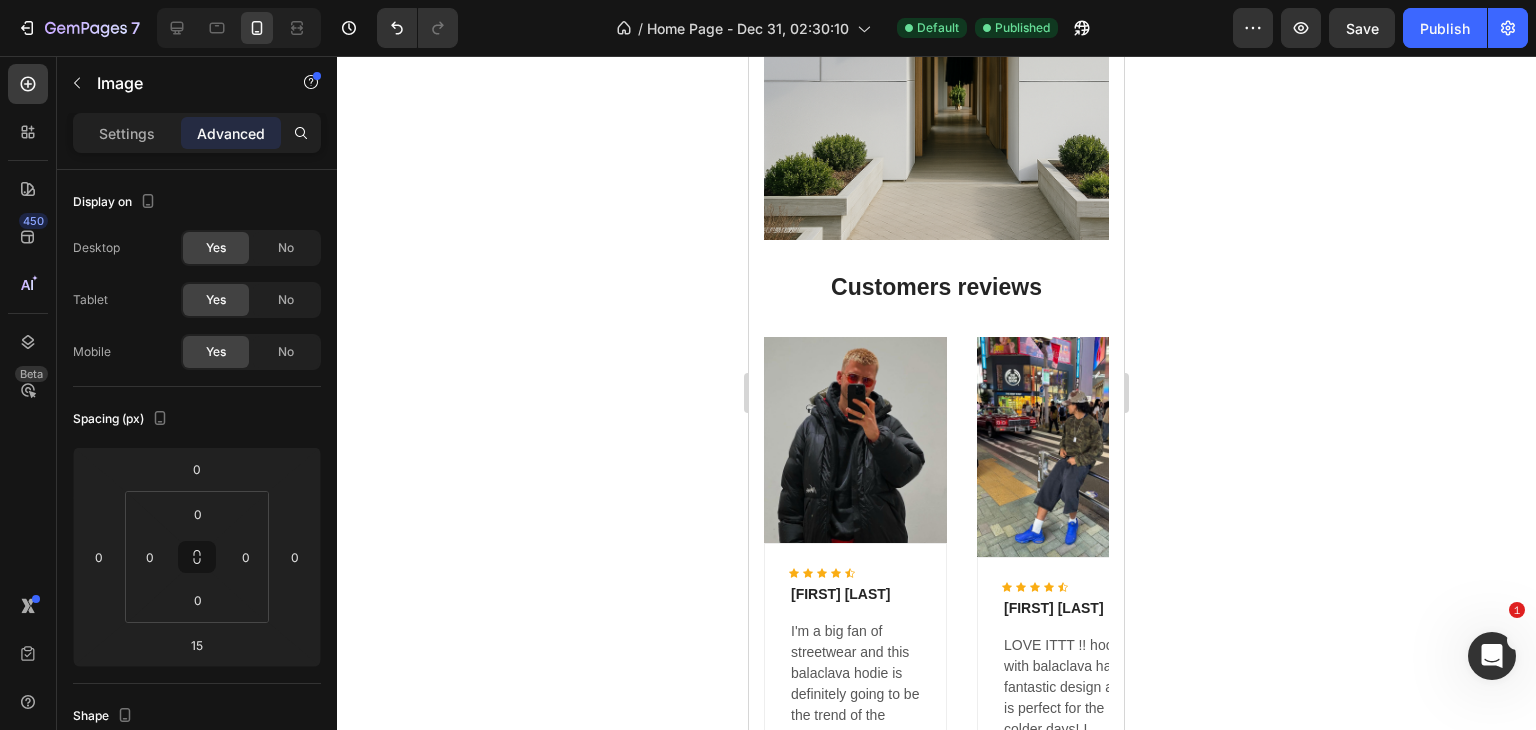 scroll, scrollTop: 3836, scrollLeft: 0, axis: vertical 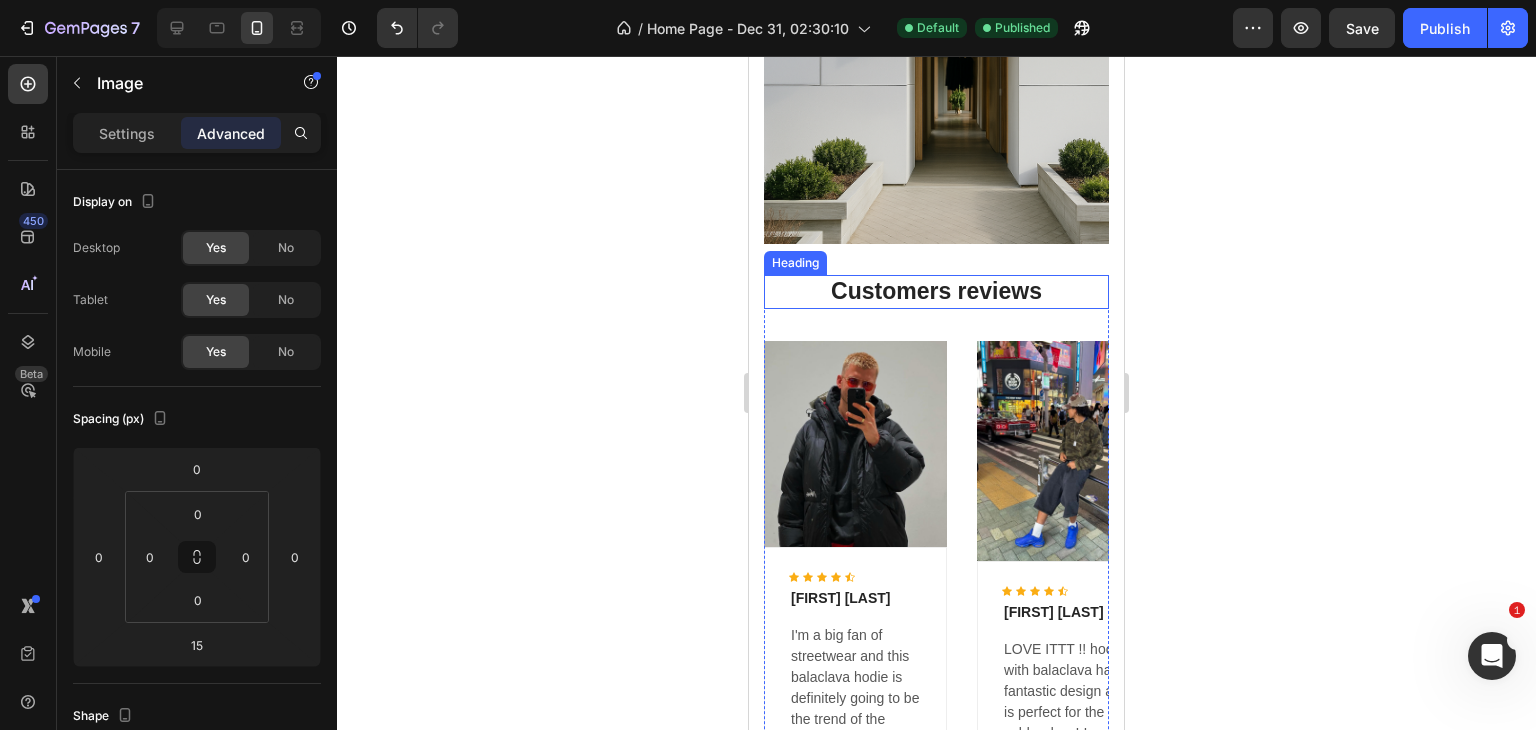 click on "Image" at bounding box center (936, 79) 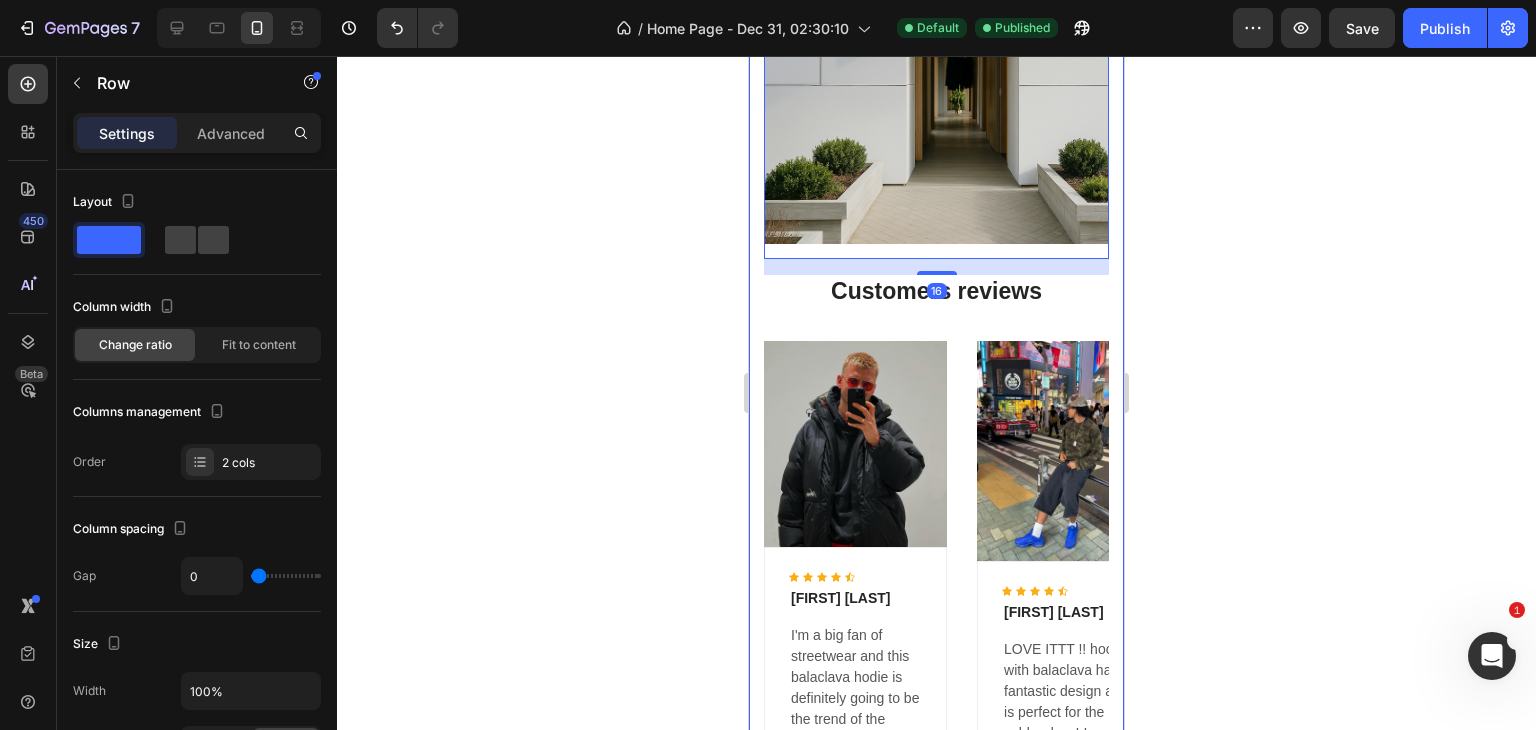 click 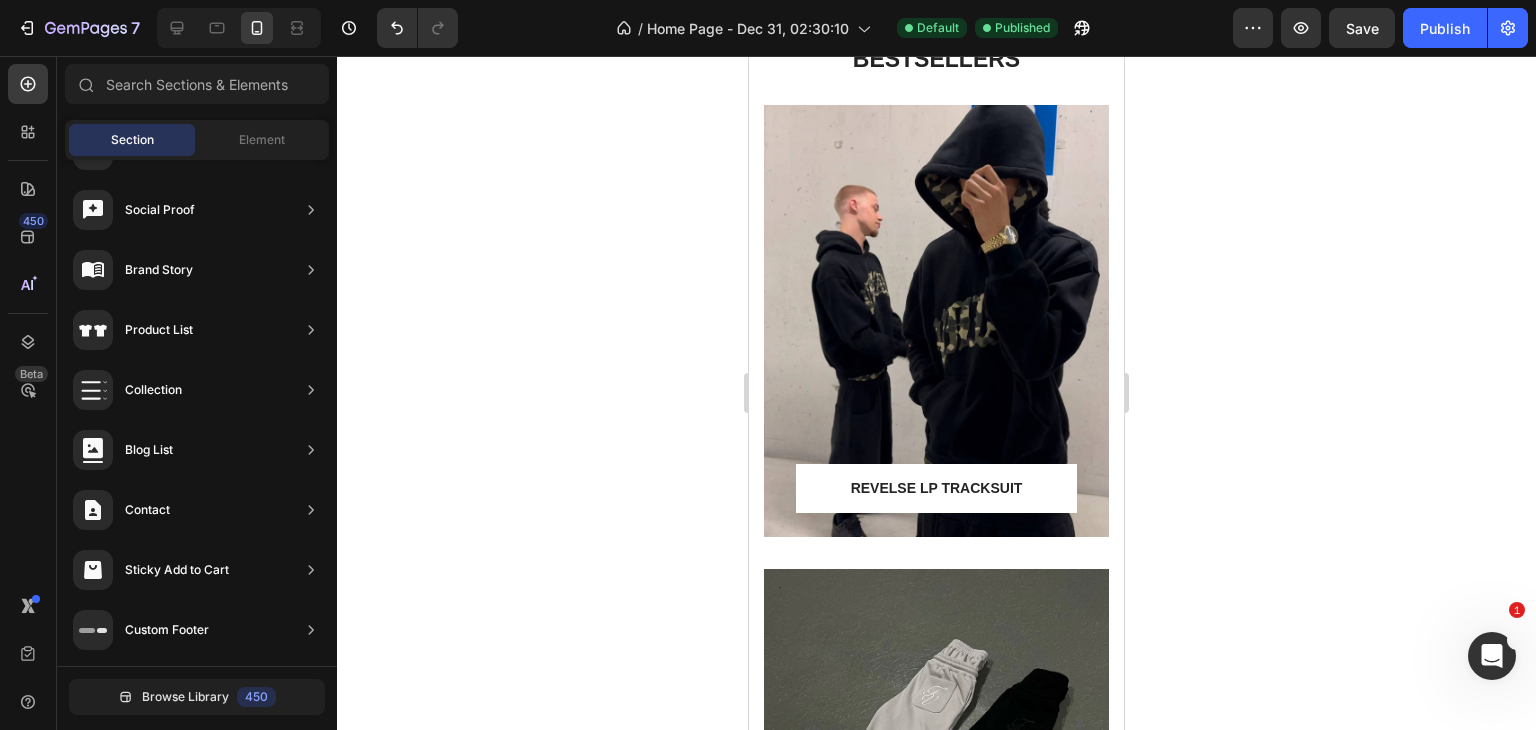 scroll, scrollTop: 377, scrollLeft: 0, axis: vertical 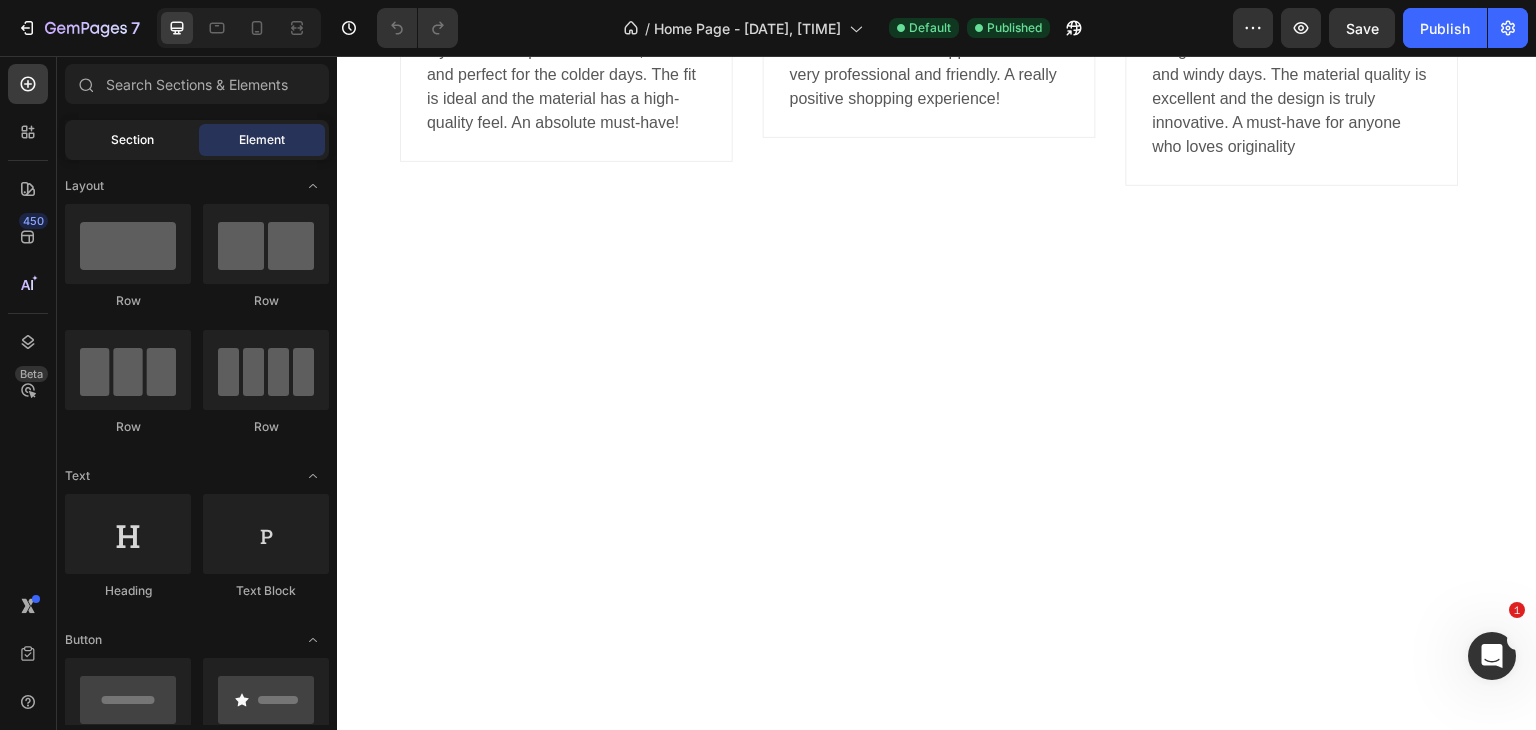 click on "Section" 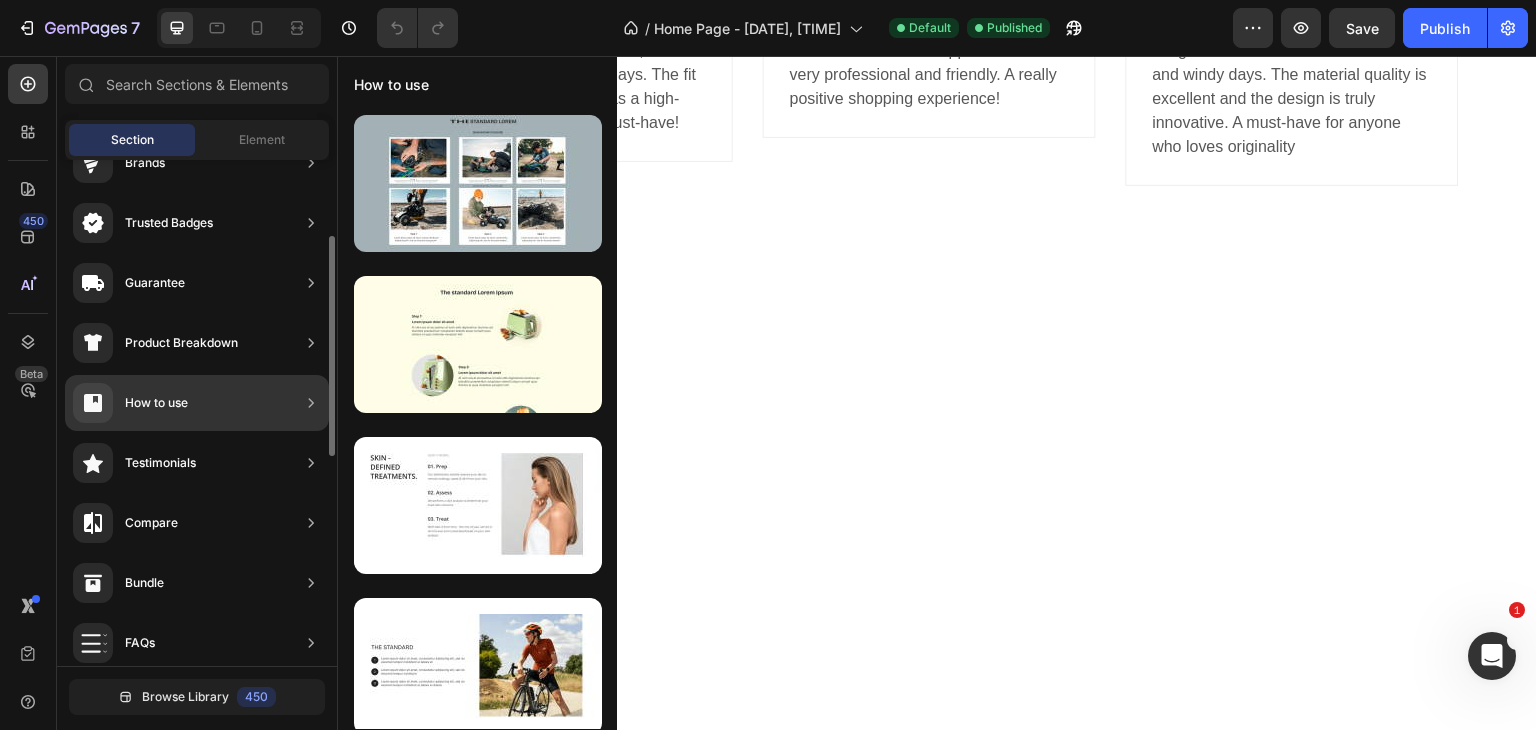scroll, scrollTop: 165, scrollLeft: 0, axis: vertical 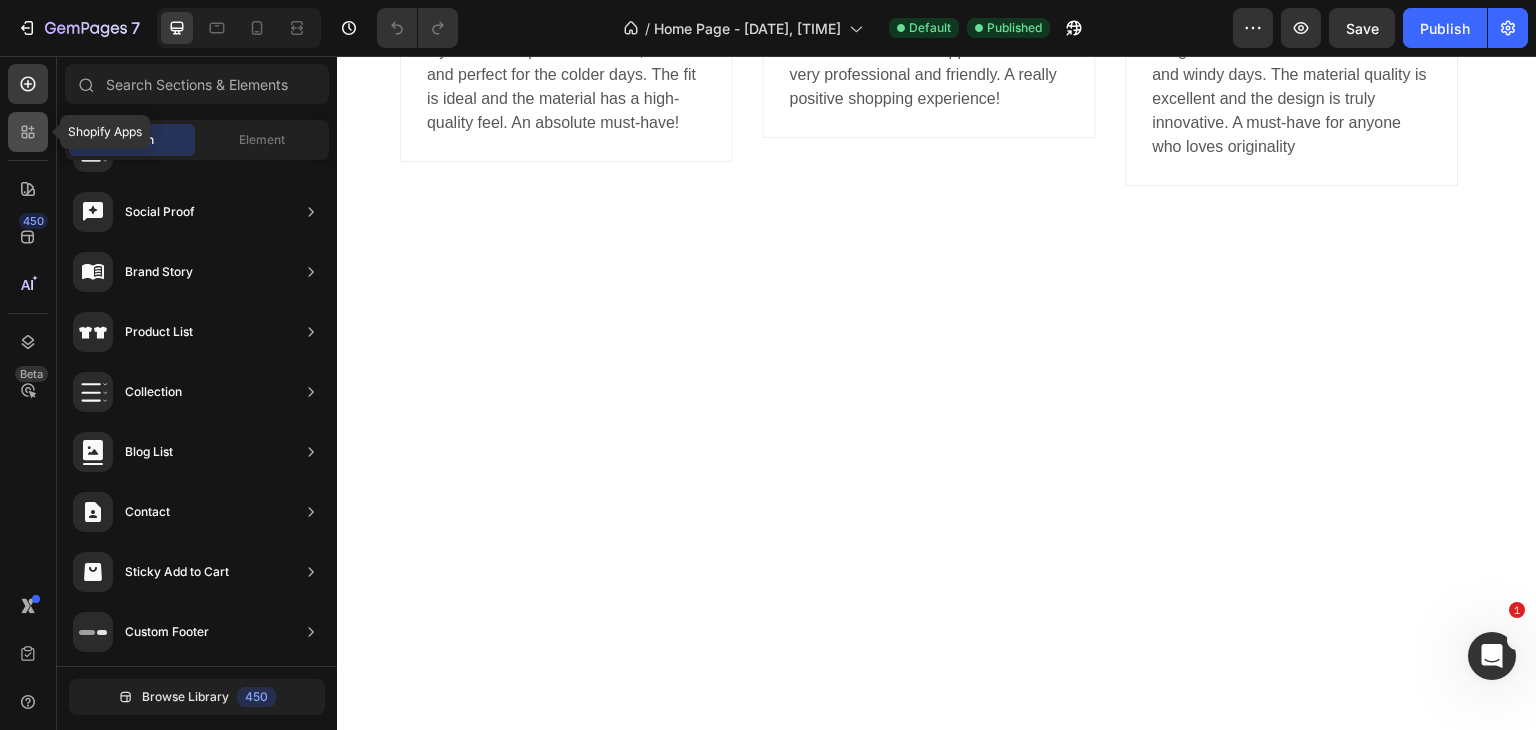 click 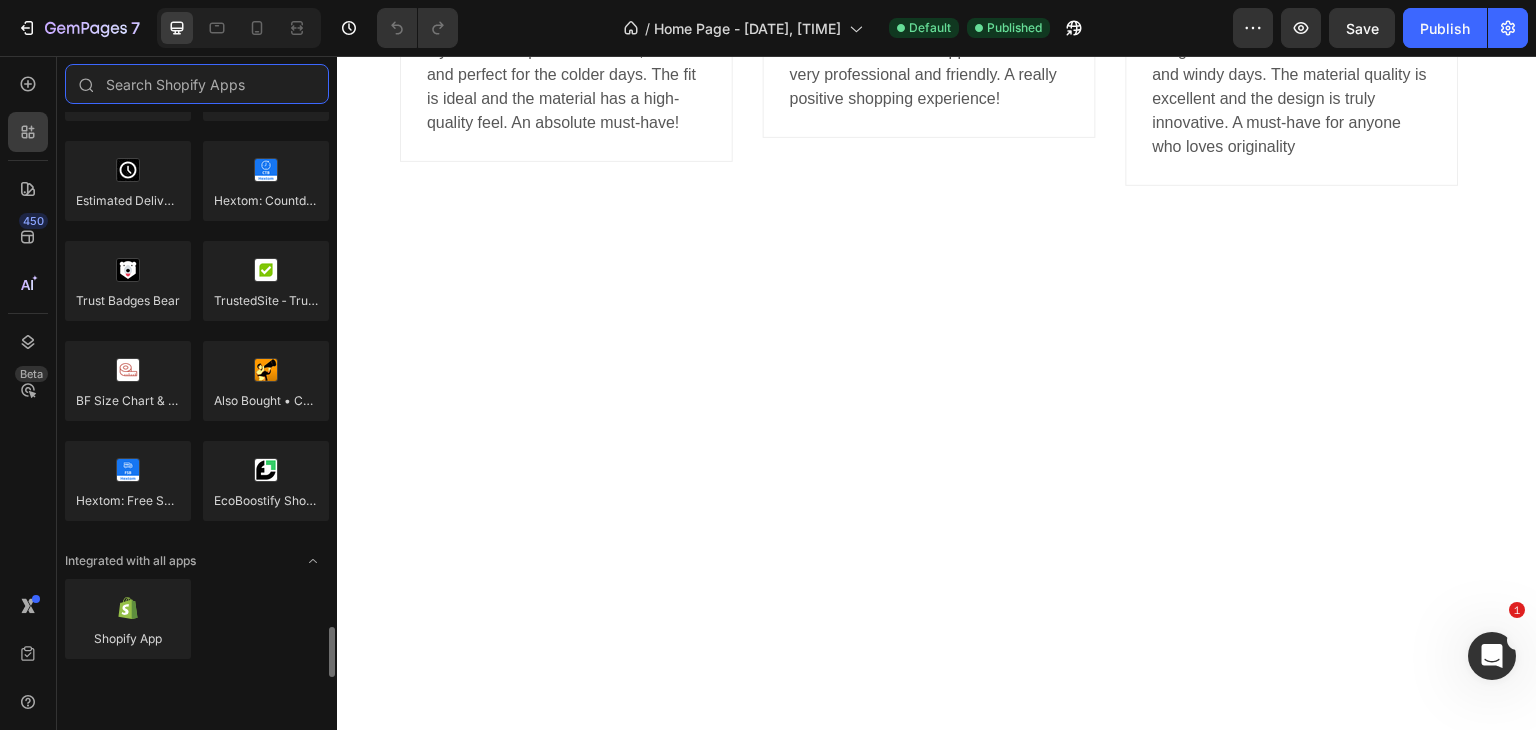 scroll, scrollTop: 5756, scrollLeft: 0, axis: vertical 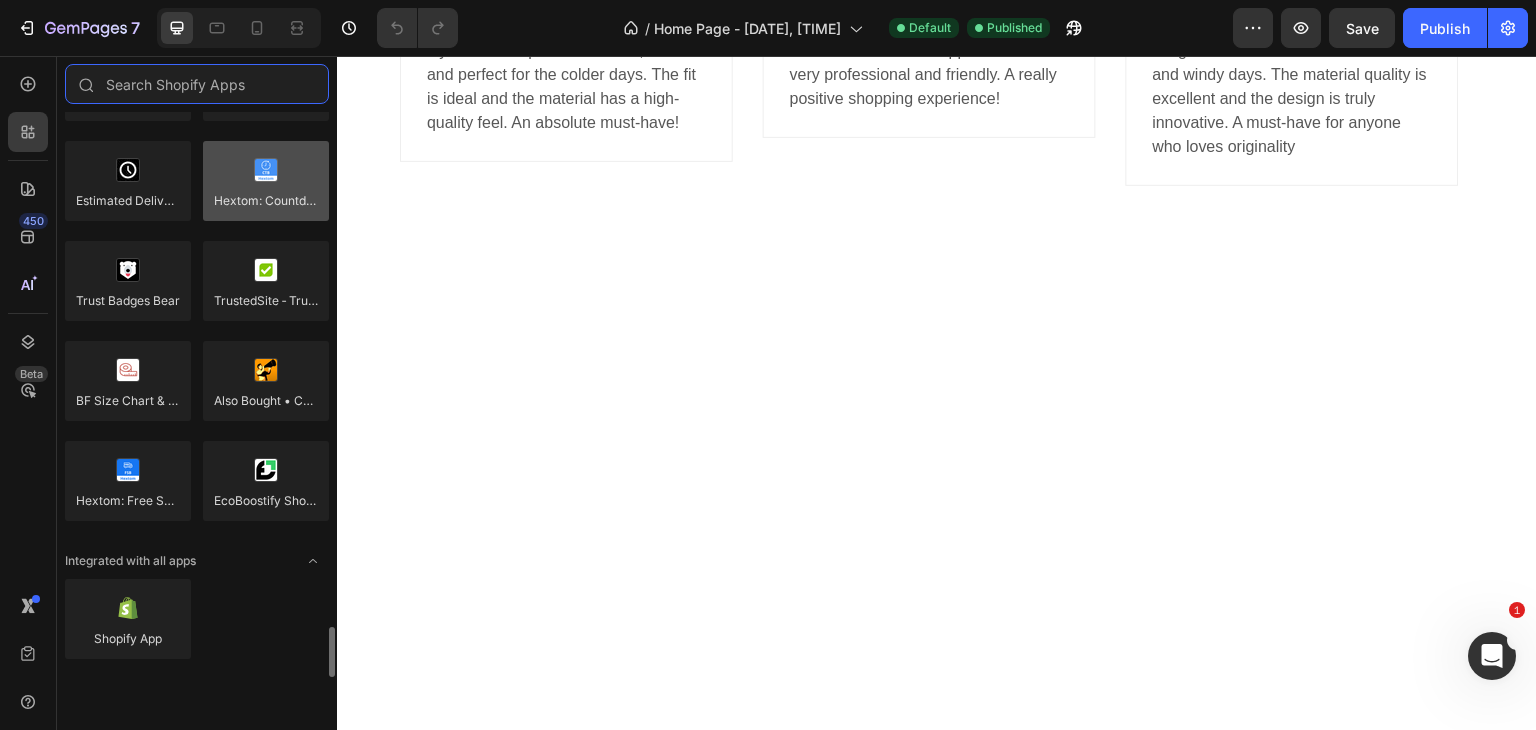 type on "i" 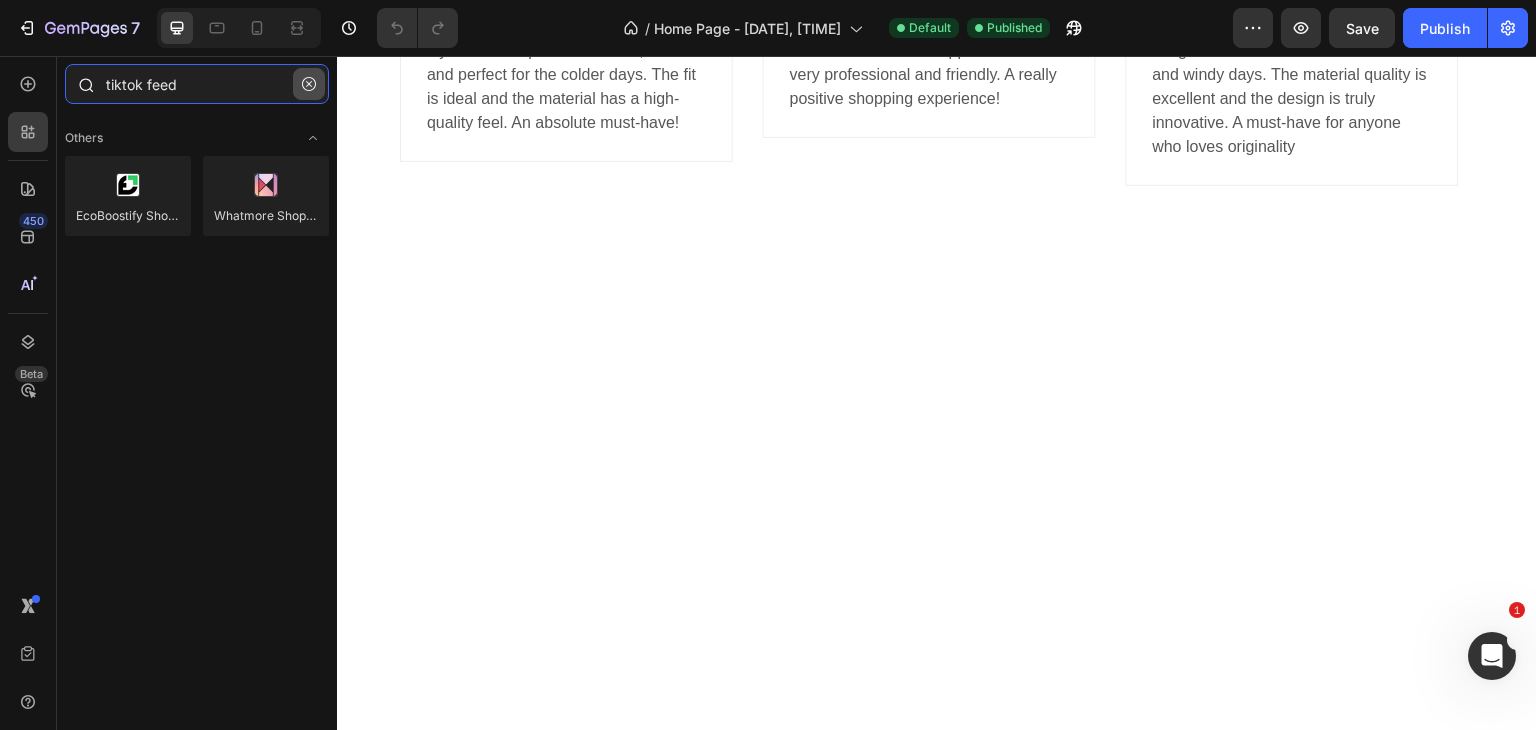 type on "tiktok feed" 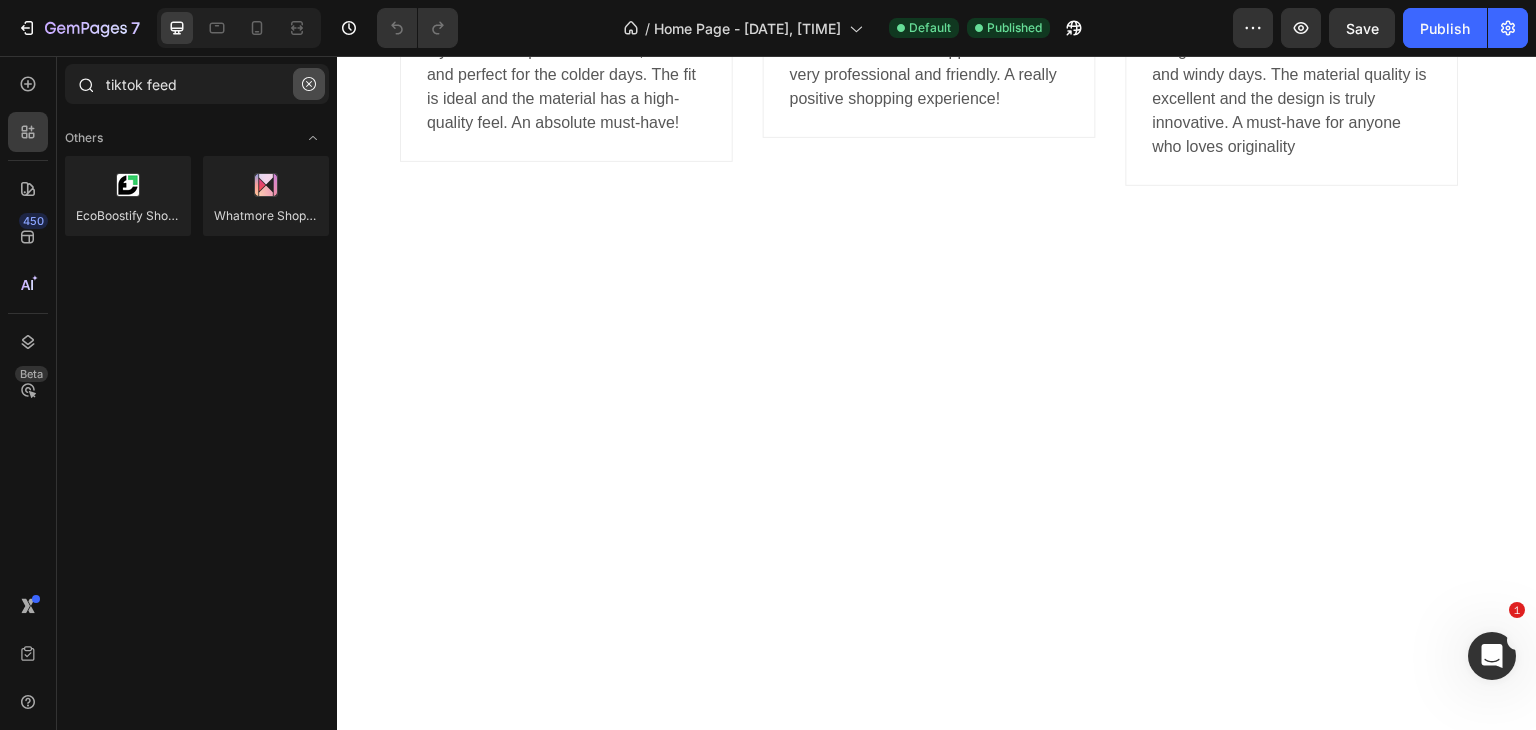click at bounding box center (309, 84) 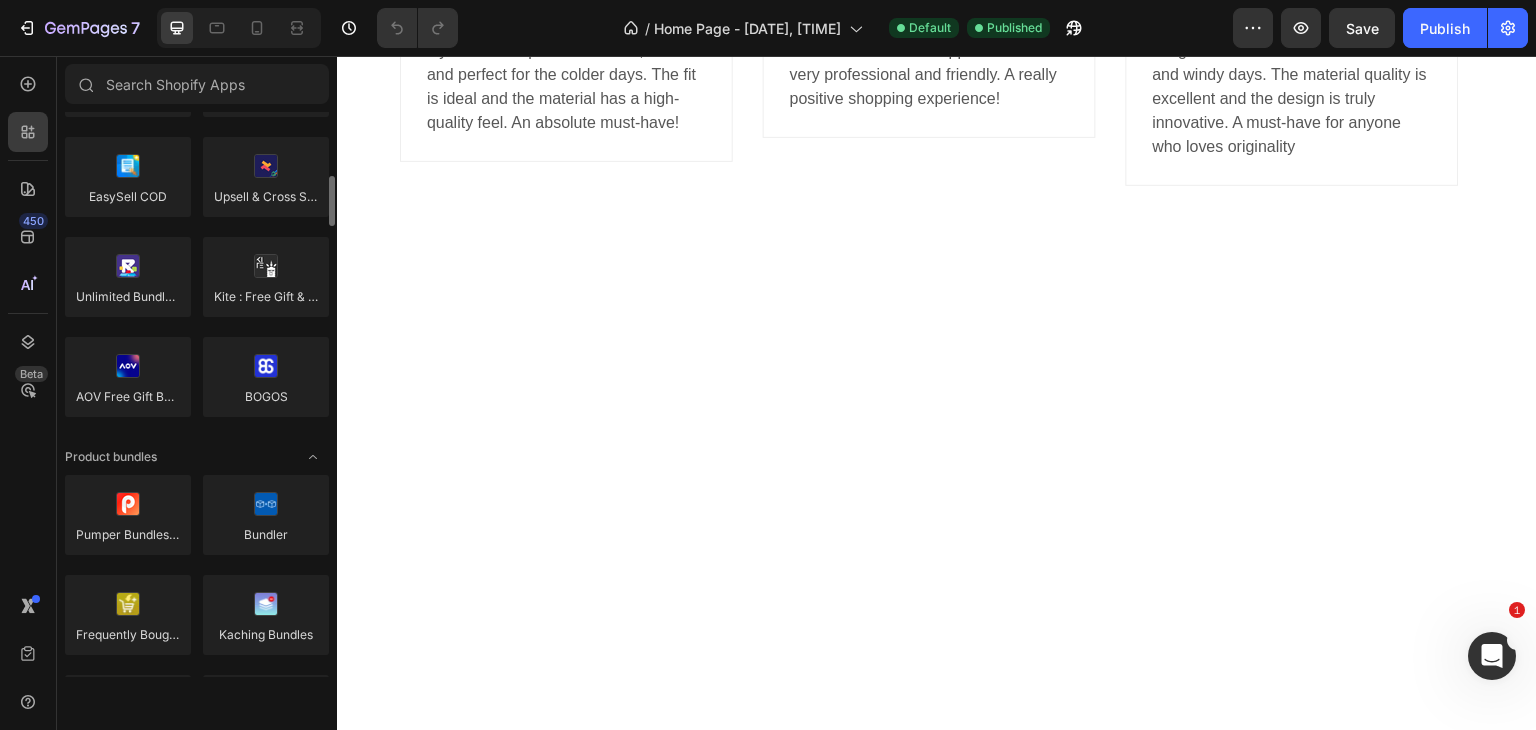 scroll, scrollTop: 1186, scrollLeft: 0, axis: vertical 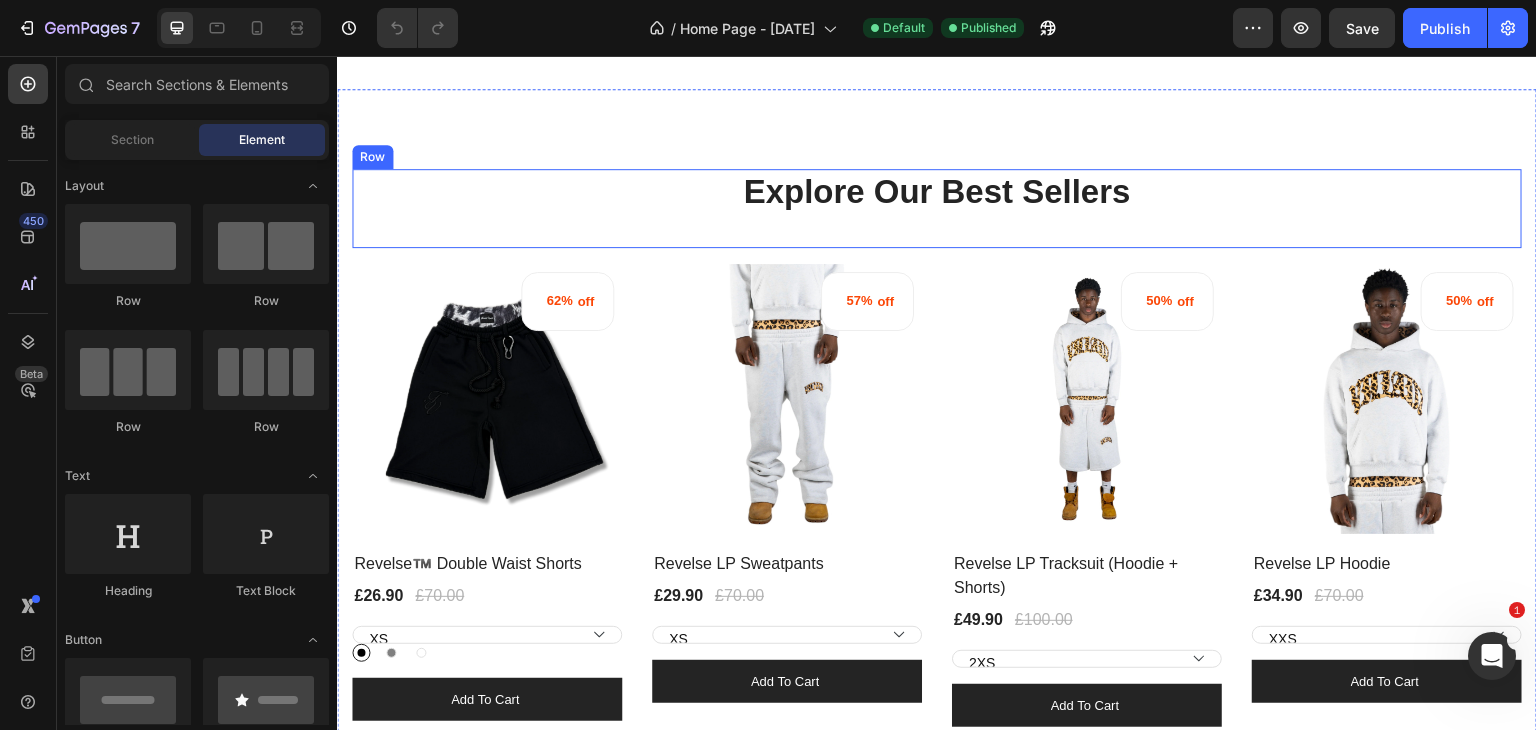 click on "Explore Our Best Sellers Heading" at bounding box center (937, 208) 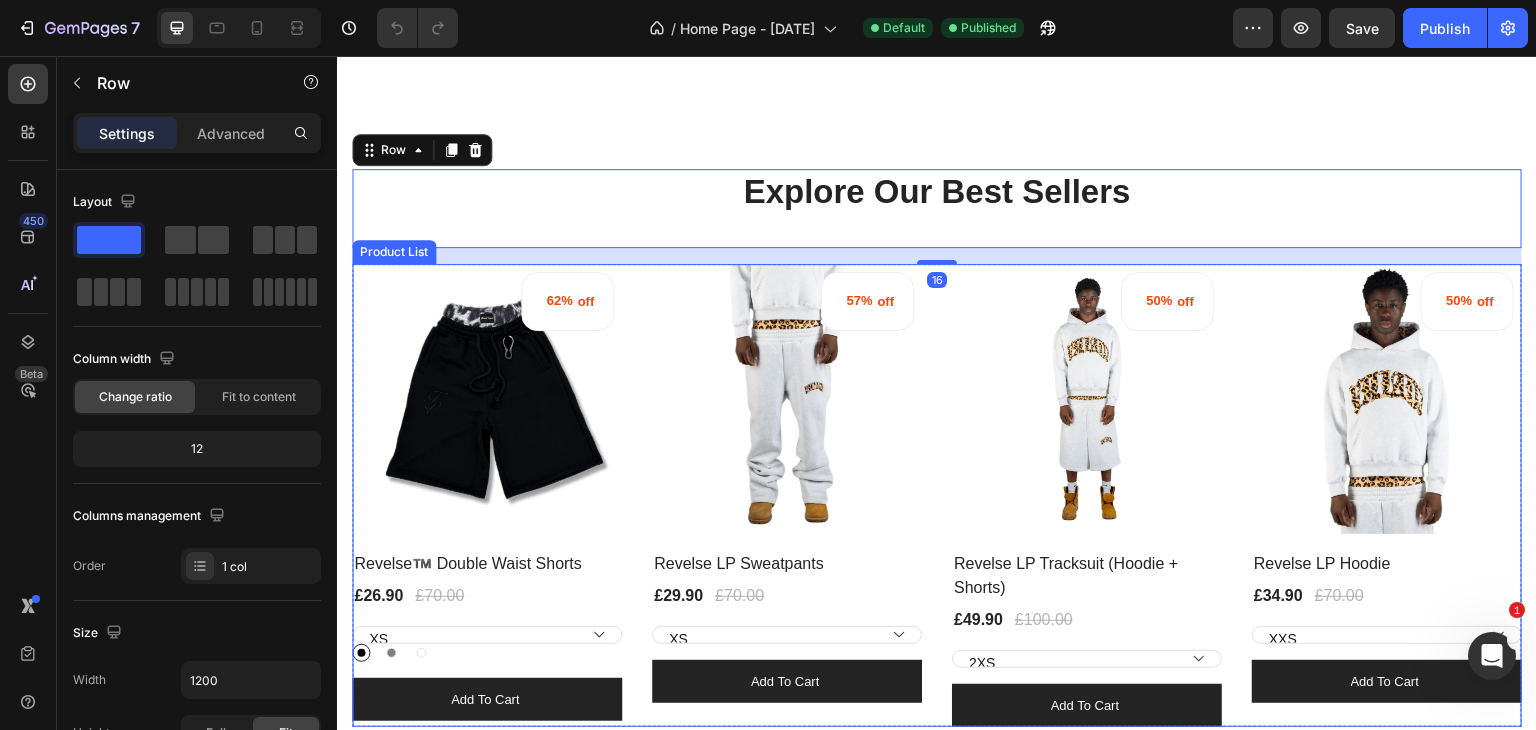 click on "62% off (P) Tag (P) Images Row Revelse™️ Double Waist Shorts (P) Title £26.90 (P) Price (P) Price £70.00 (P) Price (P) Price Row   XS S M L XL 2XL 3XL Black Black Gray Gray White White (P) Variants & Swatches Add to cart (P) Cart Button Row Product List 57% off (P) Tag (P) Images Row Revelse LP Sweatpants (P) Title £29.90 (P) Price (P) Price £70.00 (P) Price (P) Price Row   XS S M L XL 2XL (P) Variants & Swatches Add to cart (P) Cart Button Row Product List 50% off (P) Tag (P) Images Row Revelse LP Tracksuit (Hoodie + Shorts) (P) Title £49.90 (P) Price (P) Price £100.00 (P) Price (P) Price Row   2XS XS S M L XL 2XL (P) Variants & Swatches Add to cart (P) Cart Button Row Product List 50% off (P) Tag (P) Images Row Revelse LP Hoodie (P) Title £34.90 (P) Price (P) Price £70.00 (P) Price (P) Price Row   XXS XS S M L XL 2XL (P) Variants & Swatches Add to cart (P) Cart Button Row Product List" at bounding box center [937, 496] 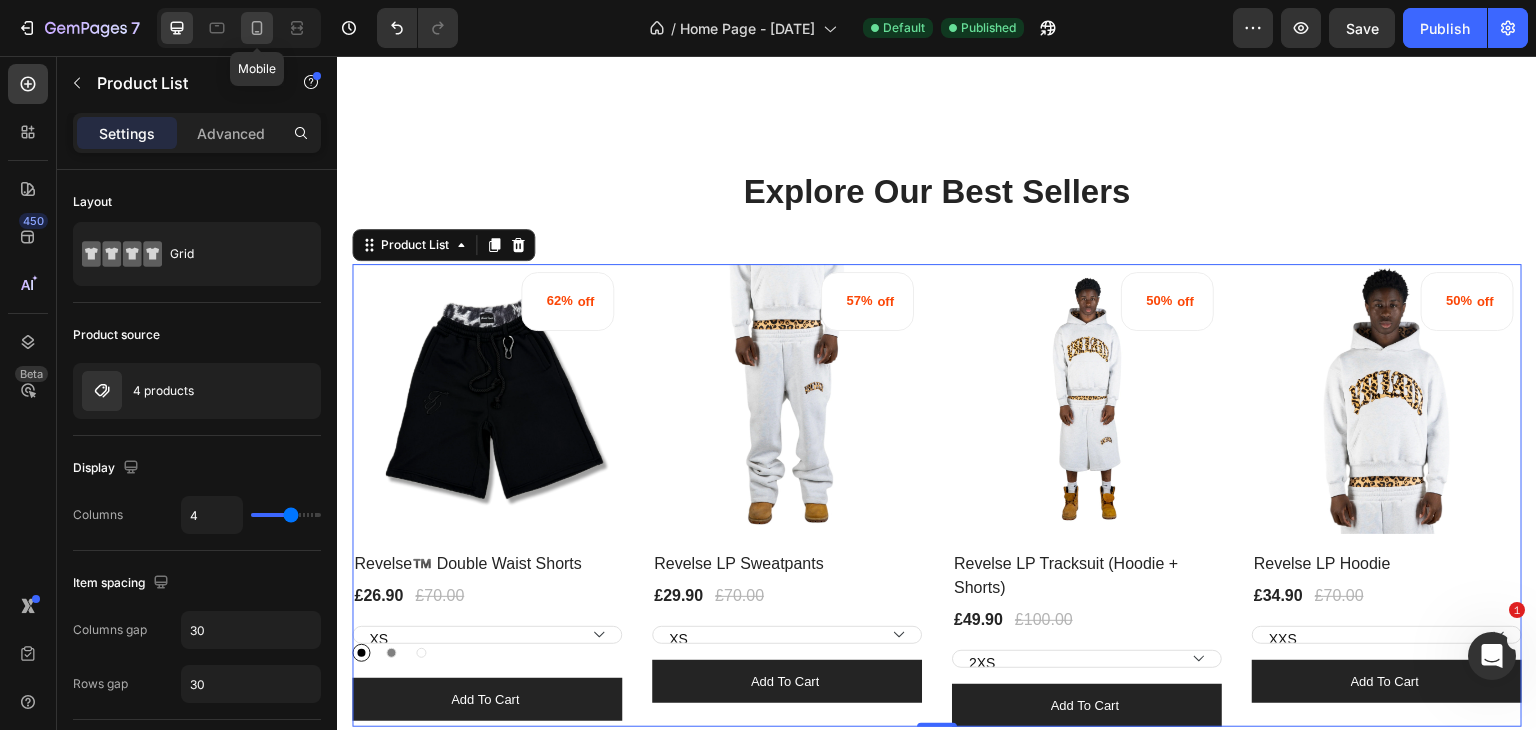 click 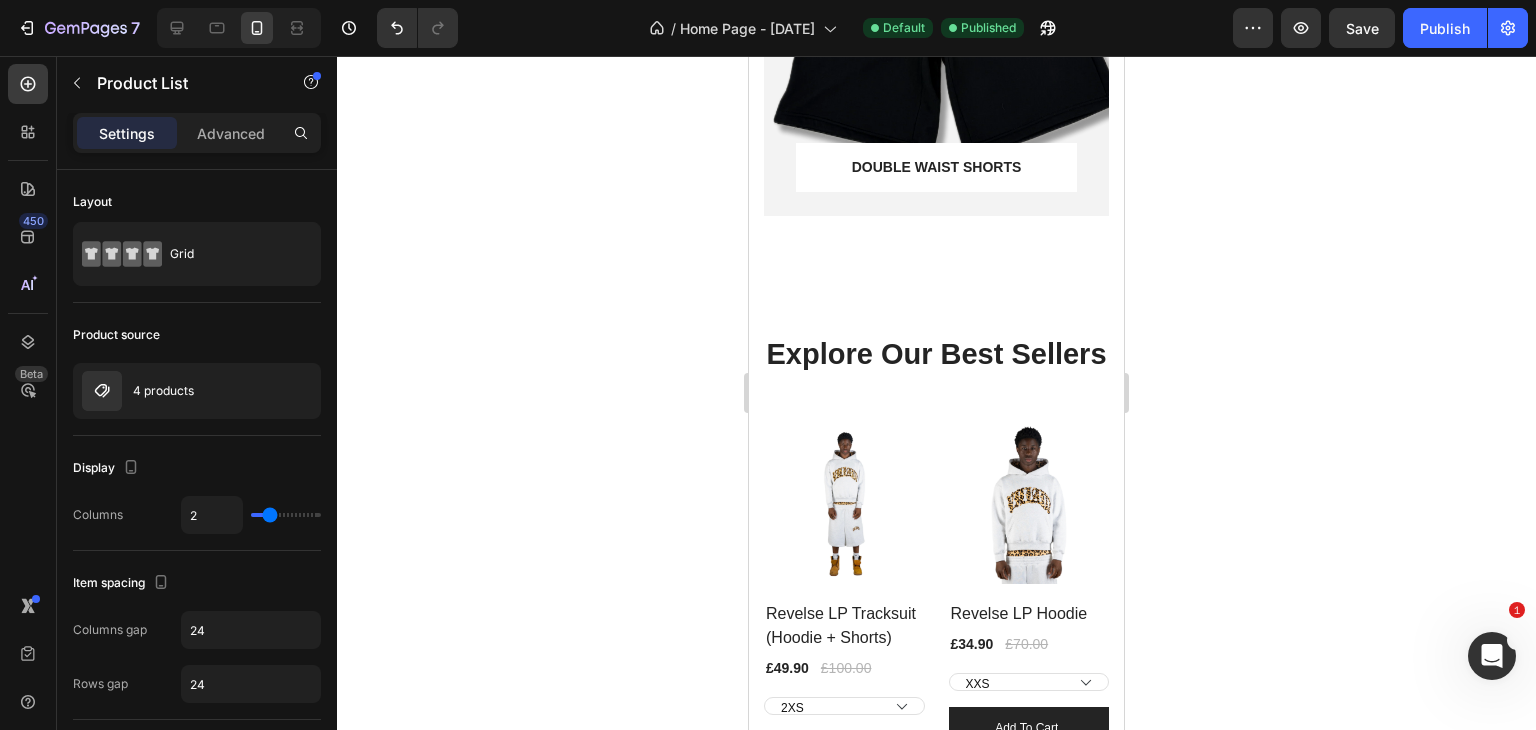 scroll, scrollTop: 2272, scrollLeft: 0, axis: vertical 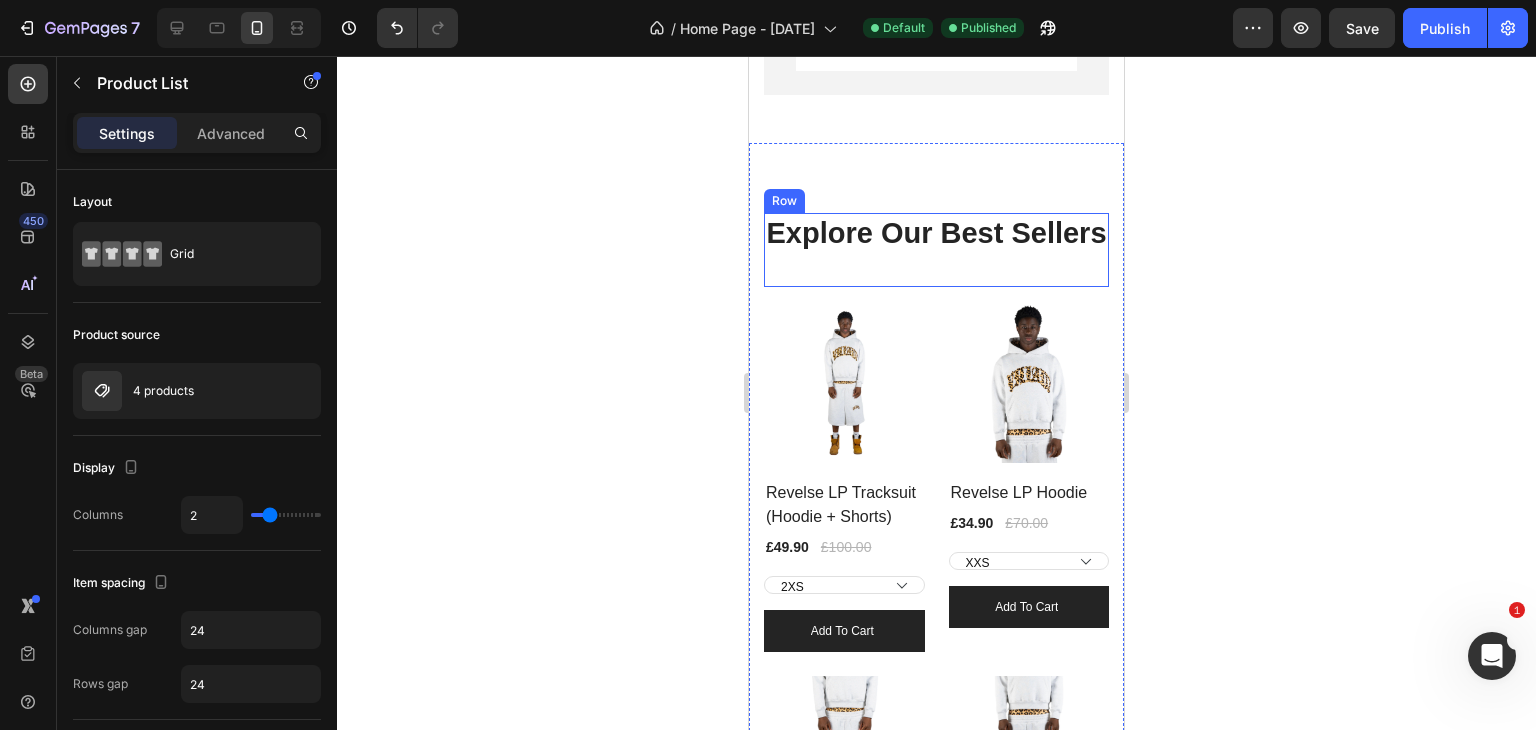 click on "Explore Our Best Sellers Heading" at bounding box center [936, 250] 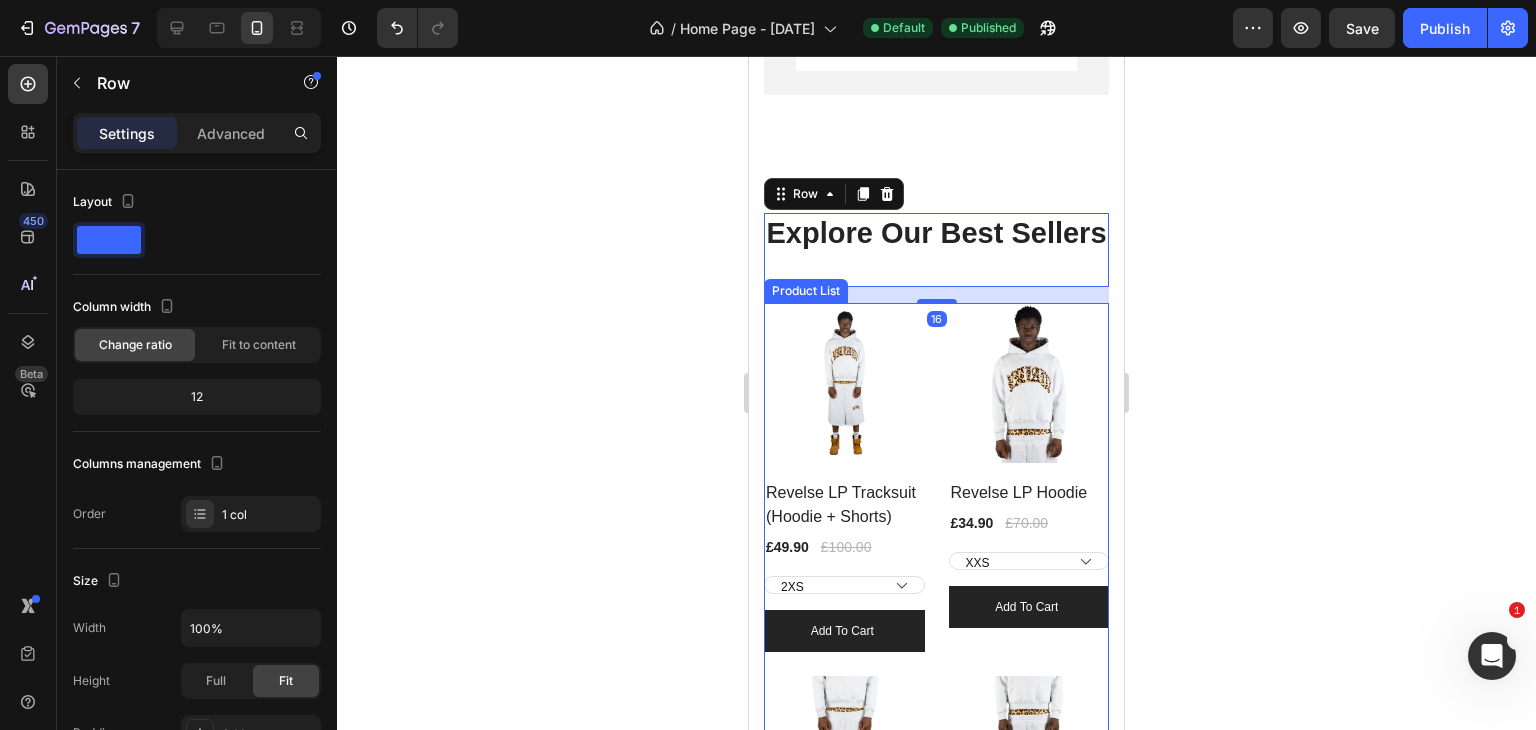 scroll, scrollTop: 2337, scrollLeft: 0, axis: vertical 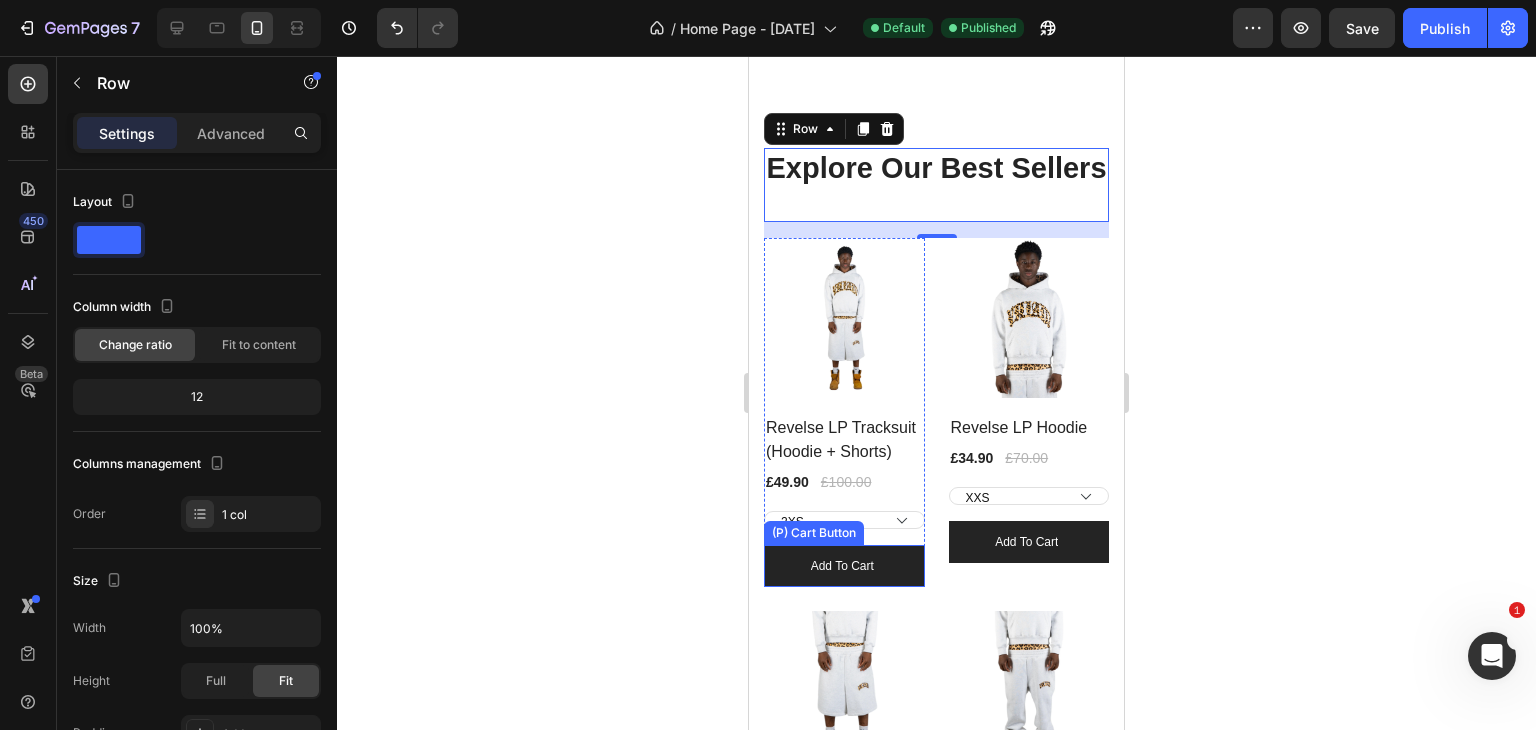 click on "(P) Cart Button" at bounding box center [814, 533] 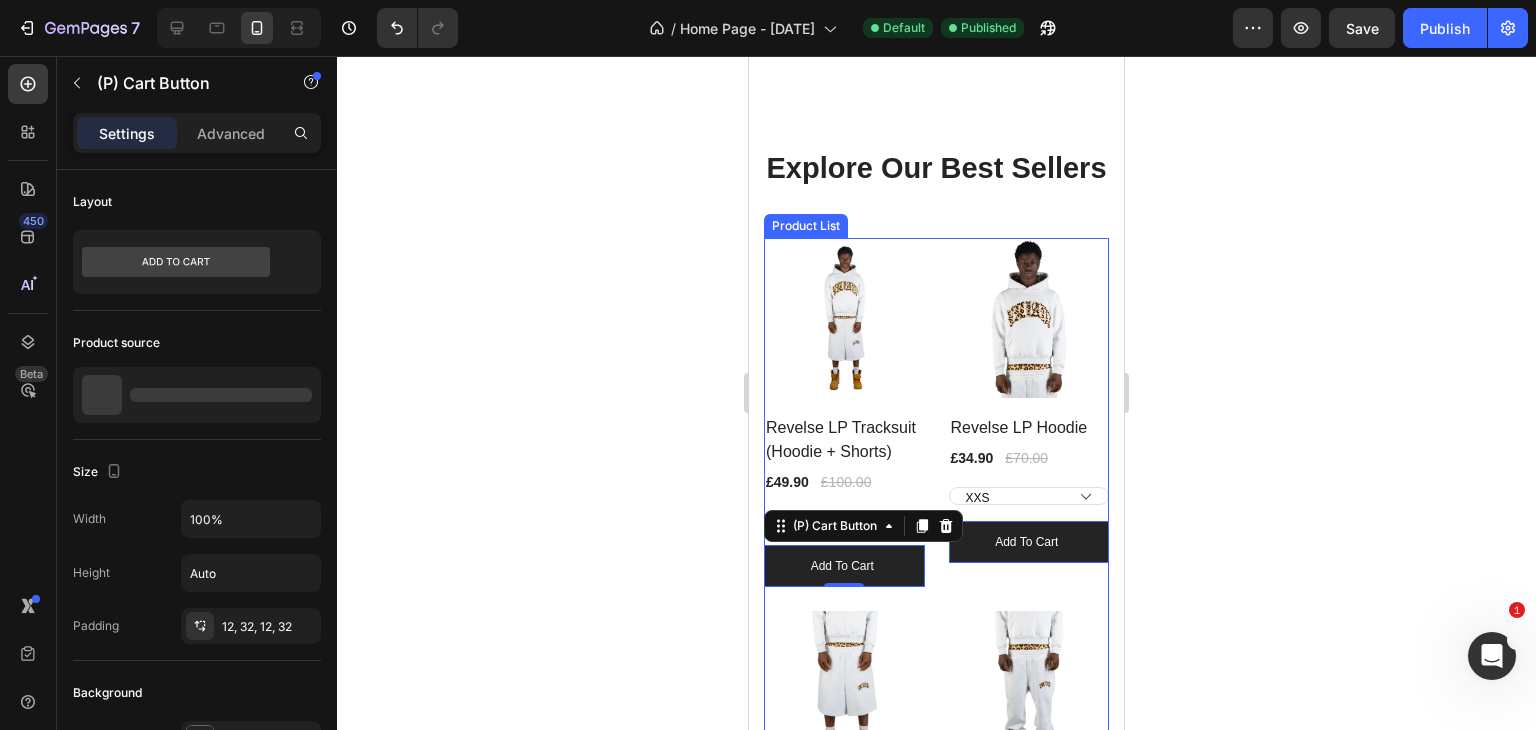 click on "(P) Images Row Revelse LP Tracksuit (Hoodie + Shorts) (P) Title £49.90 (P) Price (P) Price £100.00 (P) Price (P) Price Row   2XS XS S M L XL 2XL (P) Variants & Swatches Add to cart (P) Cart Button   0 Row Product List (P) Images Row Revelse LP Hoodie (P) Title £34.90 (P) Price (P) Price £70.00 (P) Price (P) Price Row   XXS XS S M L XL 2XL (P) Variants & Swatches Add to cart (P) Cart Button   0 Row Product List (P) Images Row Revelse LP Double Waist Shorts (P) Title £29.90 (P) Price (P) Price £60.00 (P) Price (P) Price Row   XXS XS S M L XL 2XL (P) Variants & Swatches Add to cart (P) Cart Button   0 Row Product List (P) Images Row Revelse LP Sweatpants (P) Title £29.90 (P) Price (P) Price £70.00 (P) Price (P) Price Row   XS S M L XL 2XL (P) Variants & Swatches Add to cart (P) Cart Button   0 Row Product List" at bounding box center [936, 599] 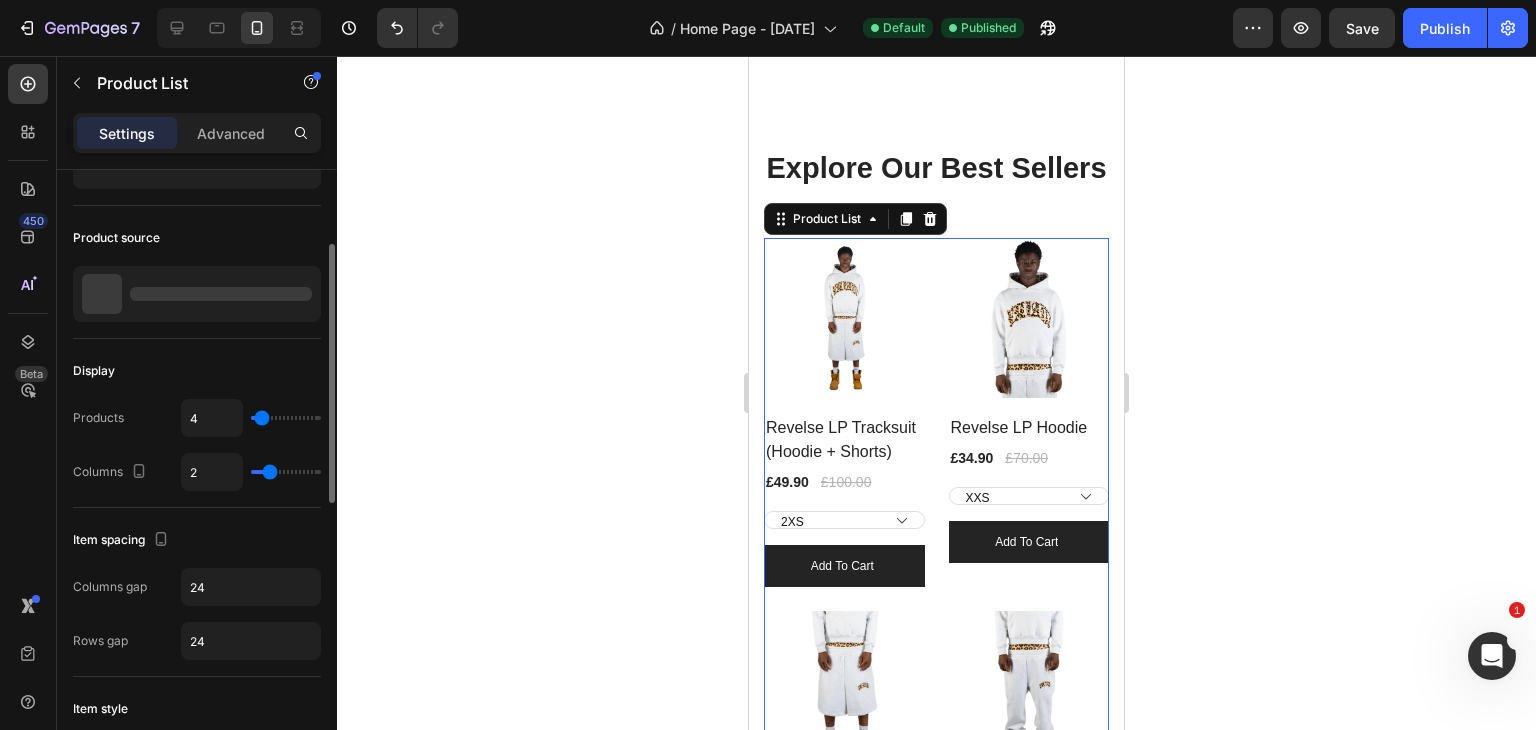 scroll, scrollTop: 149, scrollLeft: 0, axis: vertical 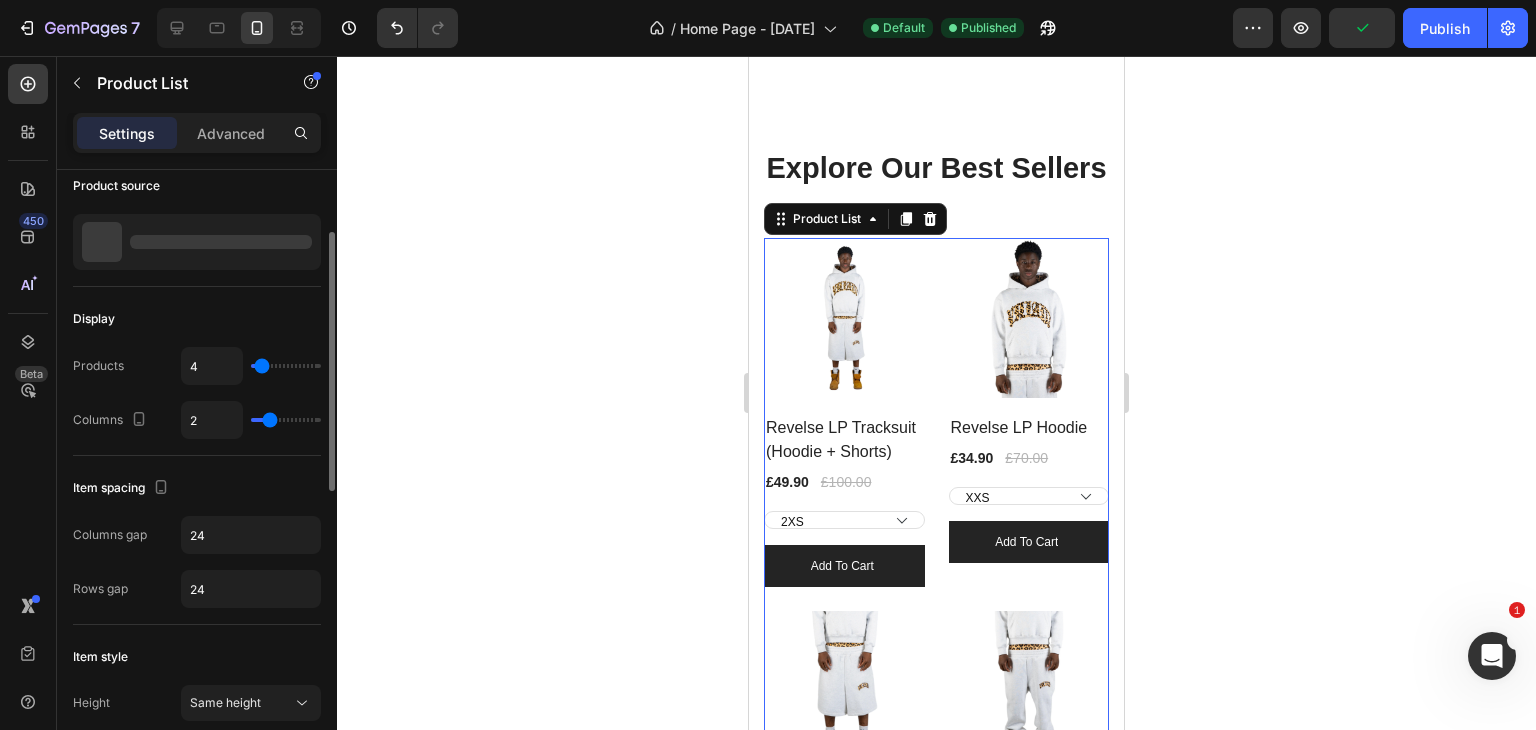 type on "3" 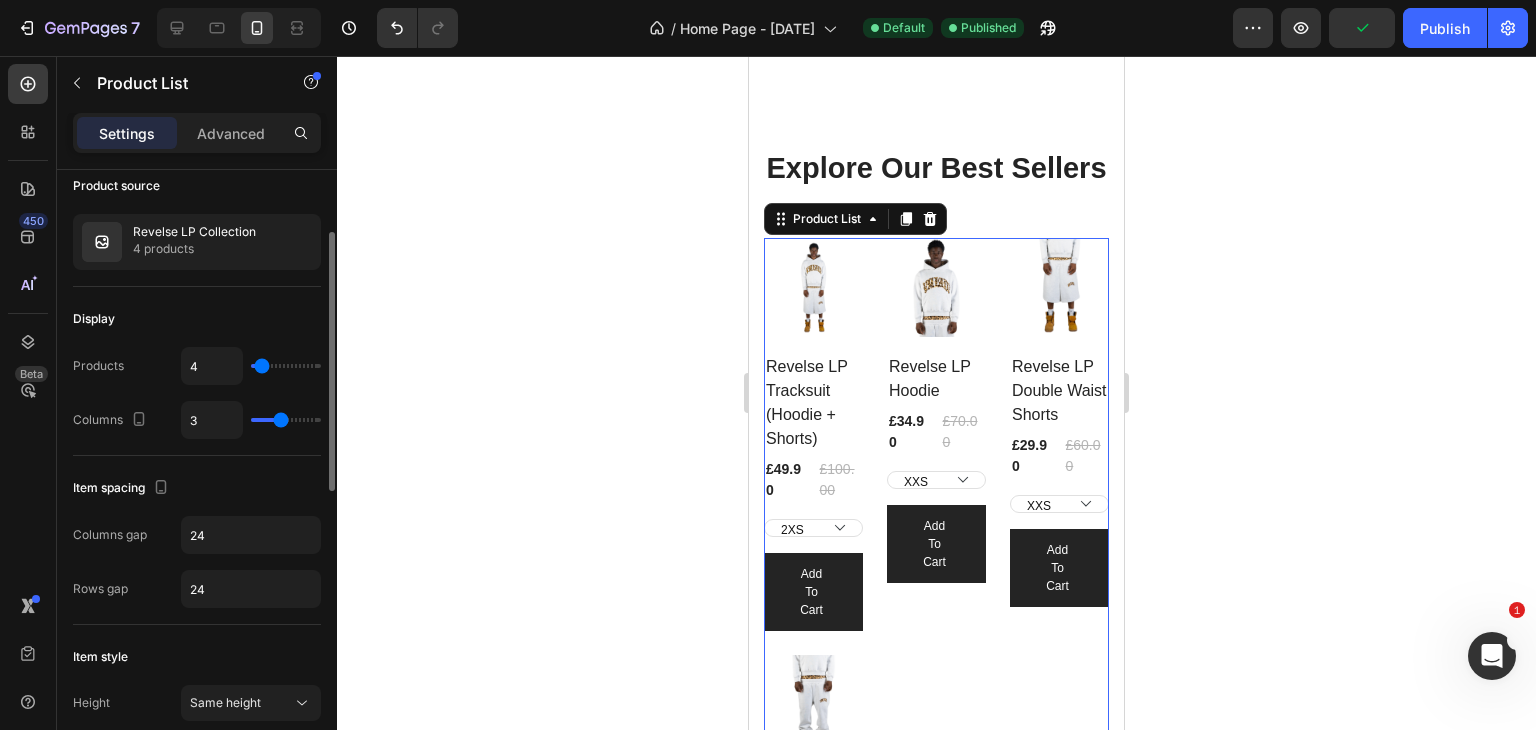 type on "3" 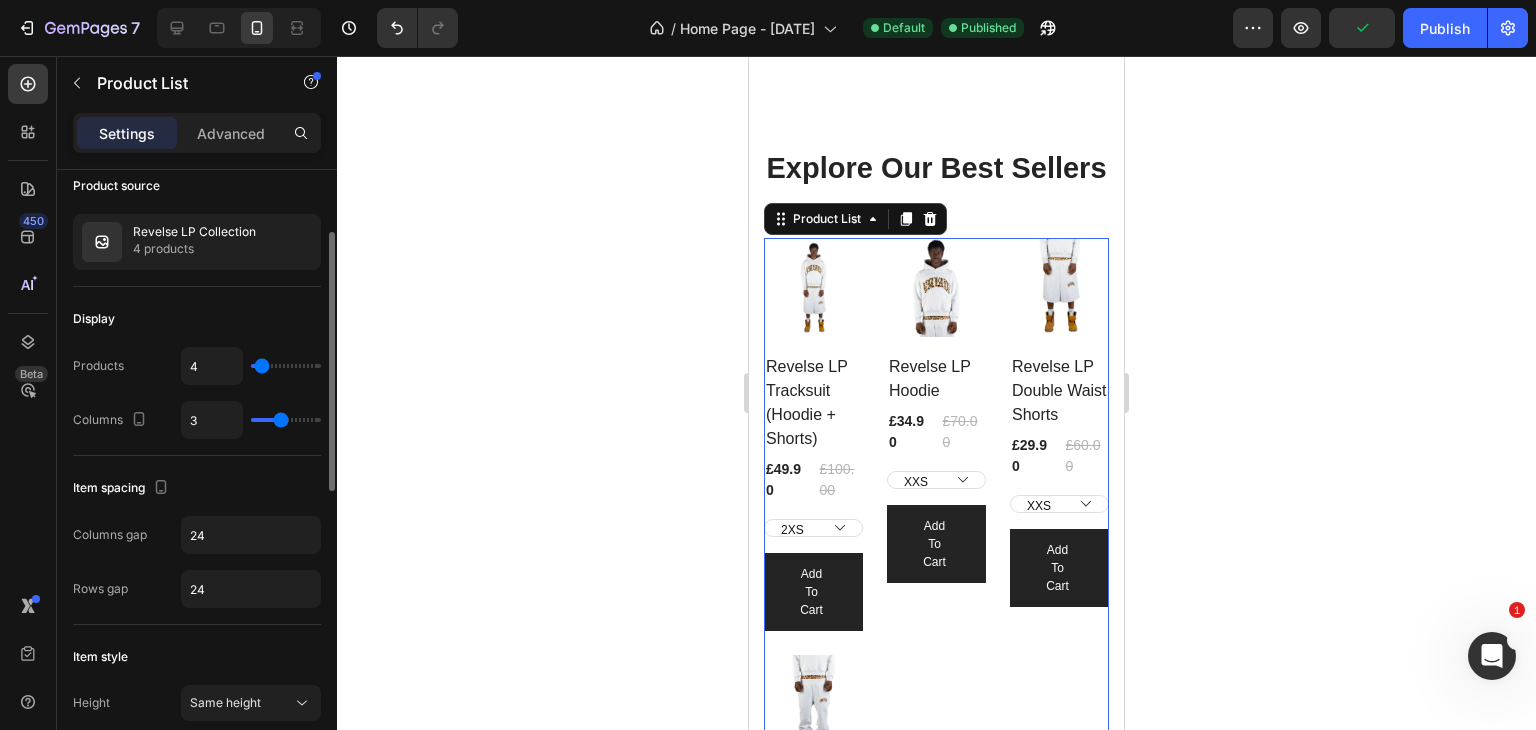 click at bounding box center (286, 420) 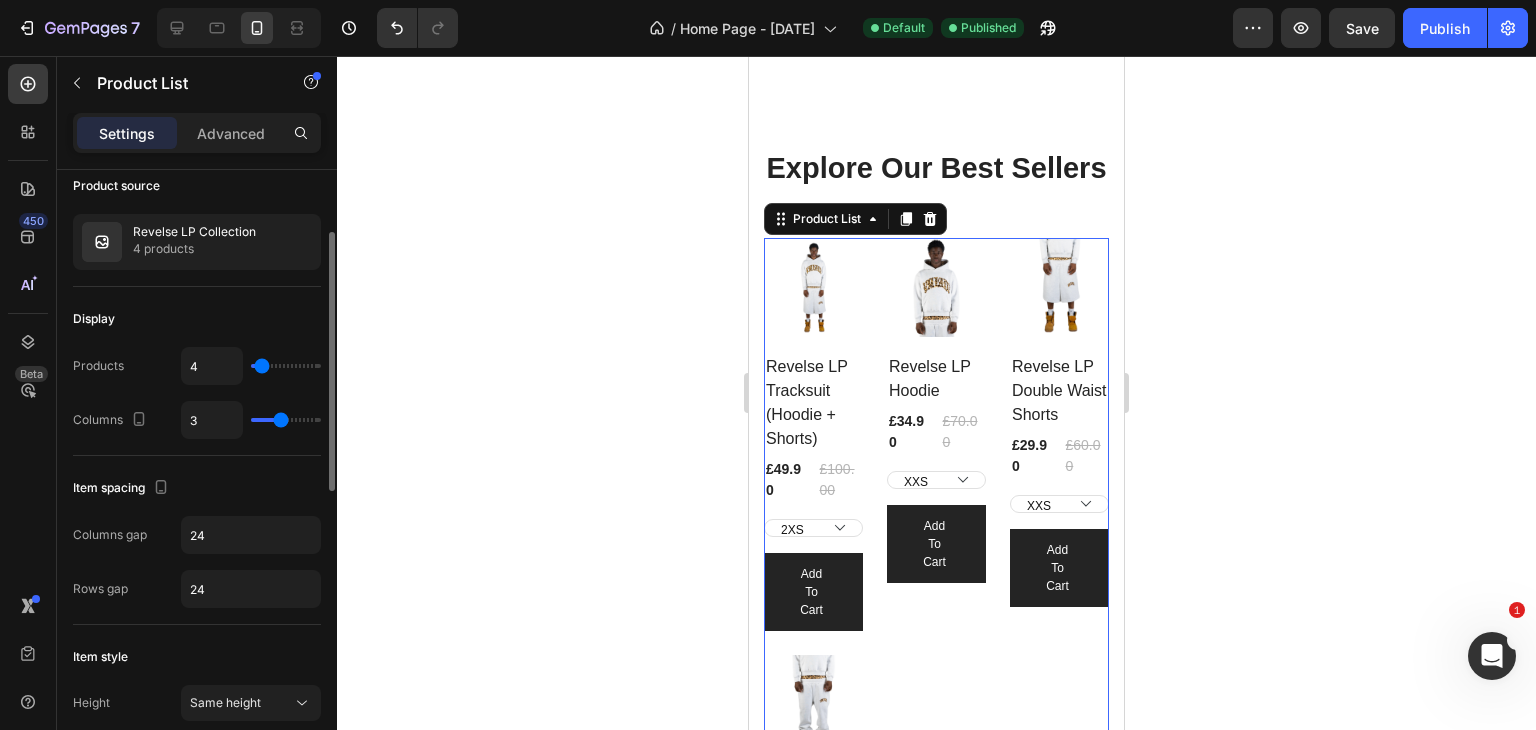 type on "2" 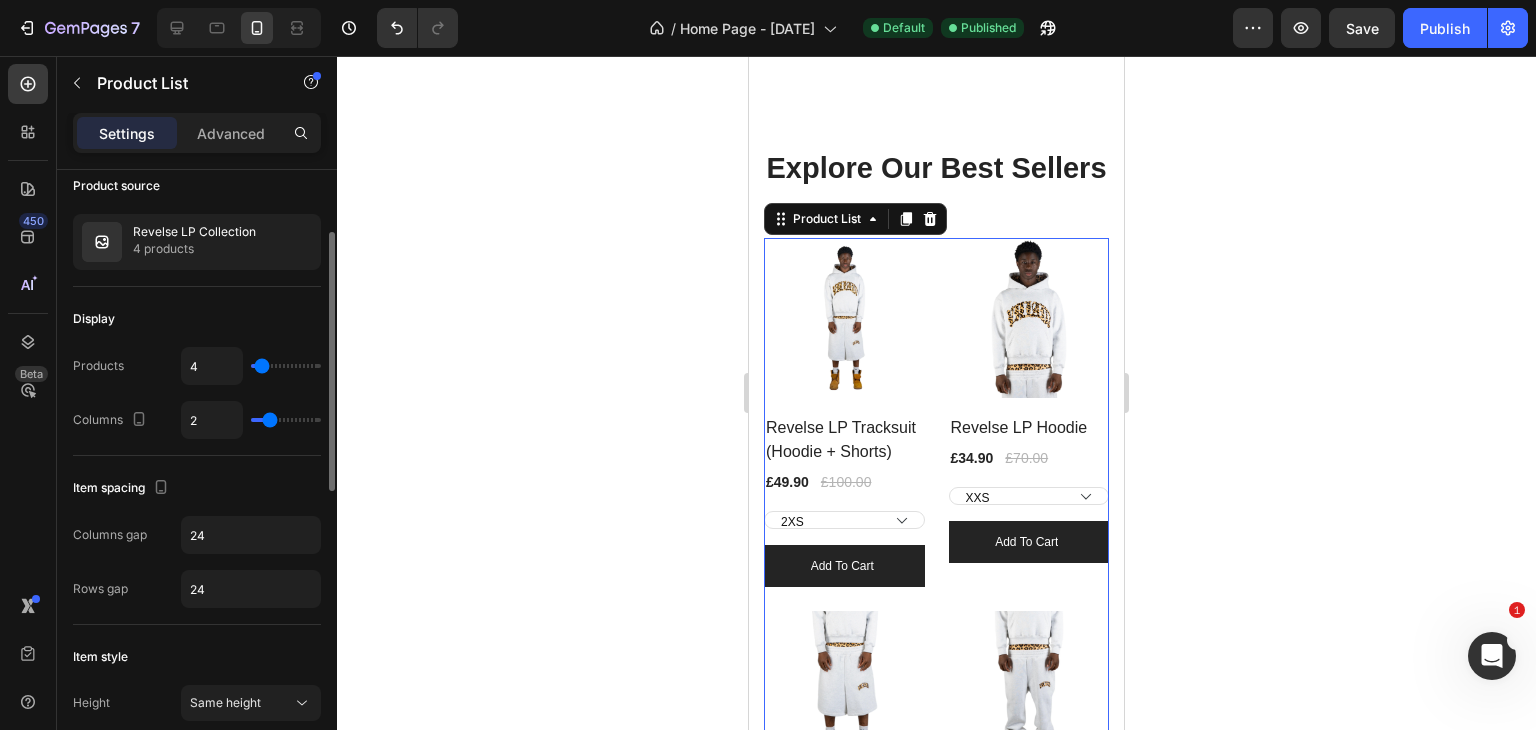 type on "2" 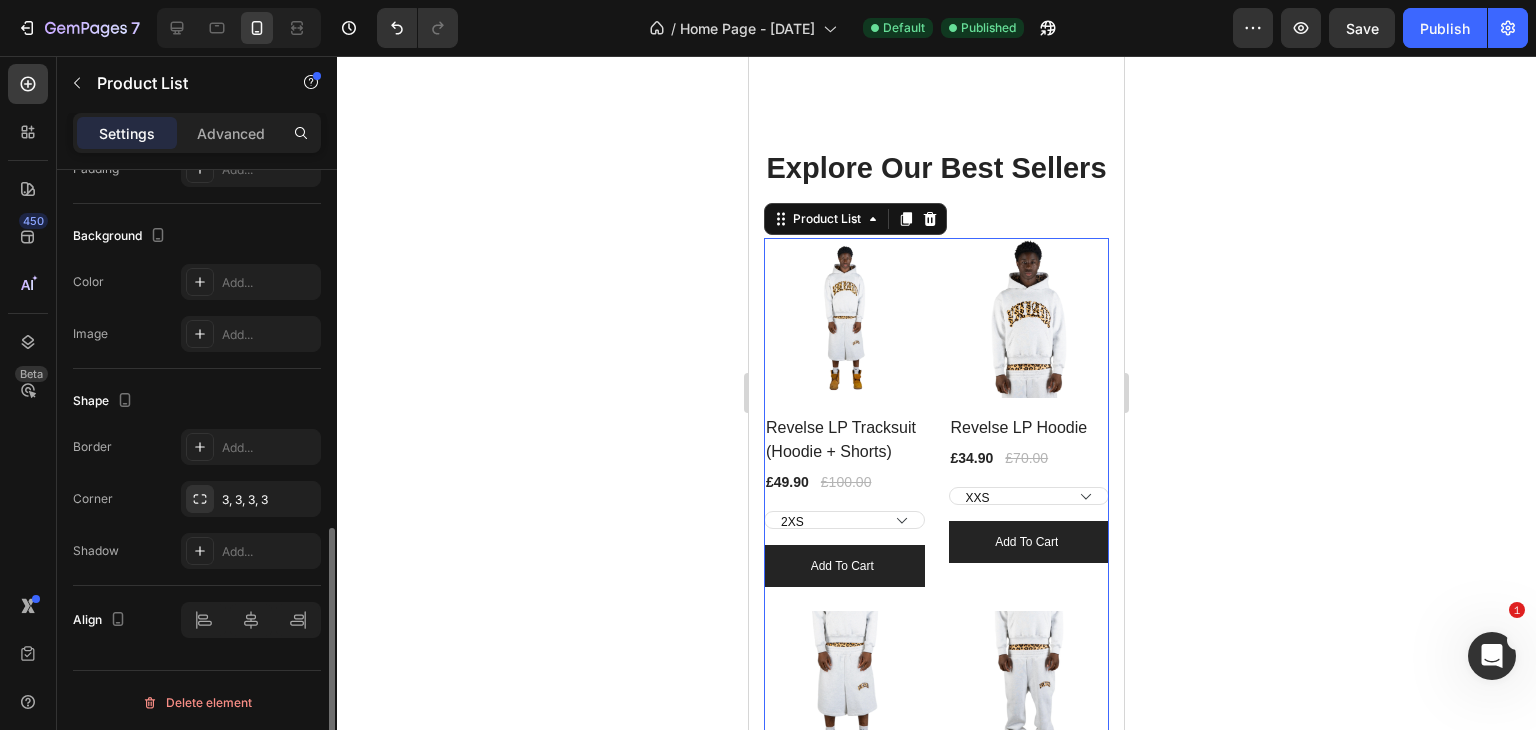 scroll, scrollTop: 849, scrollLeft: 0, axis: vertical 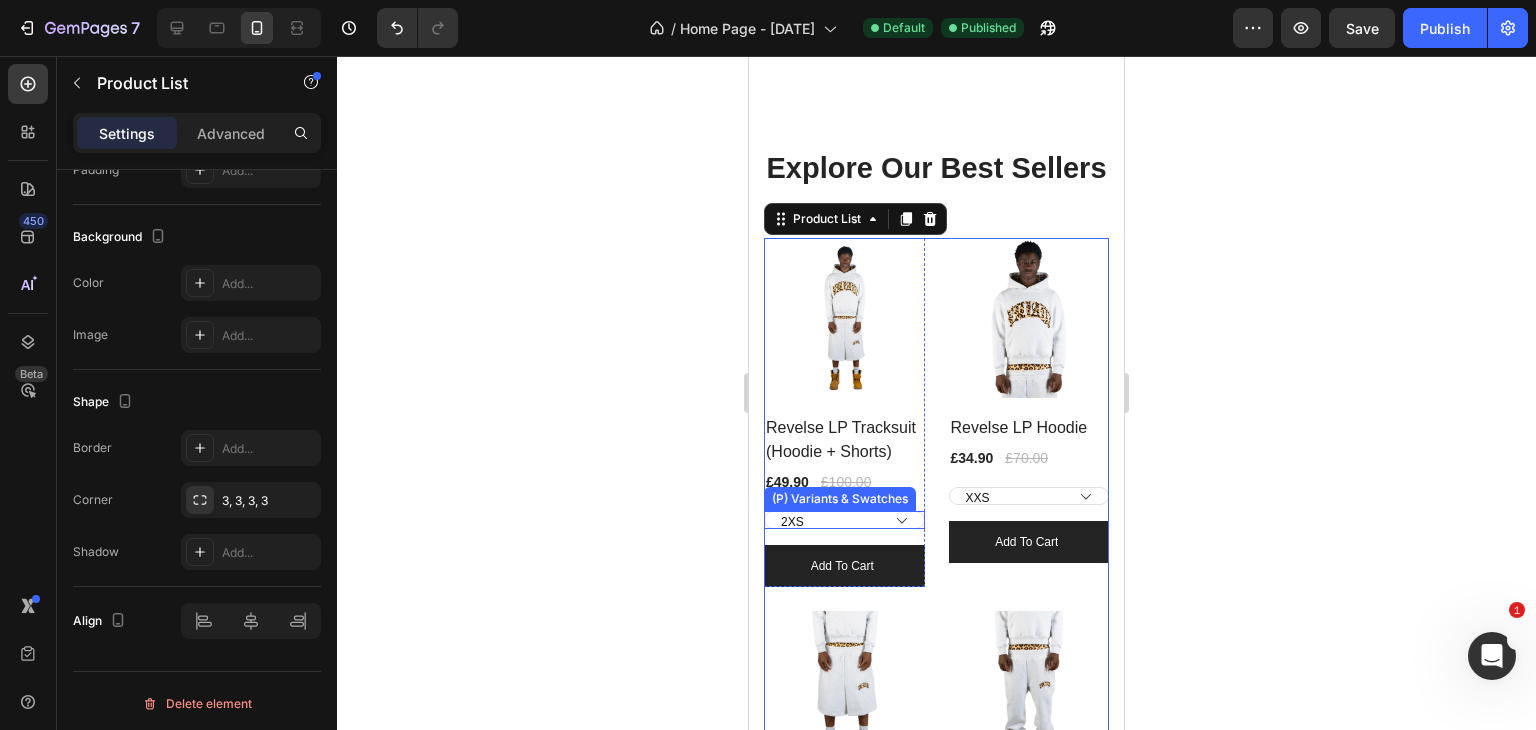 click on "2XS XS S M L XL 2XL" at bounding box center (844, 520) 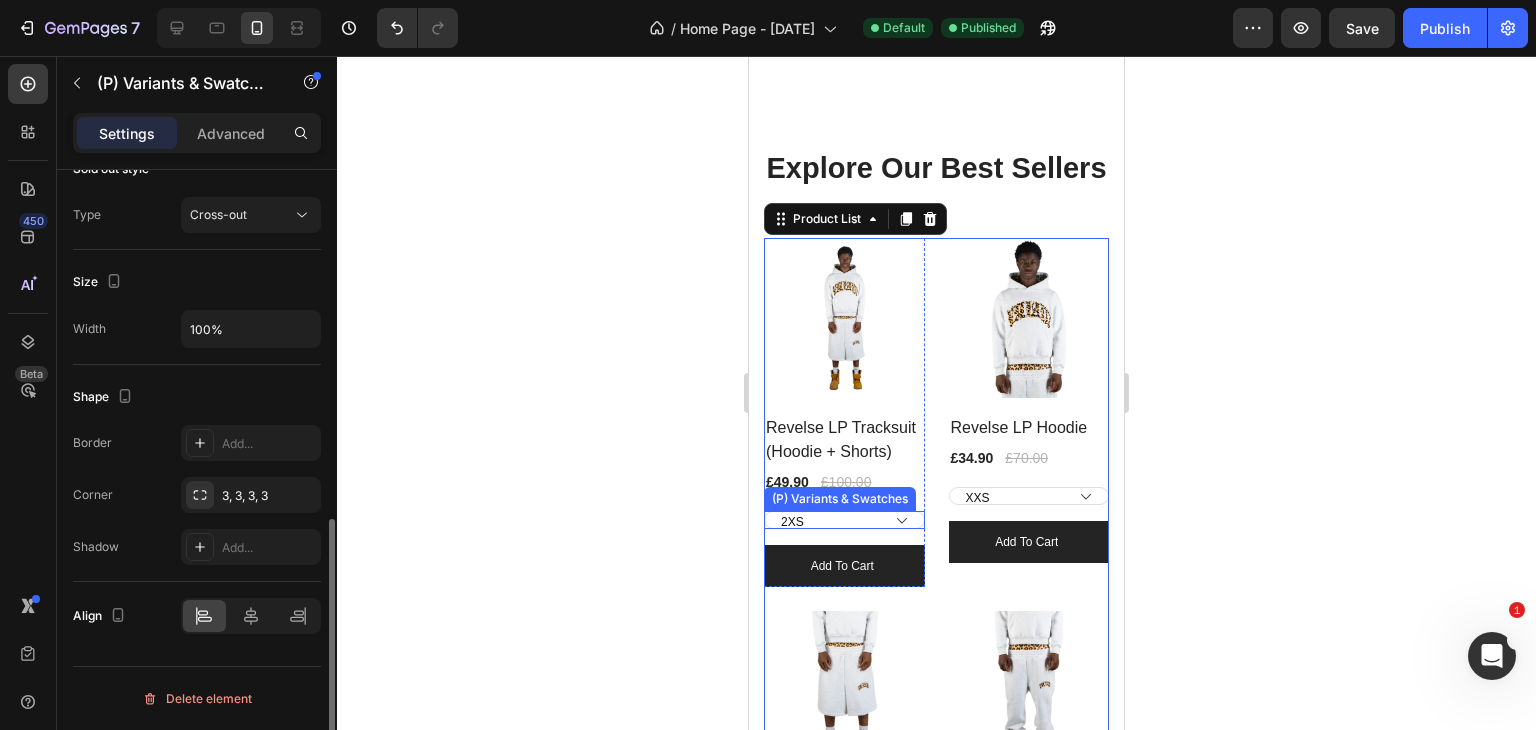 scroll, scrollTop: 0, scrollLeft: 0, axis: both 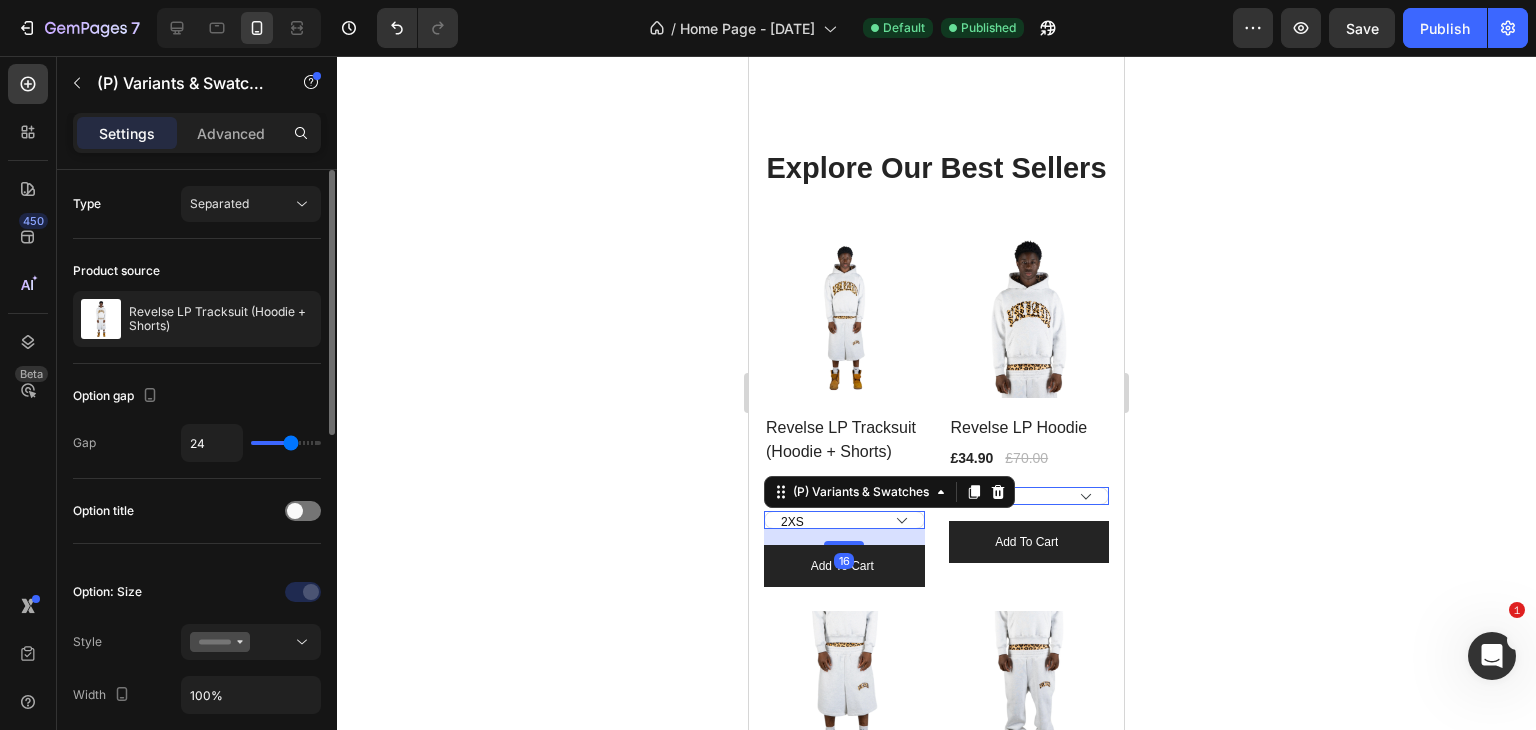 click on "2XS XS S M L XL 2XL" at bounding box center [844, 520] 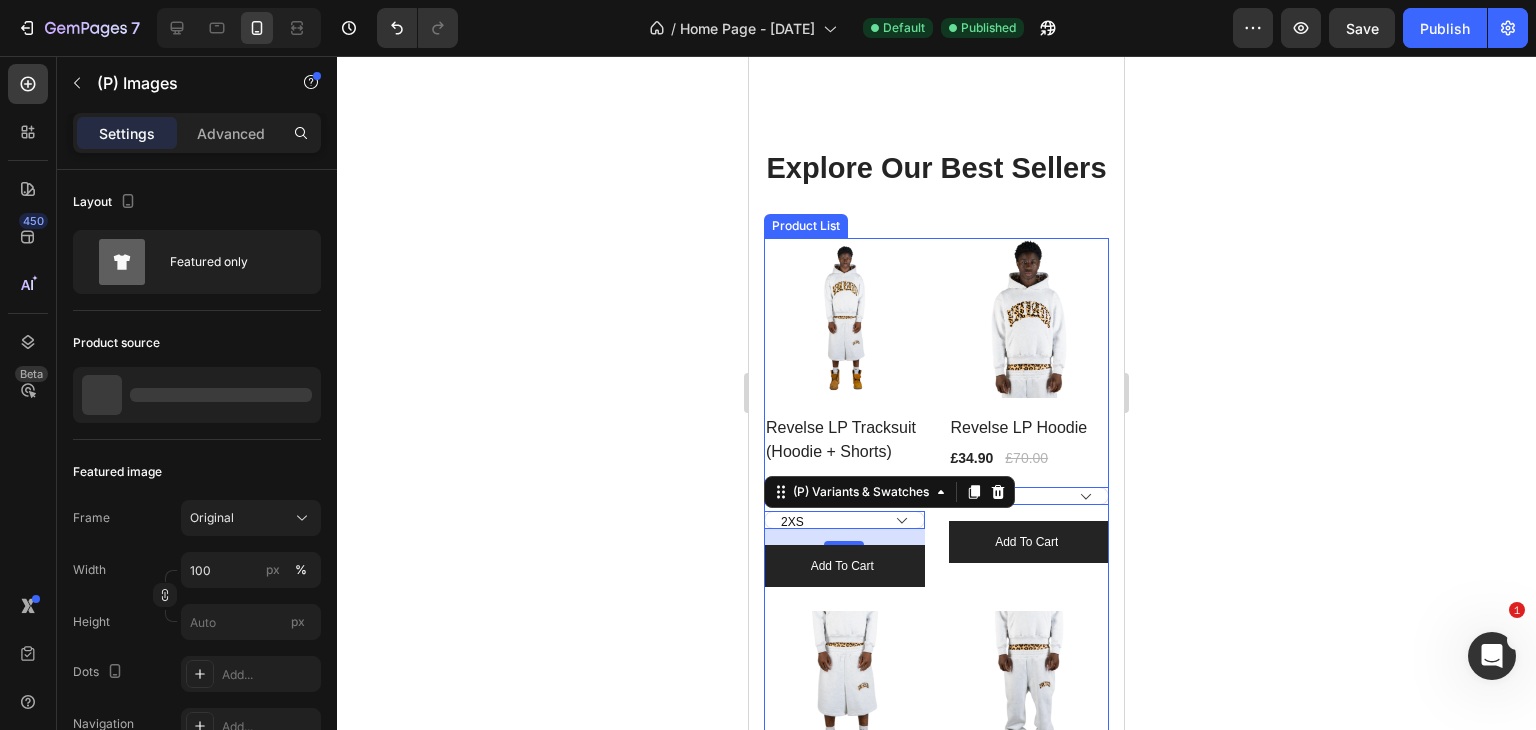 click at bounding box center [1029, 318] 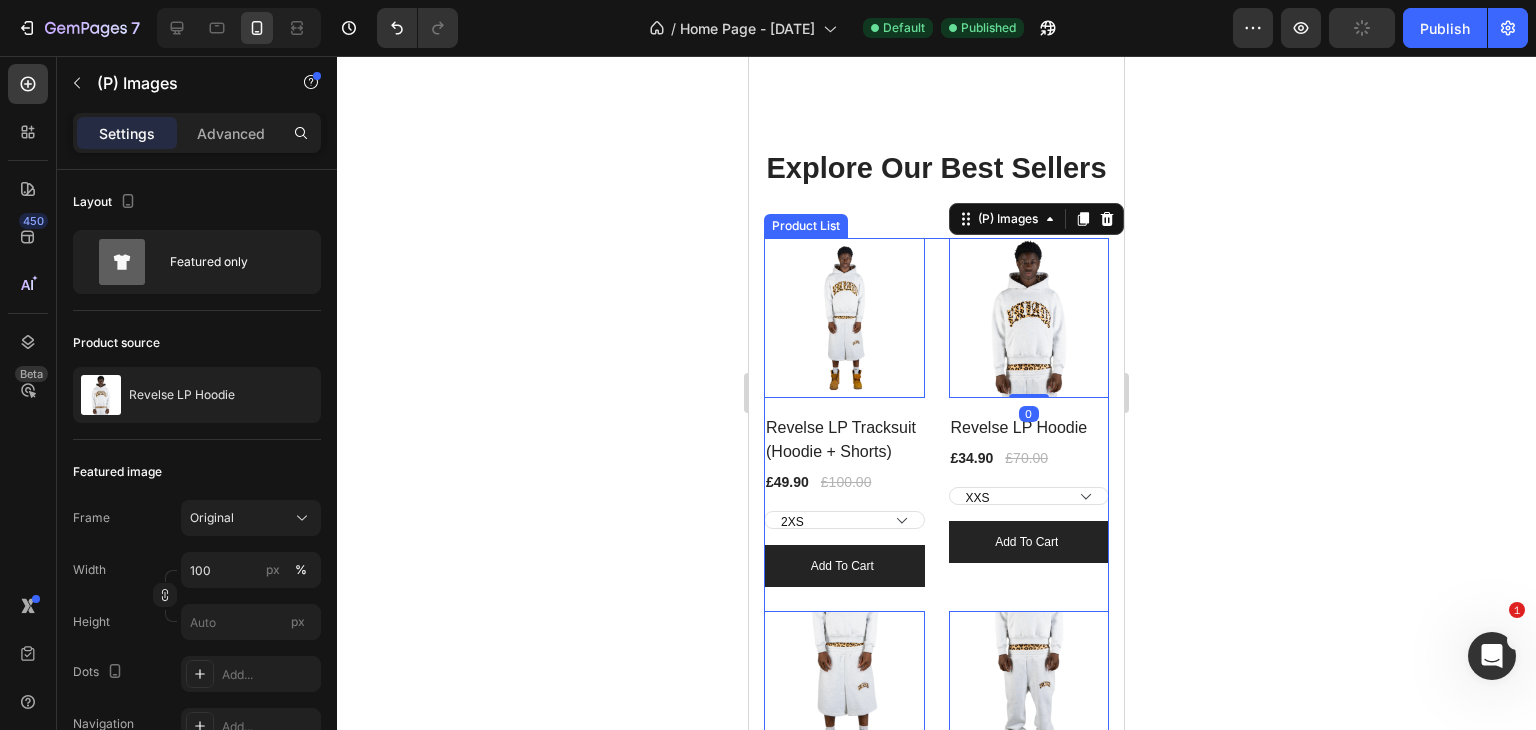 click on "(P) Images   0 Row Revelse LP Tracksuit (Hoodie + Shorts) (P) Title £49.90 (P) Price (P) Price £100.00 (P) Price (P) Price Row   2XS XS S M L XL 2XL (P) Variants & Swatches Add to cart (P) Cart Button Row Product List (P) Images   0 Row Revelse LP Hoodie (P) Title £34.90 (P) Price (P) Price £70.00 (P) Price (P) Price Row   XXS XS S M L XL 2XL (P) Variants & Swatches Add to cart (P) Cart Button Row Product List (P) Images   0 Row Revelse LP Double Waist Shorts (P) Title £29.90 (P) Price (P) Price £60.00 (P) Price (P) Price Row   XXS XS S M L XL 2XL (P) Variants & Swatches Add to cart (P) Cart Button Row Product List (P) Images   0 Row Revelse LP Sweatpants (P) Title £29.90 (P) Price (P) Price £70.00 (P) Price (P) Price Row   XS S M L XL 2XL (P) Variants & Swatches Add to cart (P) Cart Button Row Product List" at bounding box center (936, 599) 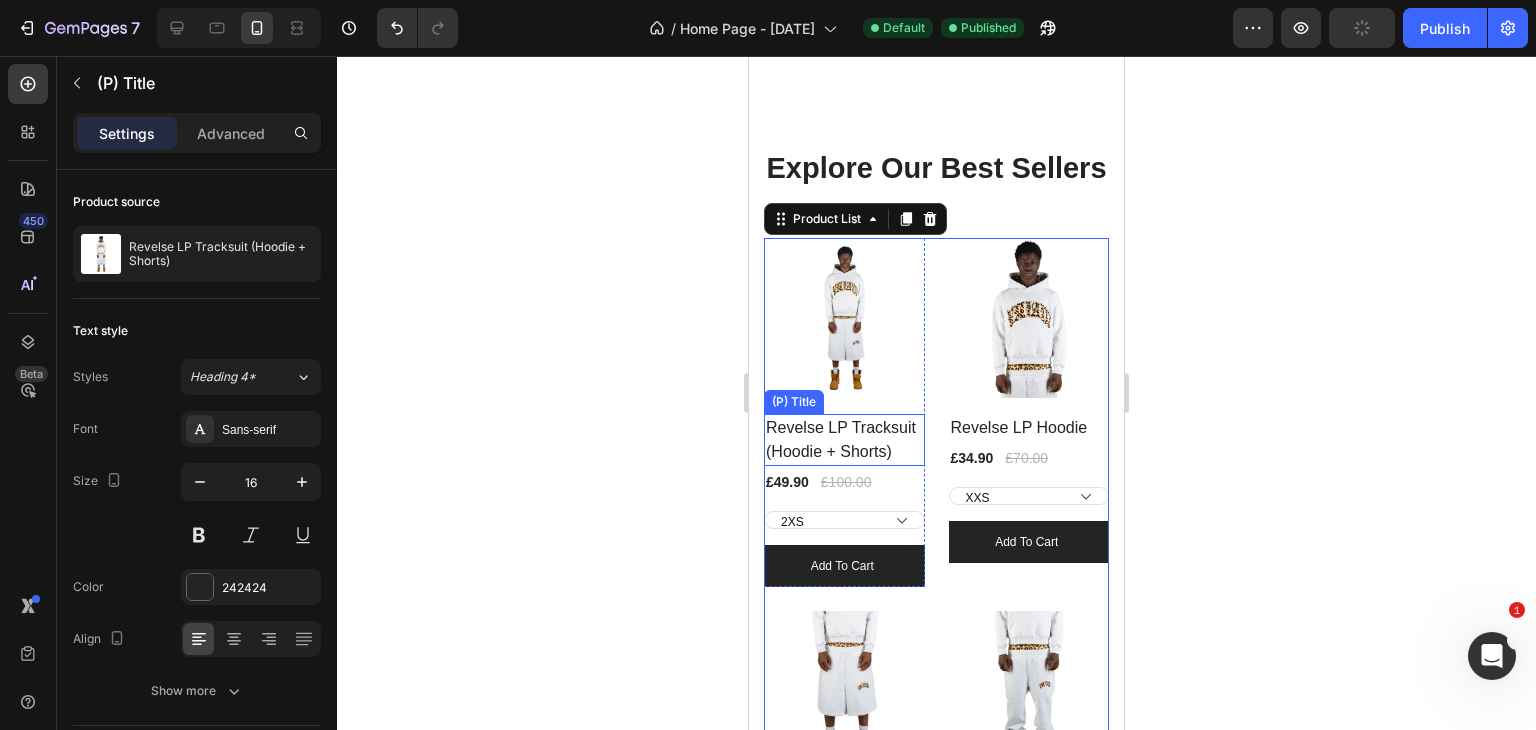 click on "Revelse LP Tracksuit (Hoodie + Shorts)" at bounding box center [844, 440] 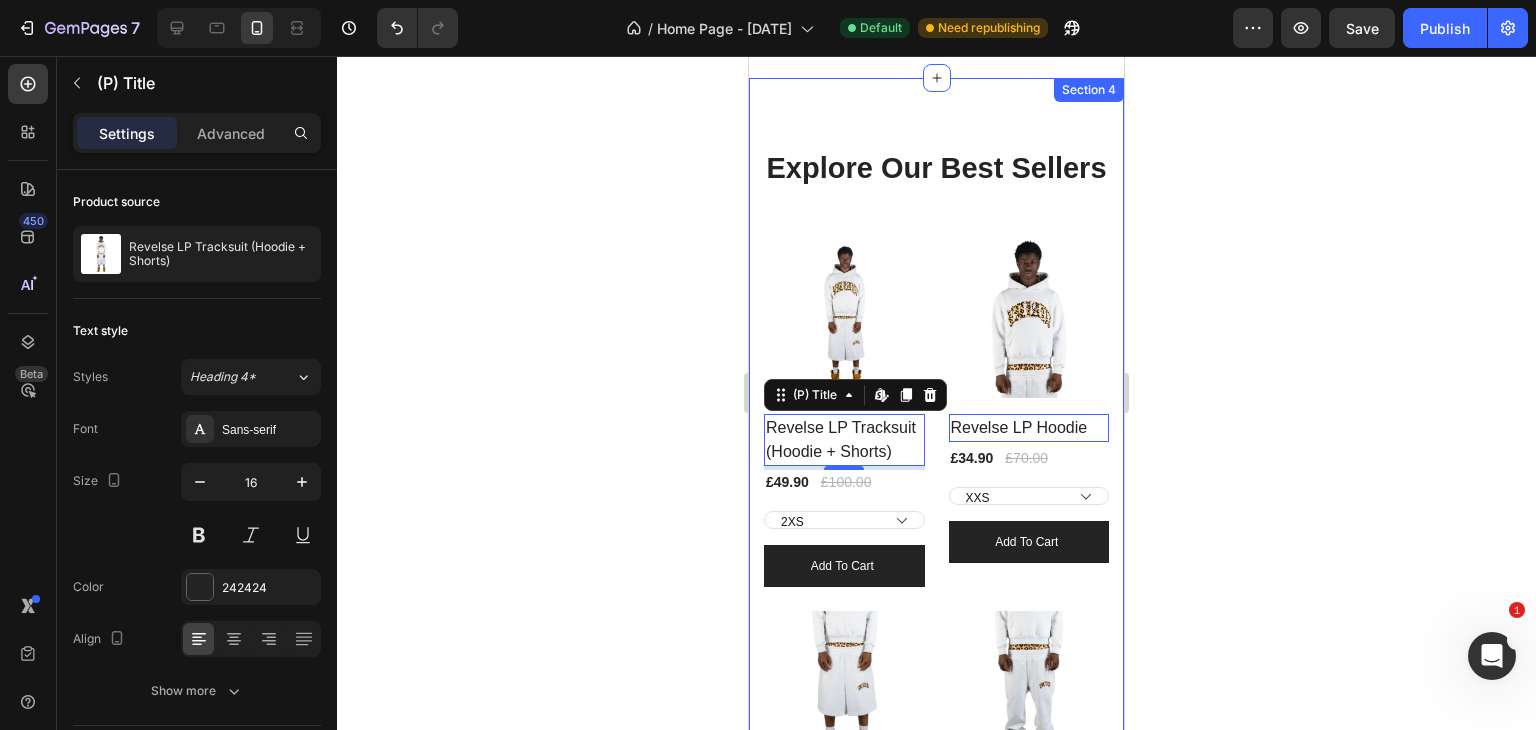 click on "Explore Our Best Sellers Heading Row (P) Images Row Revelse LP Tracksuit (Hoodie + Shorts) (P) Title   Edit content in Shopify 4 £49.90 (P) Price (P) Price £100.00 (P) Price (P) Price Row   2XS XS S M L XL 2XL (P) Variants & Swatches Add to cart (P) Cart Button Row Product List (P) Images Row Revelse LP Hoodie (P) Title   Edit content in Shopify 0 £34.90 (P) Price (P) Price £70.00 (P) Price (P) Price Row   XXS XS S M L XL 2XL (P) Variants & Swatches Add to cart (P) Cart Button Row Product List (P) Images Row Revelse LP Double Waist Shorts (P) Title   Edit content in Shopify 0 £29.90 (P) Price (P) Price £60.00 (P) Price (P) Price Row   XXS XS S M L XL 2XL (P) Variants & Swatches Add to cart (P) Cart Button Row Product List (P) Images Row Revelse LP Sweatpants (P) Title   Edit content in Shopify 0 £29.90 (P) Price (P) Price £70.00 (P) Price (P) Price Row   XS S M L XL 2XL (P) Variants & Swatches Add to cart (P) Cart Button Row Product List Product List Row" at bounding box center [936, 554] 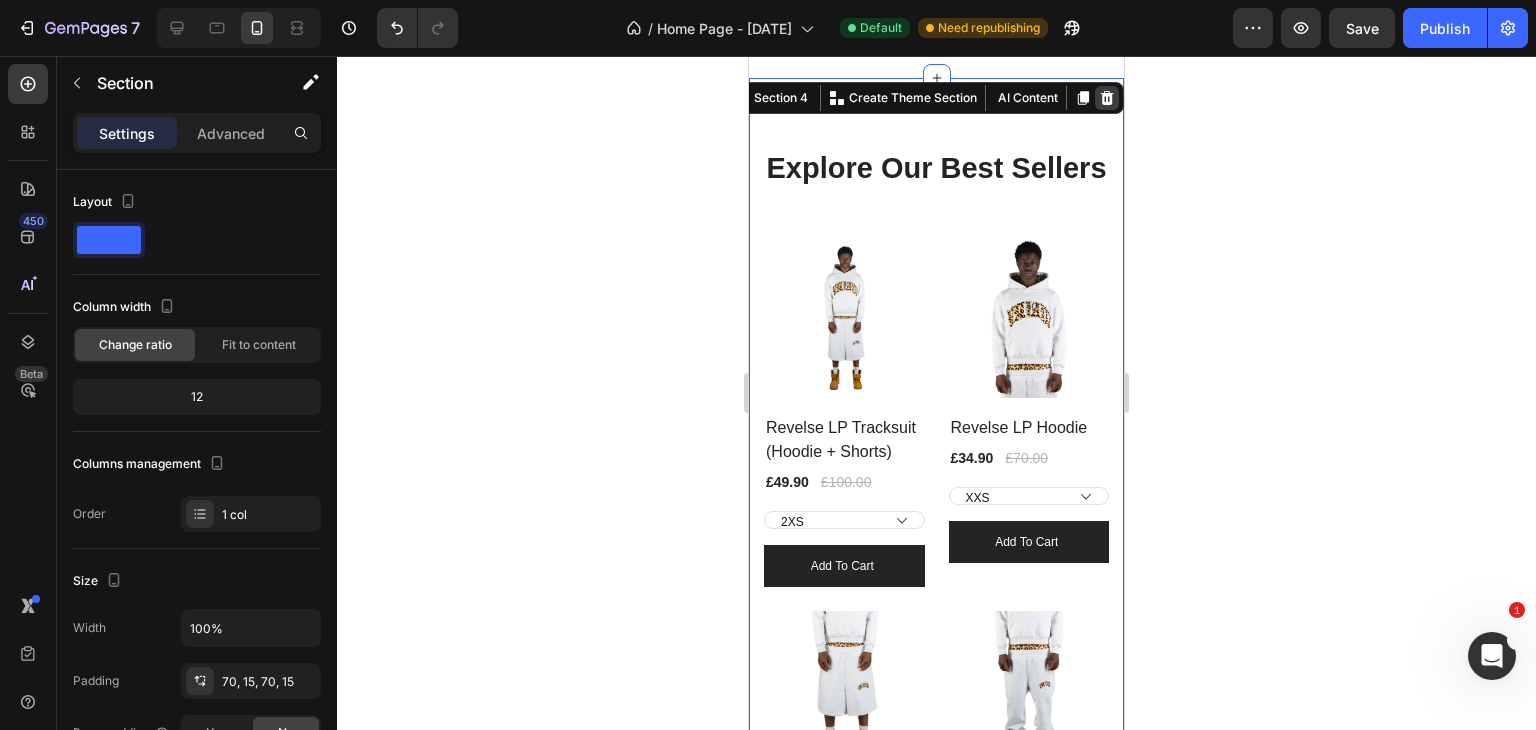 click at bounding box center (1107, 98) 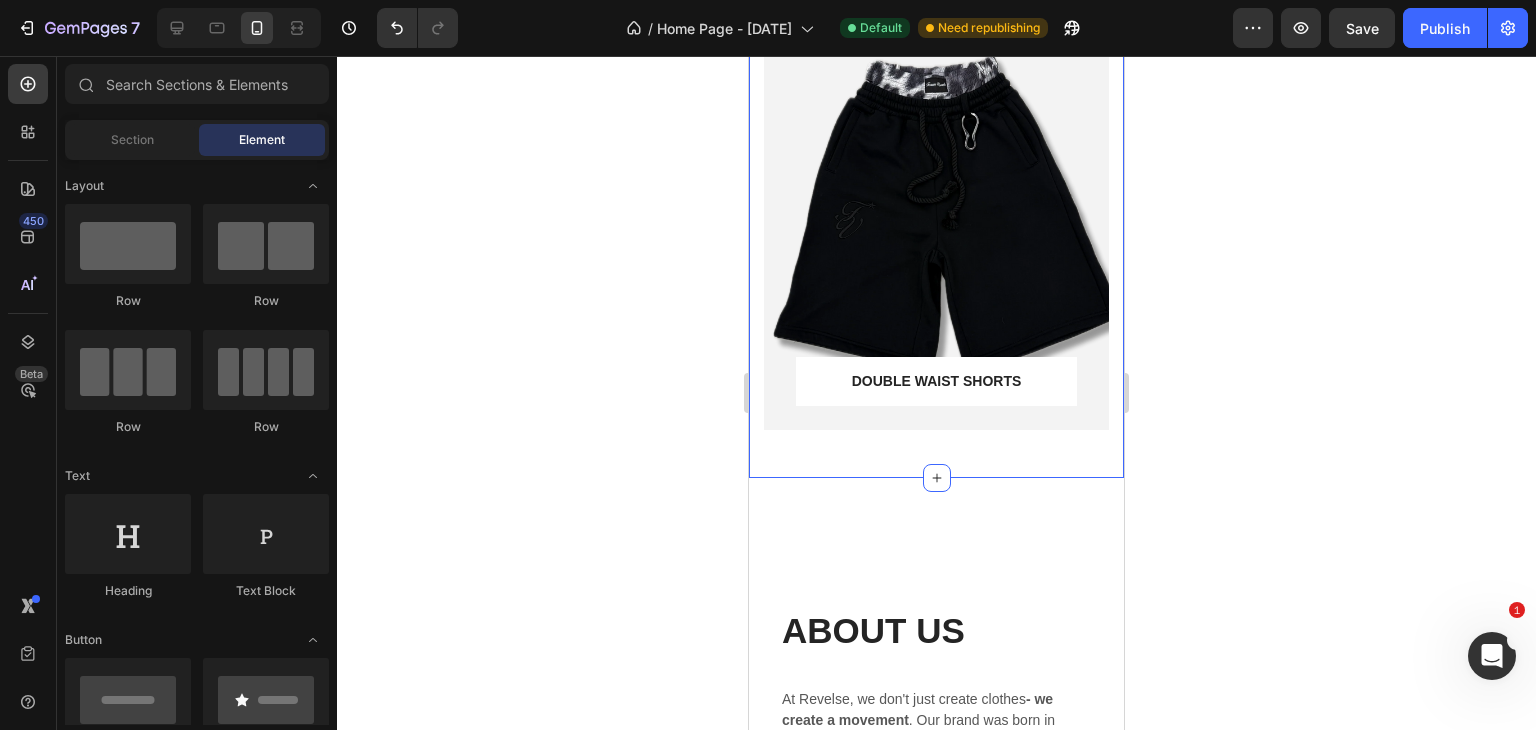 scroll, scrollTop: 1998, scrollLeft: 0, axis: vertical 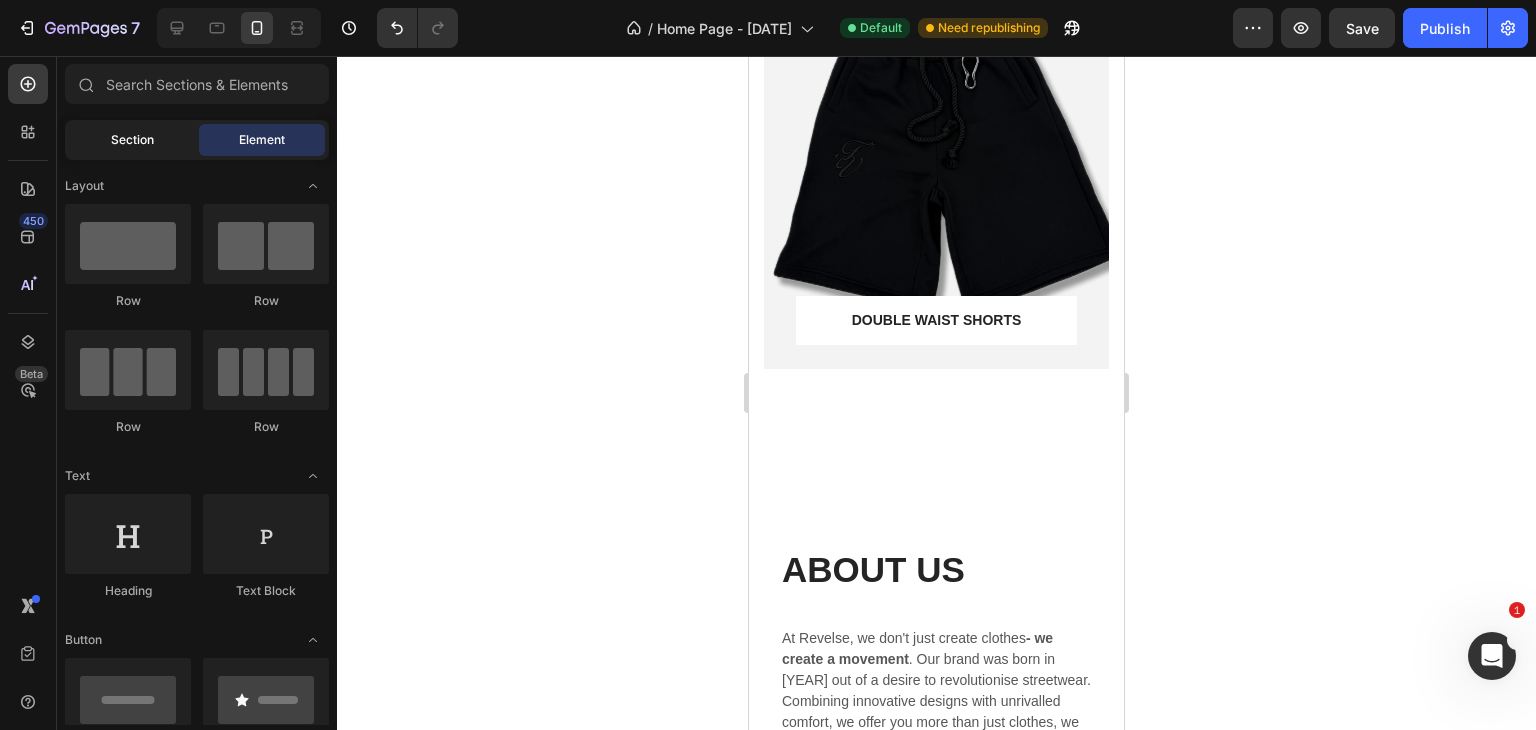 click on "Section" 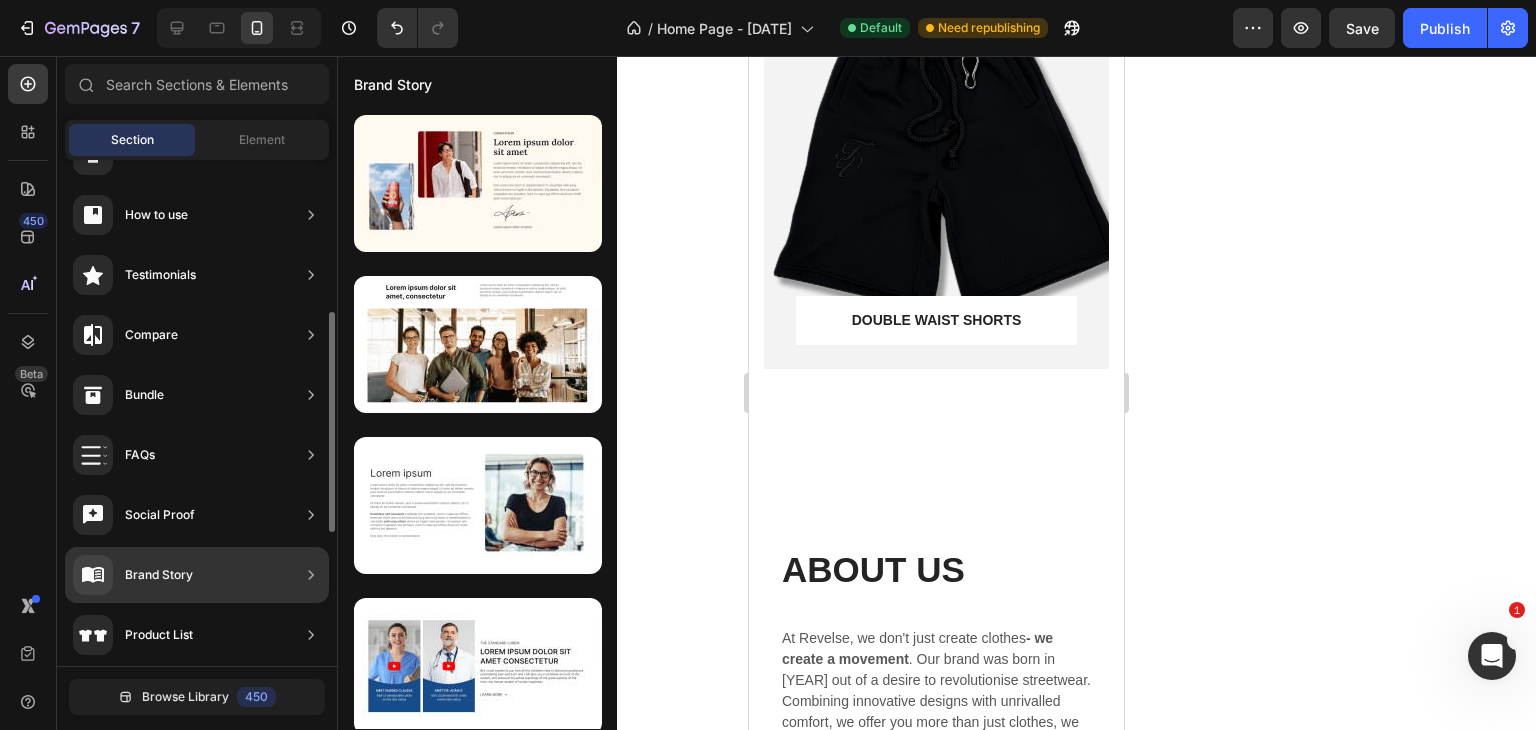 scroll, scrollTop: 448, scrollLeft: 0, axis: vertical 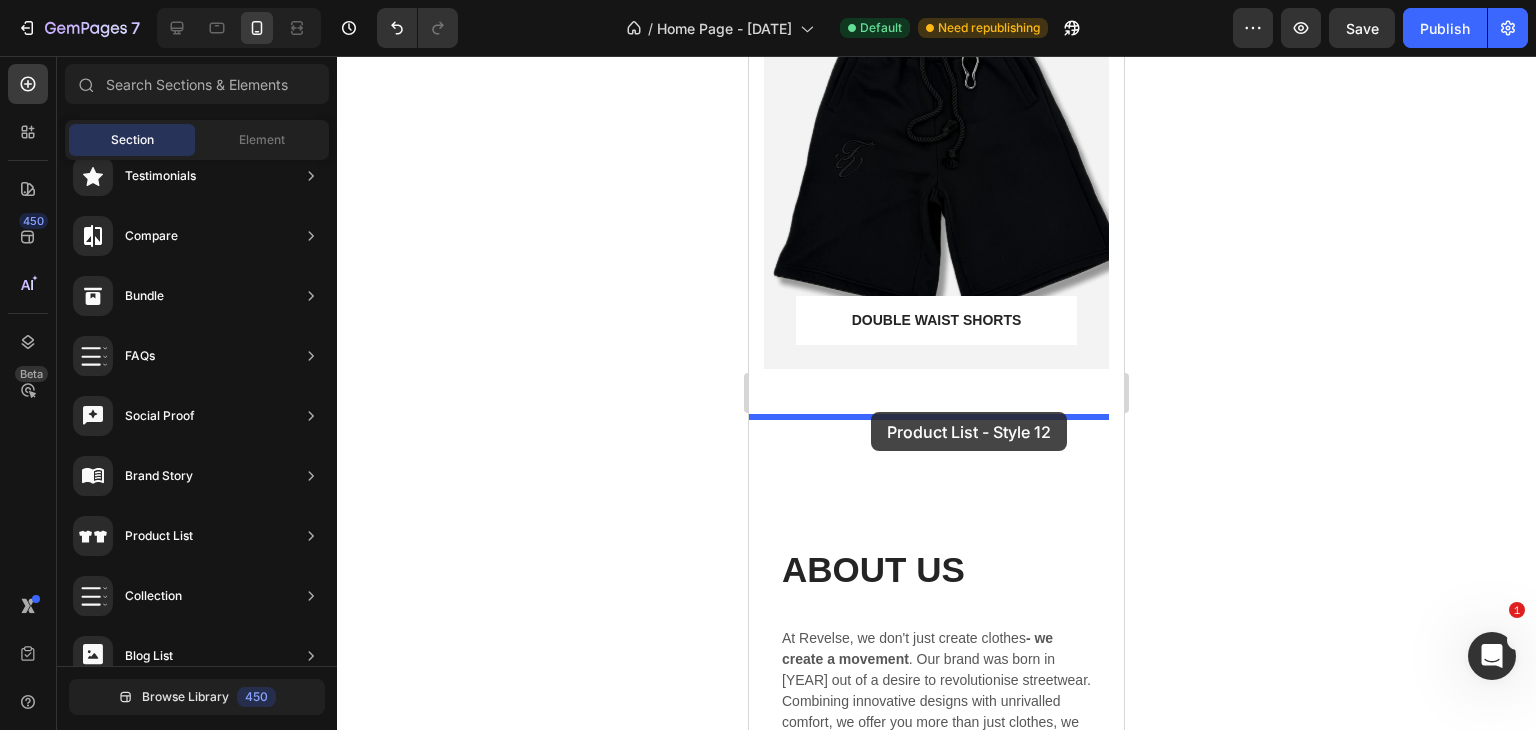 drag, startPoint x: 1207, startPoint y: 473, endPoint x: 871, endPoint y: 413, distance: 341.3151 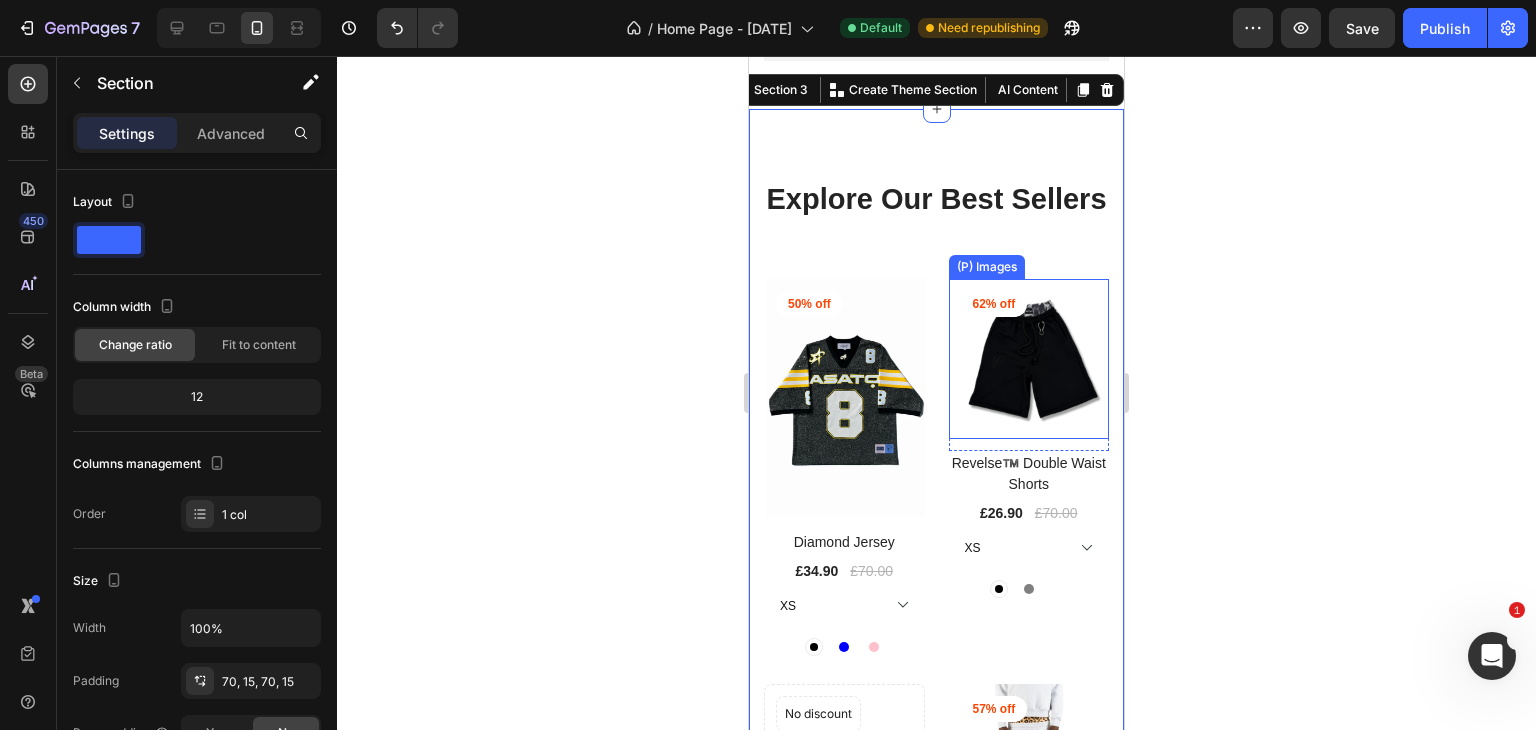 scroll, scrollTop: 2318, scrollLeft: 0, axis: vertical 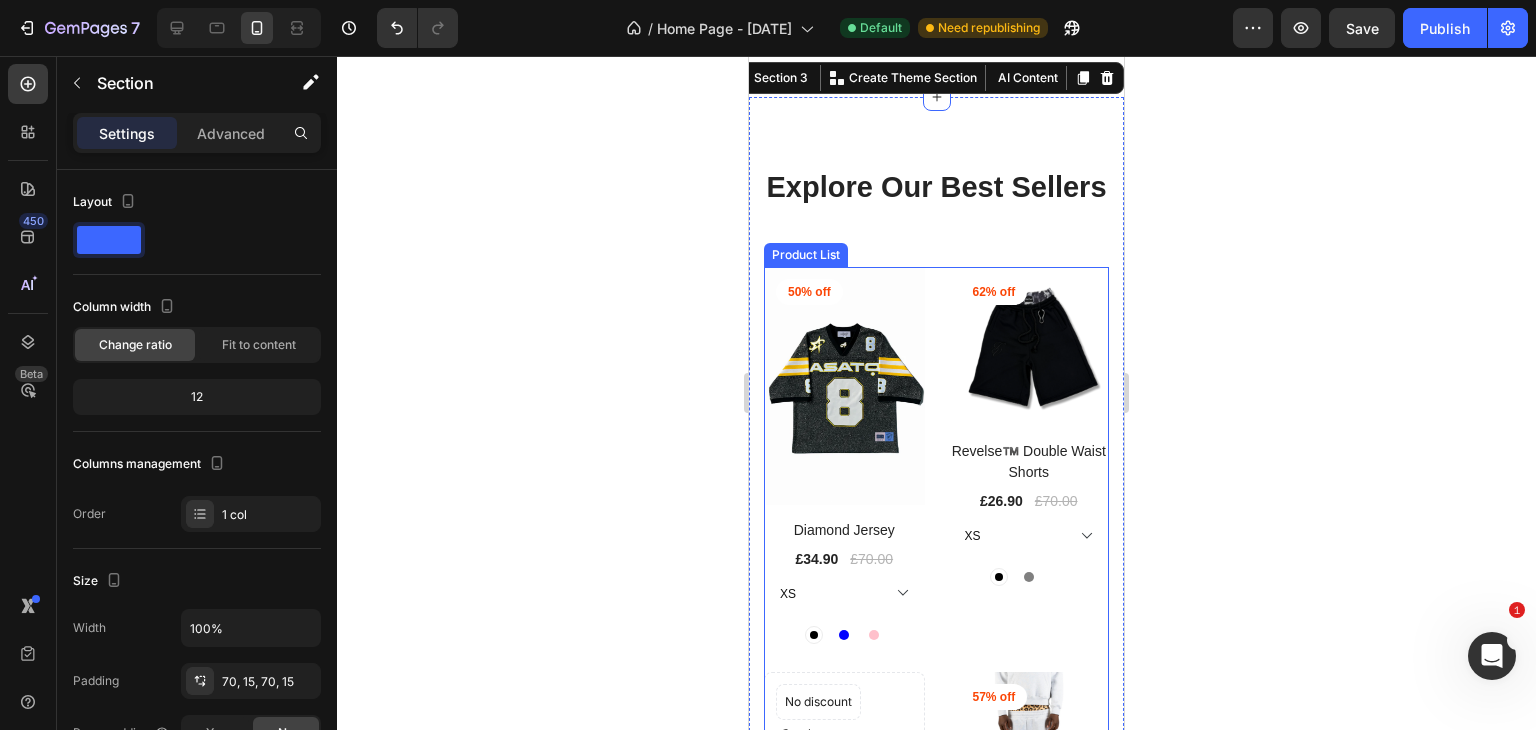click on "(P) Images 50% off Product Badge Row Diamond Jersey (P) Title £34.90 (P) Price (P) Price £70.00 (P) Price (P) Price Row   XS S M L XL 2XL Black Black Blue Blue Pink Pink (P) Variants & Swatches Row Product List (P) Images 62% off Product Badge Row Revelse™️ Double Waist Shorts (P) Title £26.90 (P) Price (P) Price £70.00 (P) Price (P) Price Row   XS S M L XL 2XL 3XL Black Black Gray Gray White White (P) Variants & Swatches Row Product List Catch your customer's attention with attracted media.       Add image   or   sync data
(P) Images No discount   Not be displayed when published Product Badge Row Shorts De (P) Title £34.90 (P) Price (P) Price No compare price (P) Price Row Setup options like colors, sizes with product variant.       Add new variant   or   sync data Row" at bounding box center (936, 748) 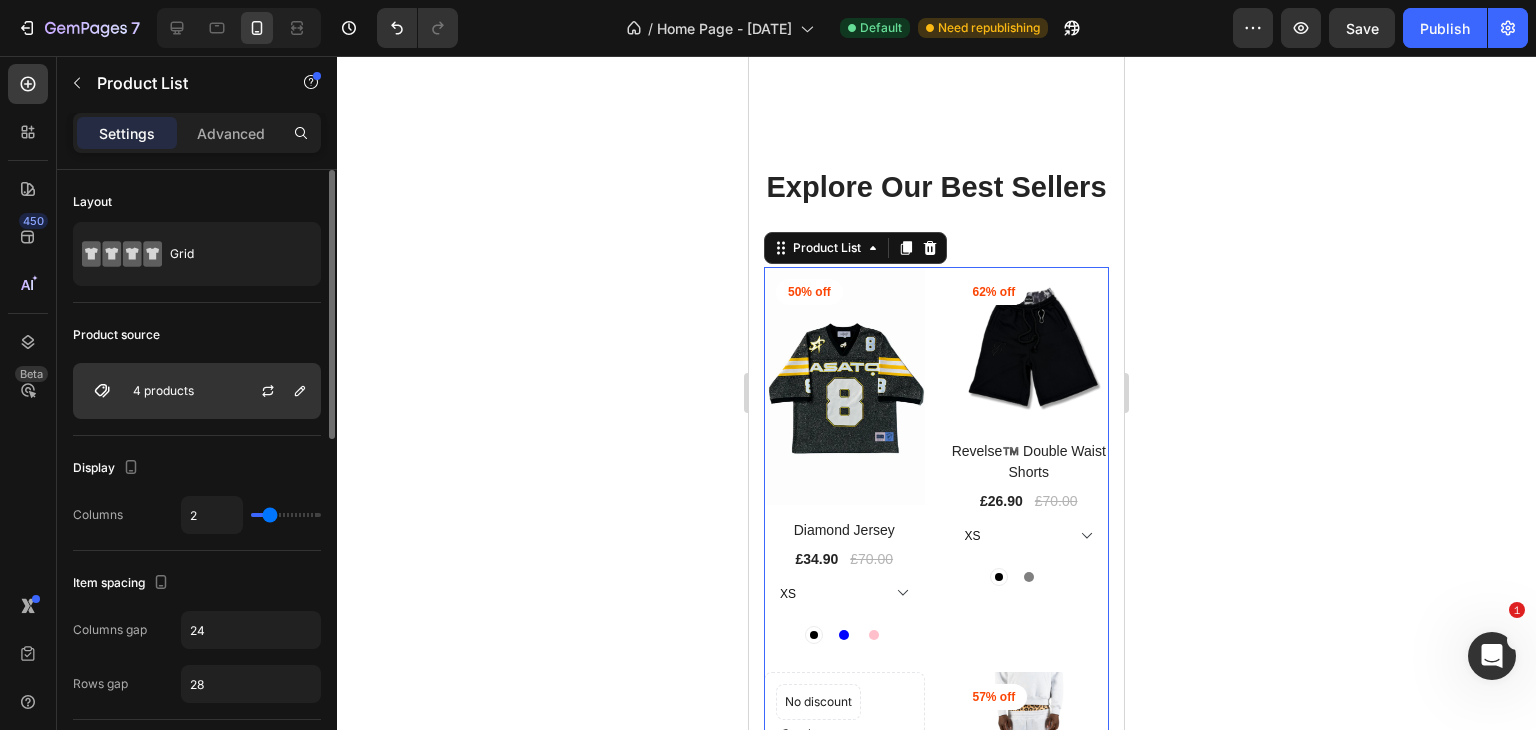 click on "4 products" at bounding box center [197, 391] 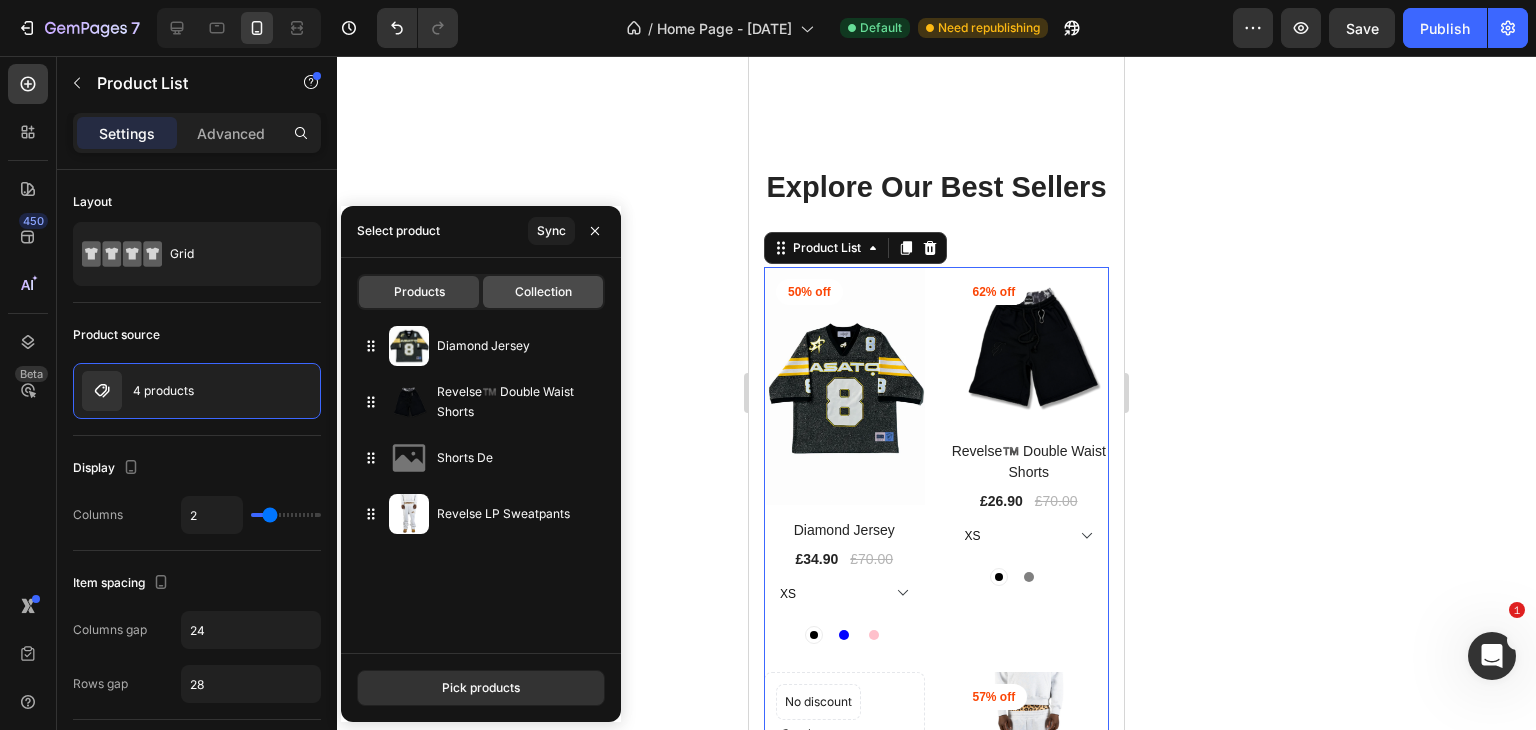 click on "Collection" 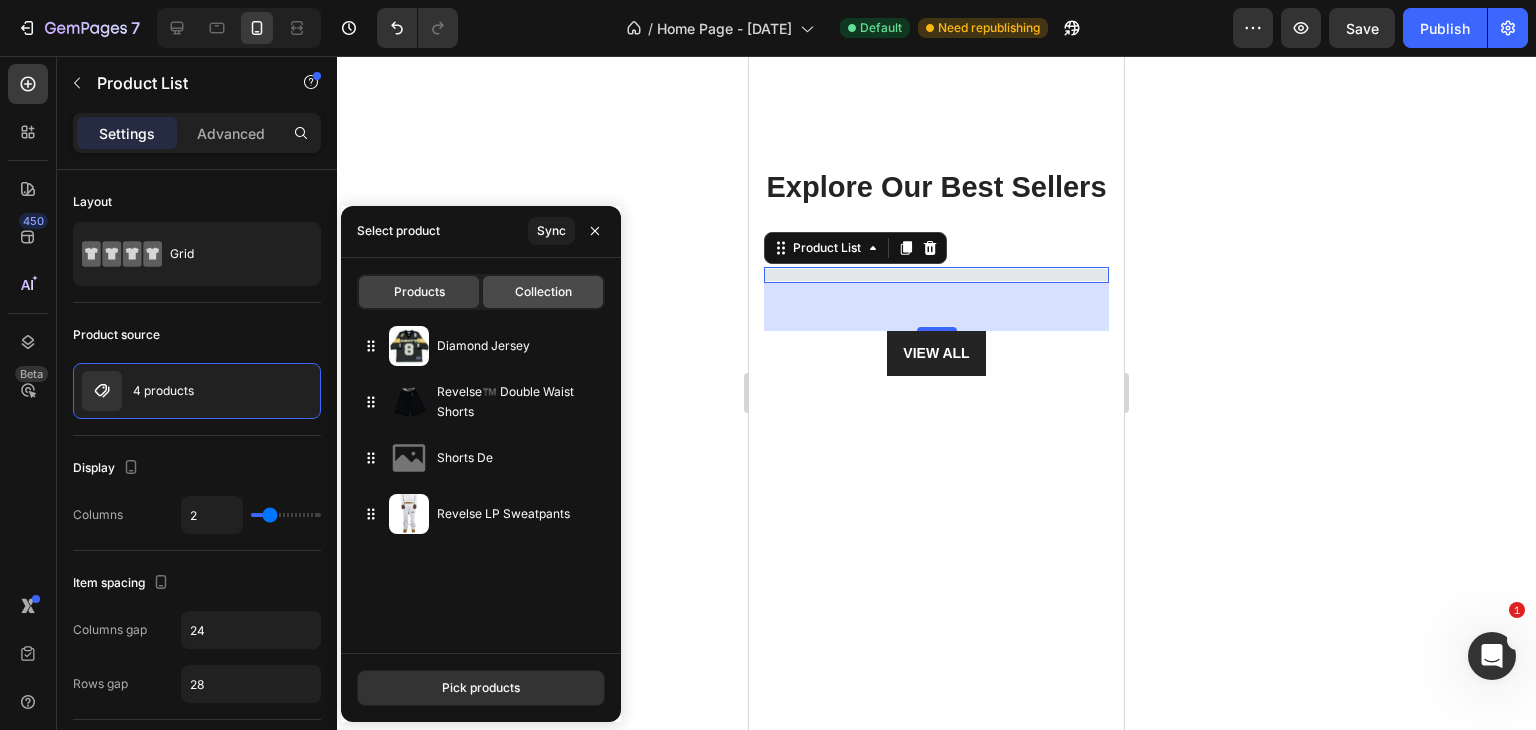 type on "5" 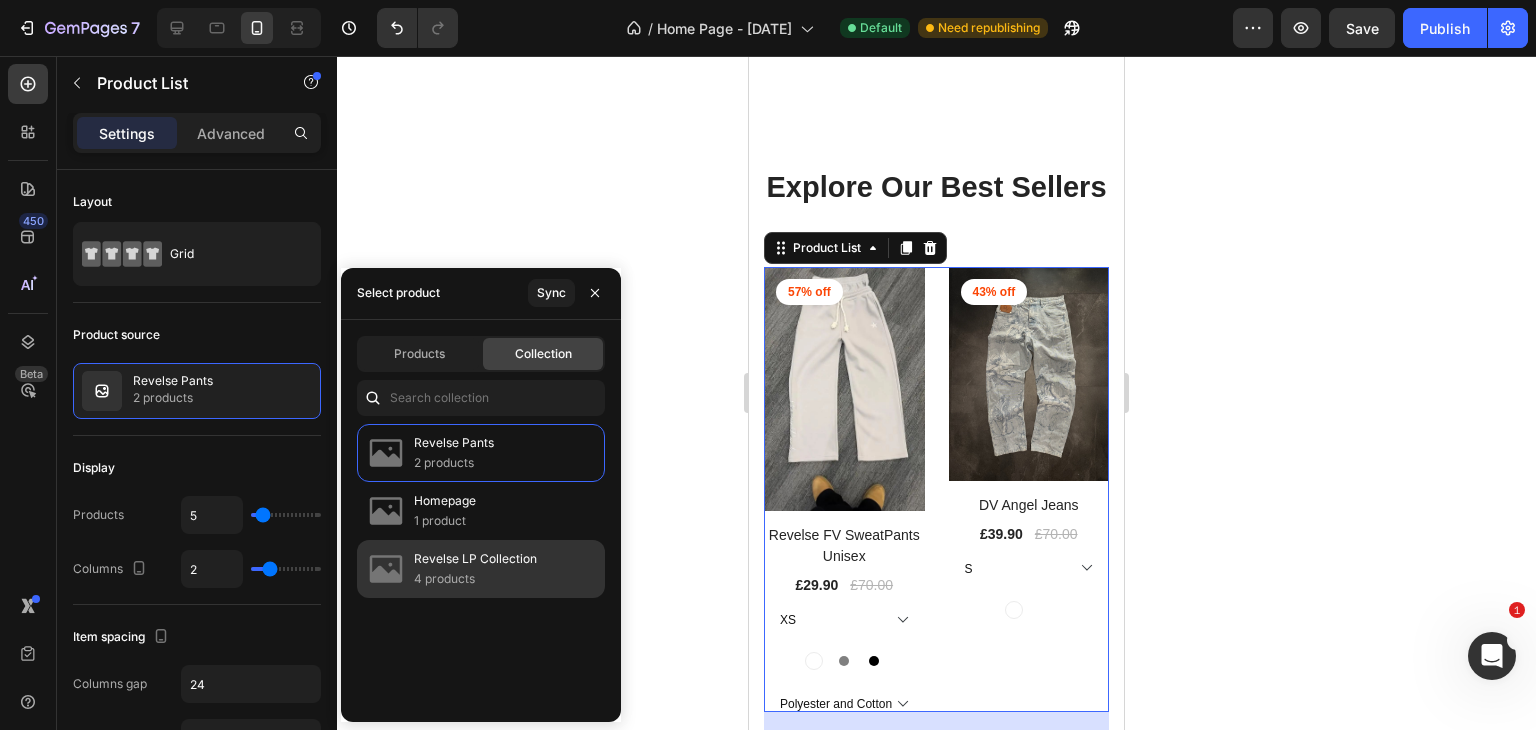 click on "Revelse LP Collection" at bounding box center (475, 559) 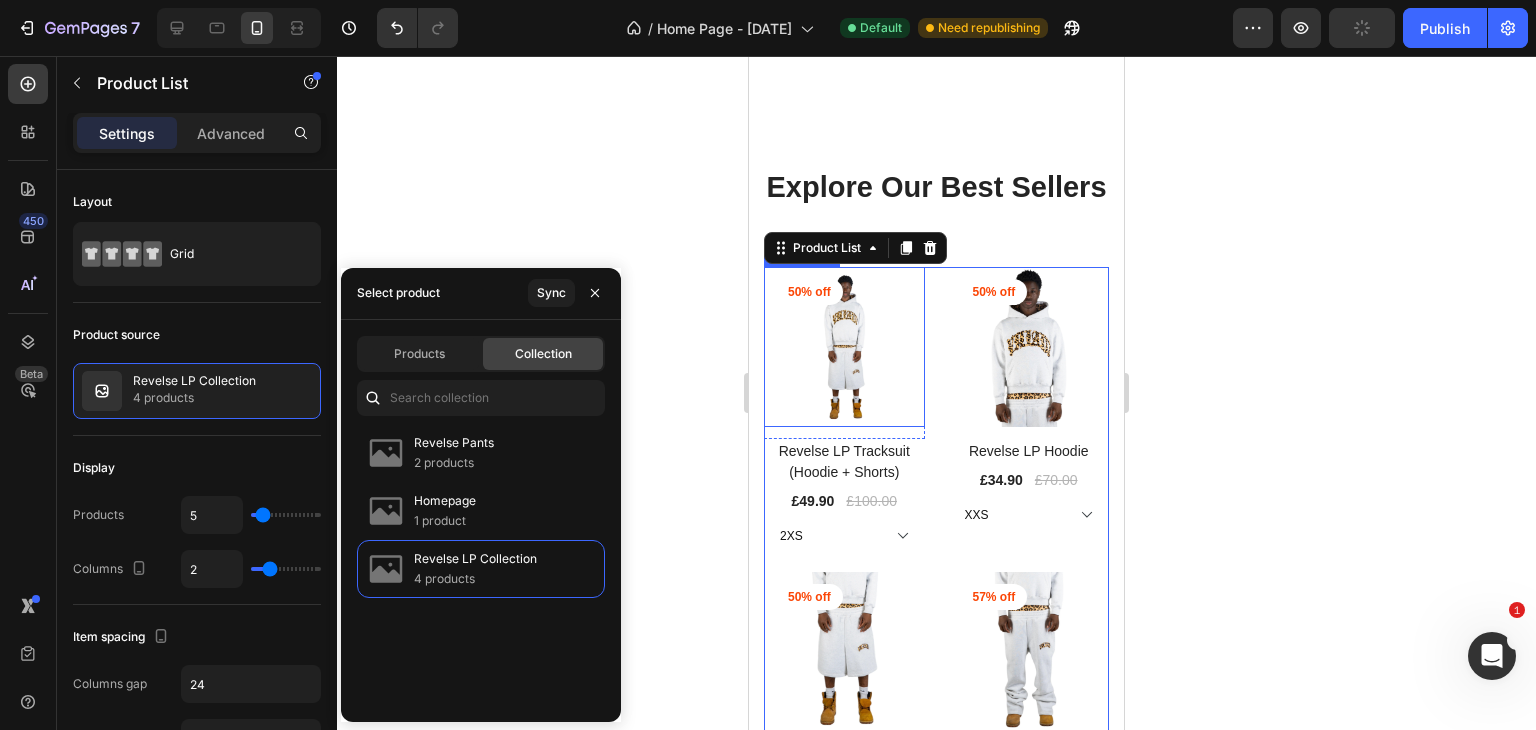 click on "50% off" at bounding box center [809, 292] 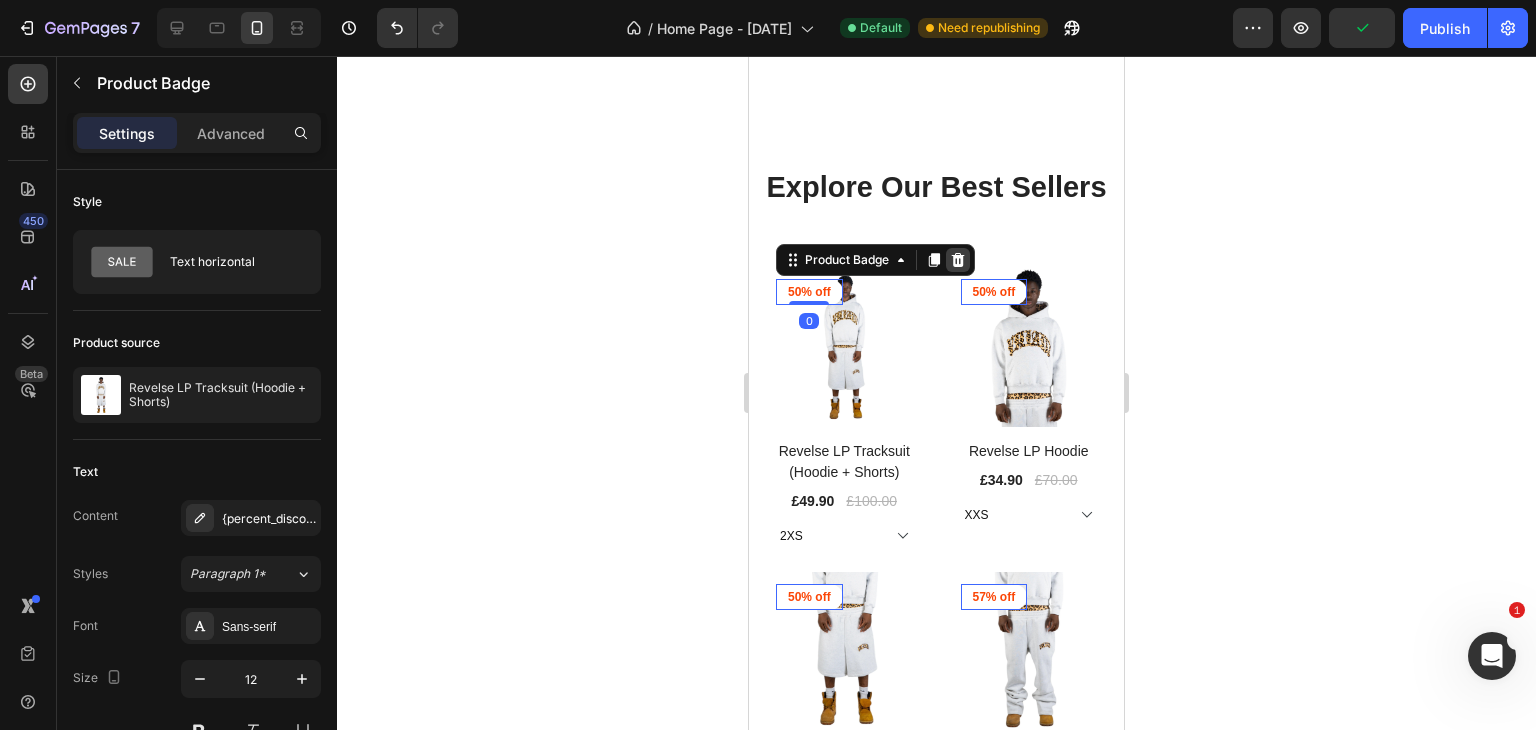 click 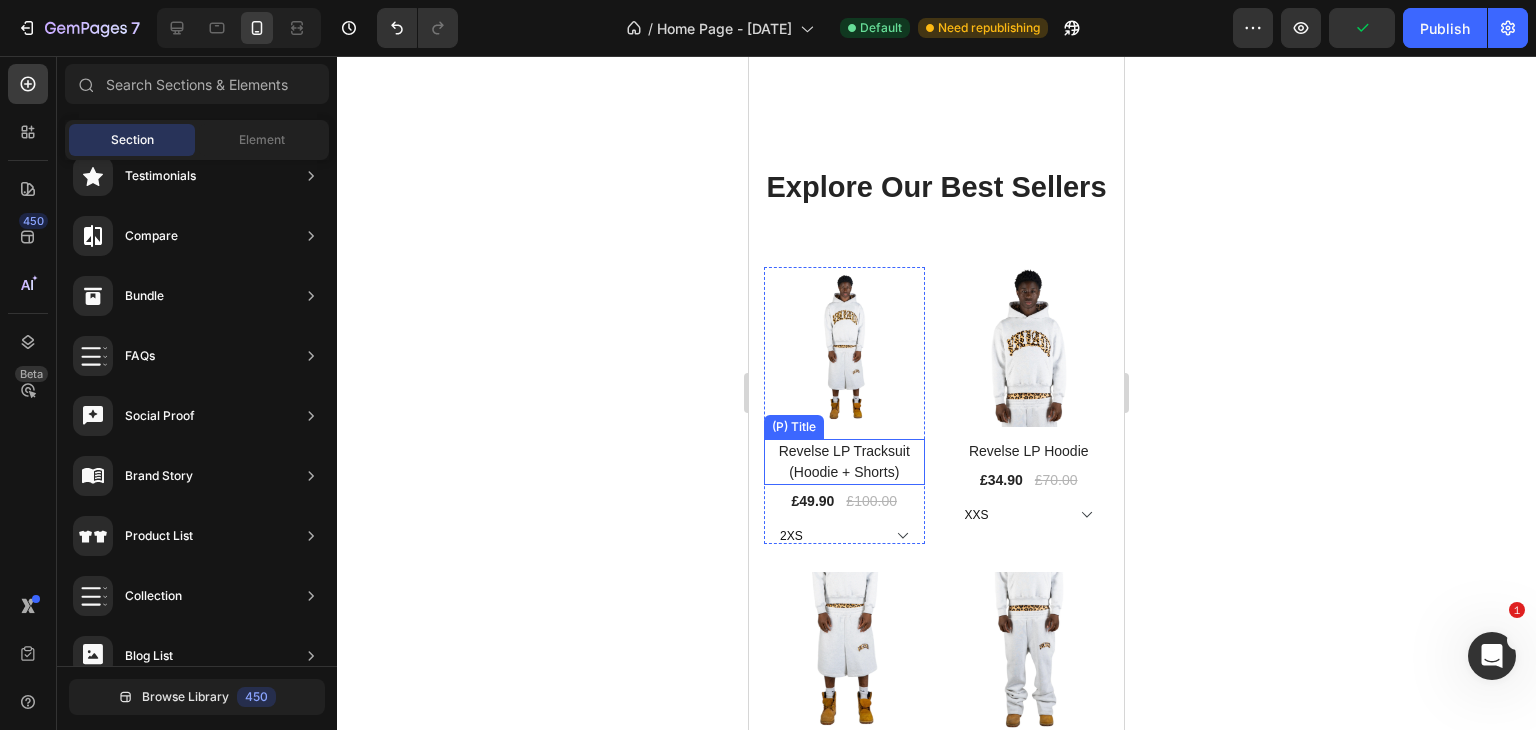 click on "Revelse LP Tracksuit (Hoodie + Shorts)" at bounding box center [844, 462] 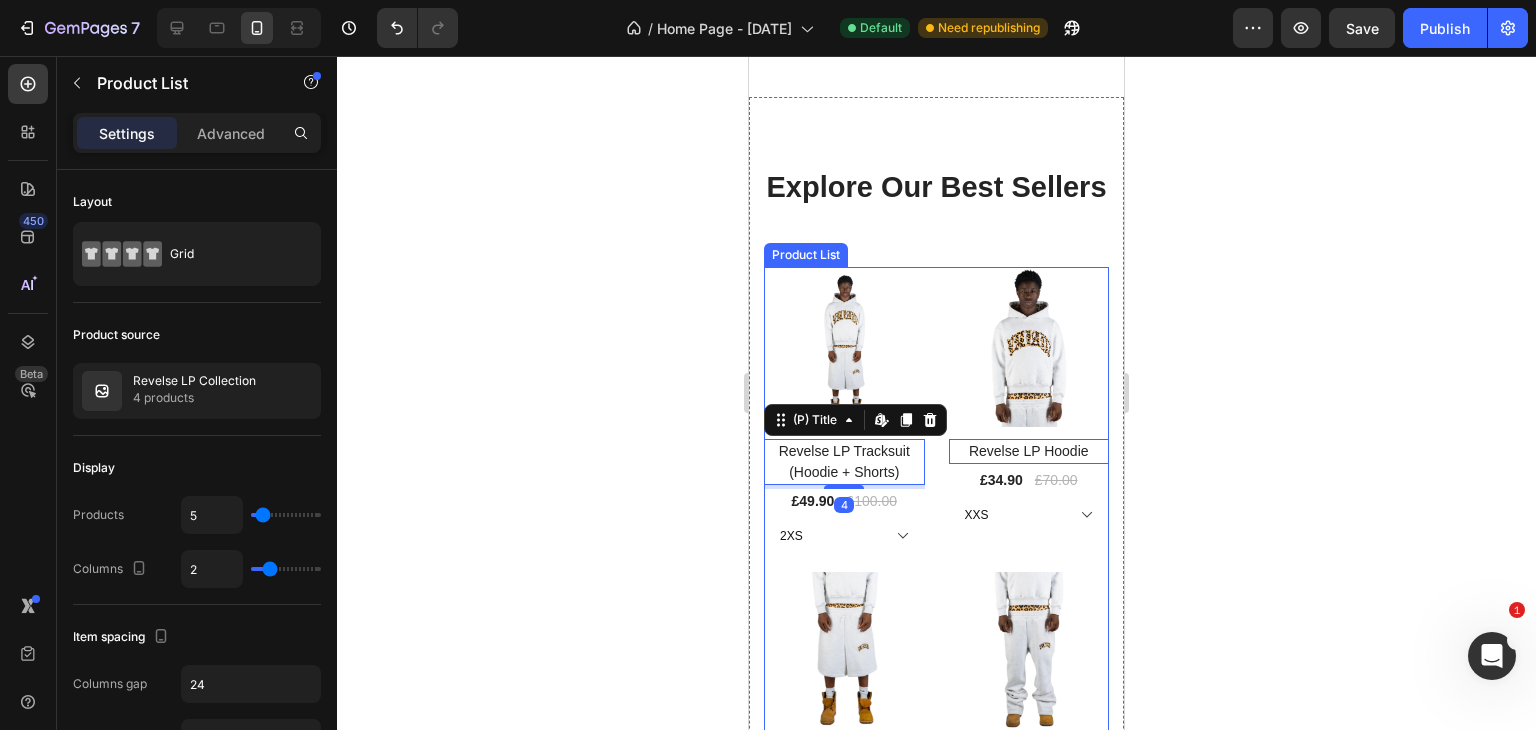 click on "(P) Images Row Revelse LP Tracksuit (Hoodie + Shorts) (P) Title   Edit content in Shopify 4 £49.90 (P) Price (P) Price £100.00 (P) Price (P) Price Row   2XS XS S M L XL 2XL (P) Variants & Swatches Row Product List (P) Images Row Revelse LP Hoodie (P) Title   Edit content in Shopify 0 £34.90 (P) Price (P) Price £70.00 (P) Price (P) Price Row   XXS XS S M L XL 2XL (P) Variants & Swatches Row Product List (P) Images Row Revelse LP Double Waist Shorts (P) Title   Edit content in Shopify 0 £29.90 (P) Price (P) Price £60.00 (P) Price (P) Price Row   XXS XS S M L XL 2XL (P) Variants & Swatches Row Product List (P) Images Row Revelse LP Sweatpants (P) Title   Edit content in Shopify 0 £29.90 (P) Price (P) Price £70.00 (P) Price (P) Price Row   XS S M L XL 2XL (P) Variants & Swatches Row Product List" at bounding box center (936, 558) 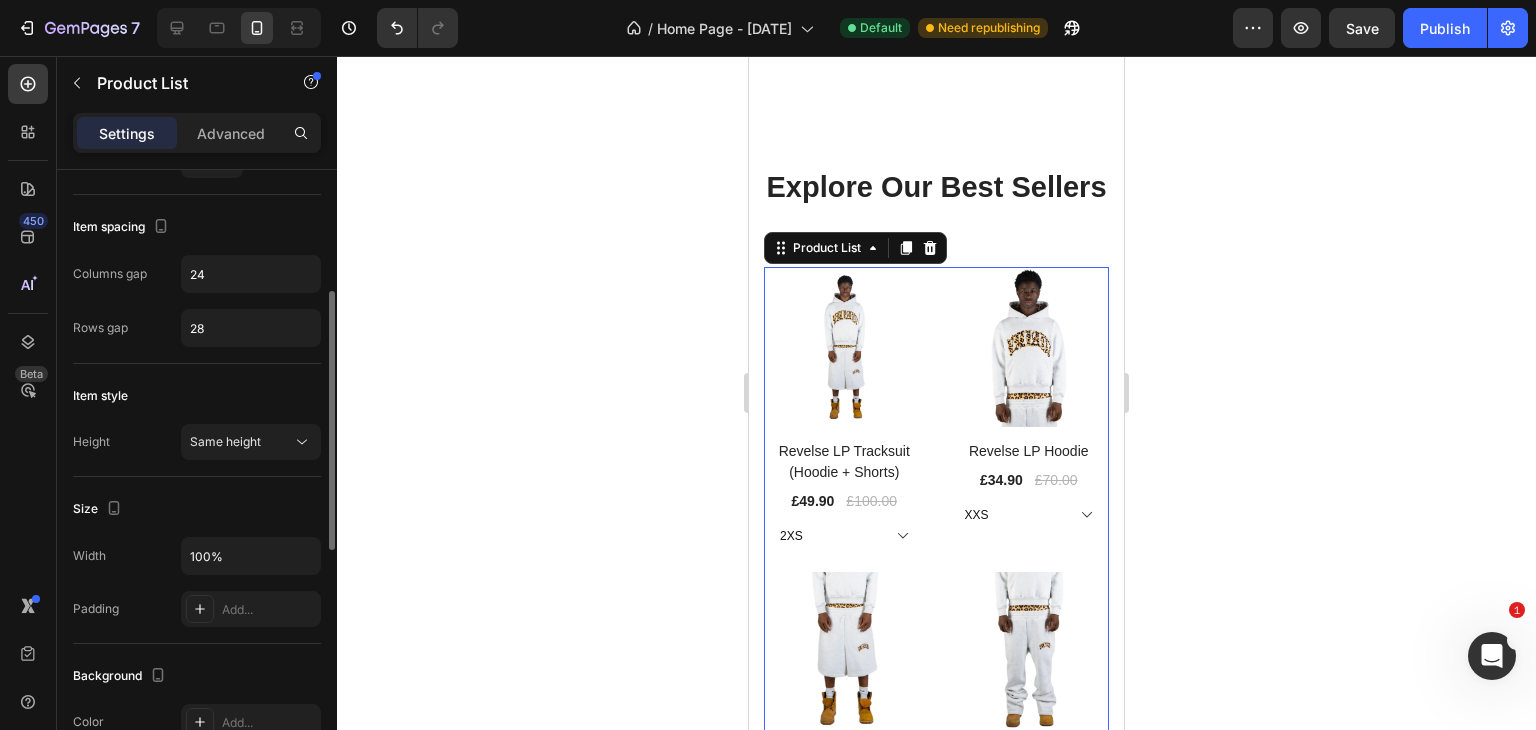 scroll, scrollTop: 412, scrollLeft: 0, axis: vertical 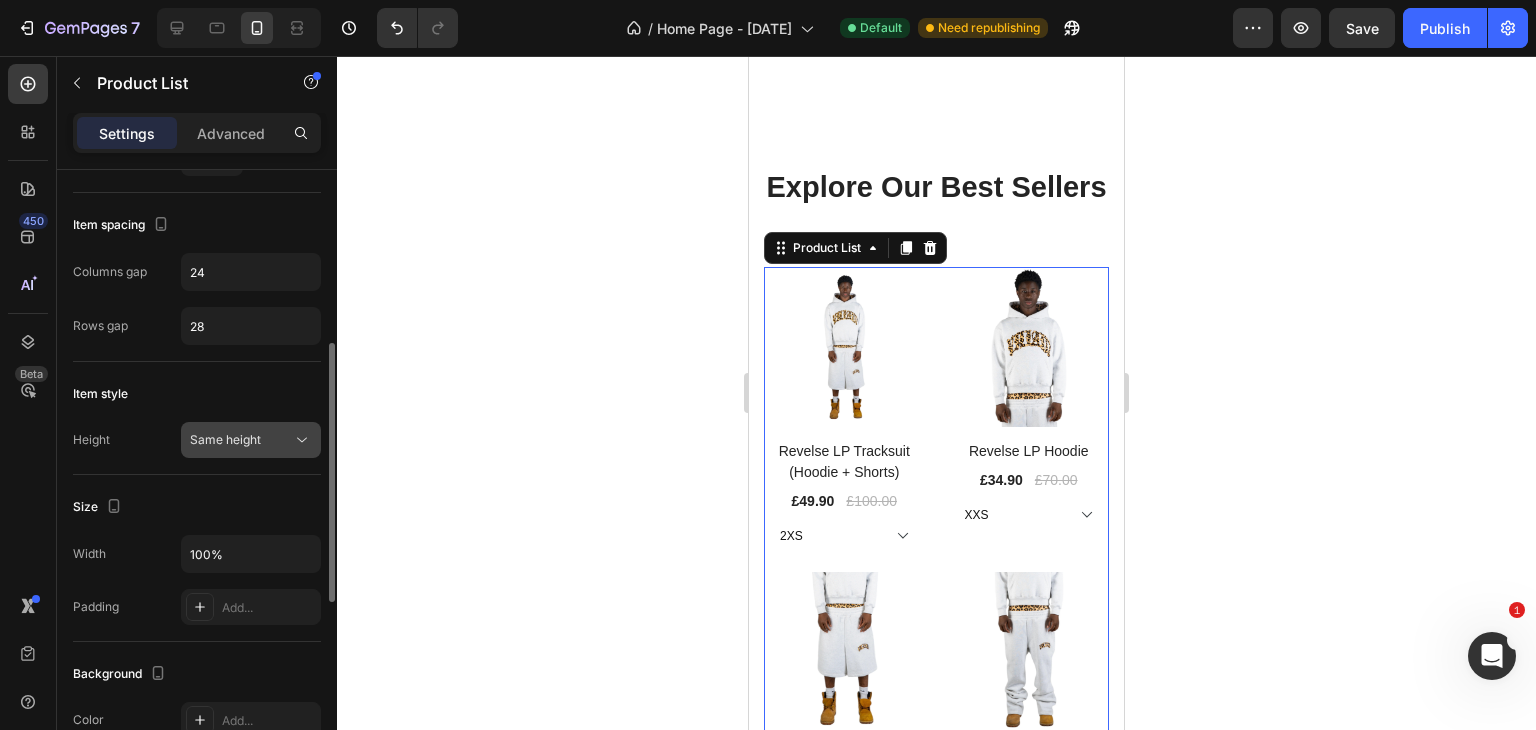 click on "Same height" at bounding box center (225, 440) 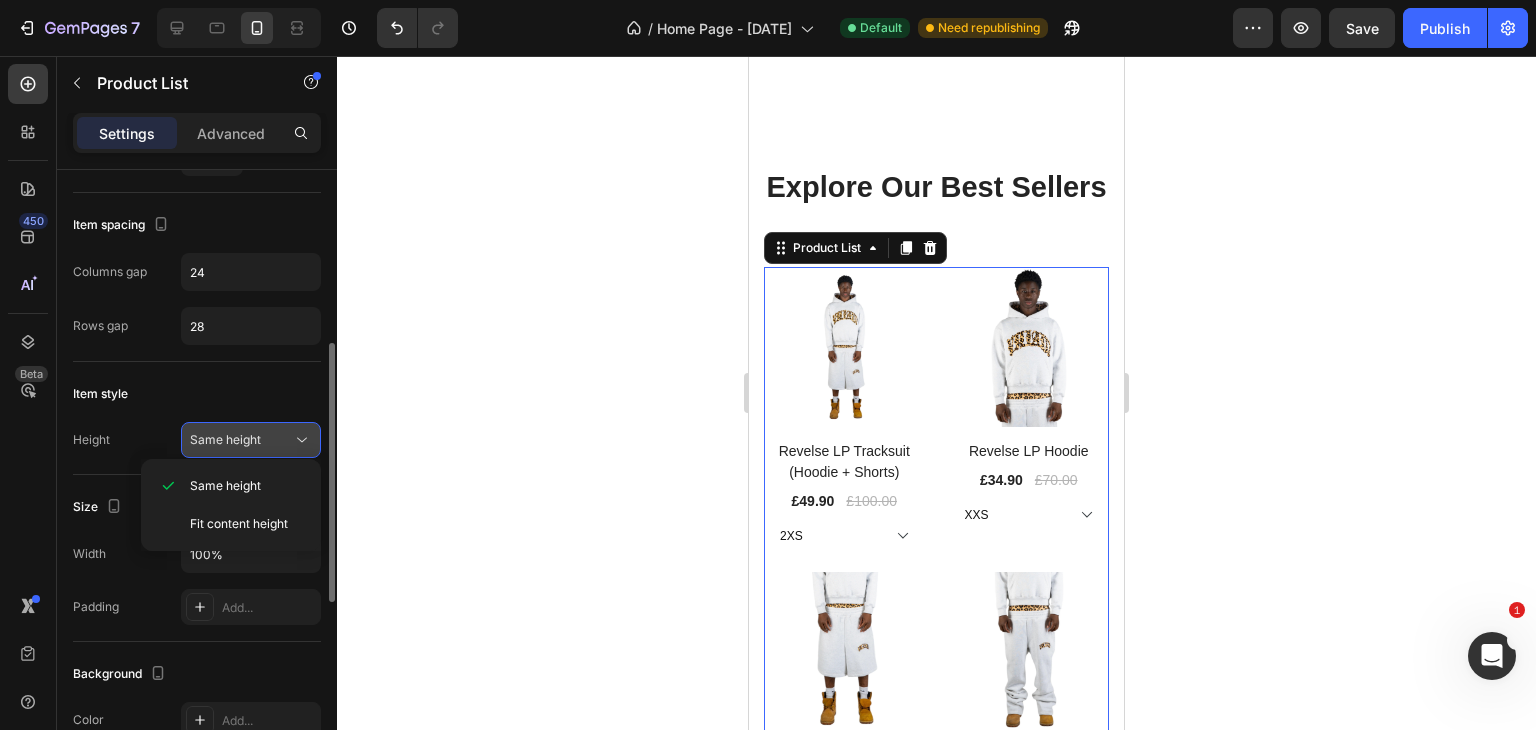 click on "Same height" at bounding box center (225, 439) 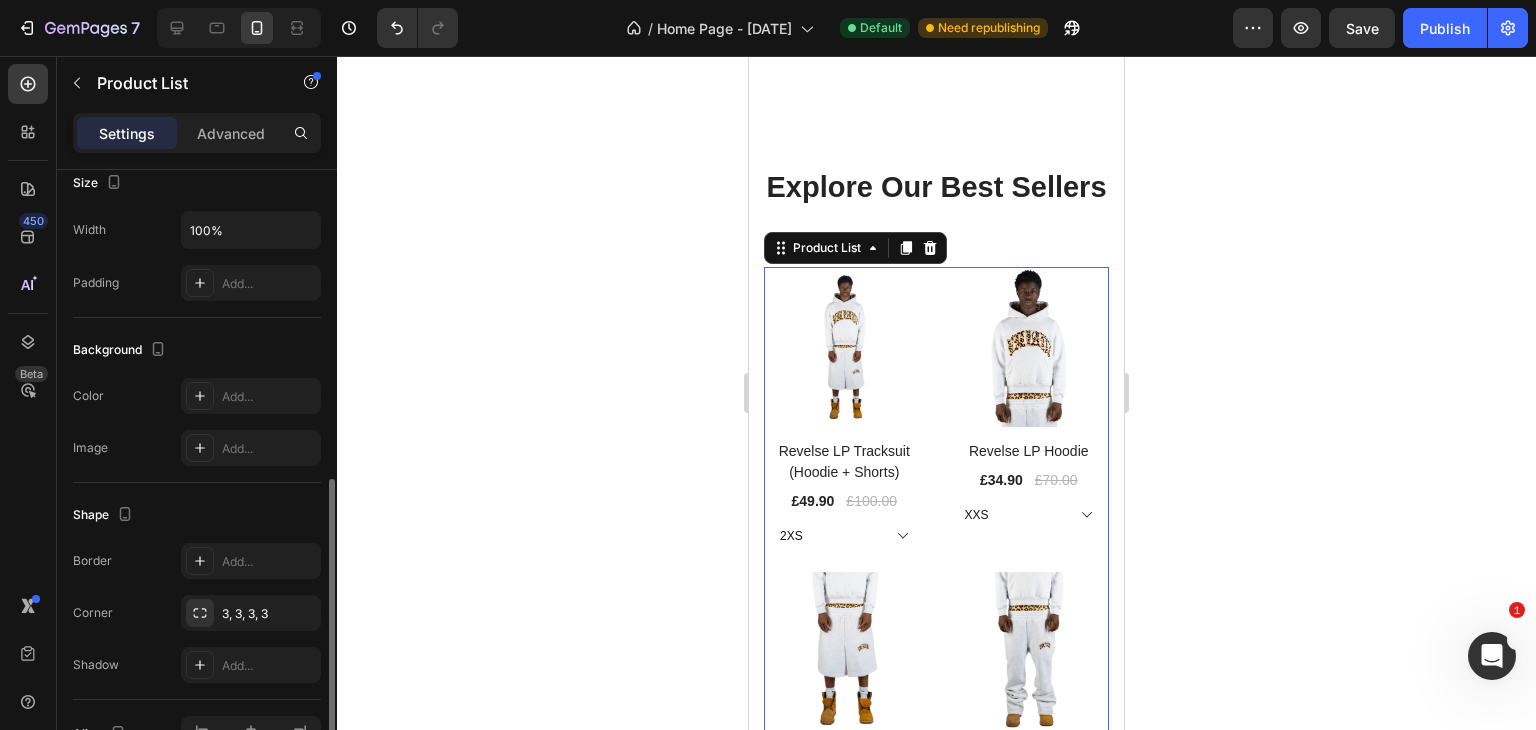 scroll, scrollTop: 850, scrollLeft: 0, axis: vertical 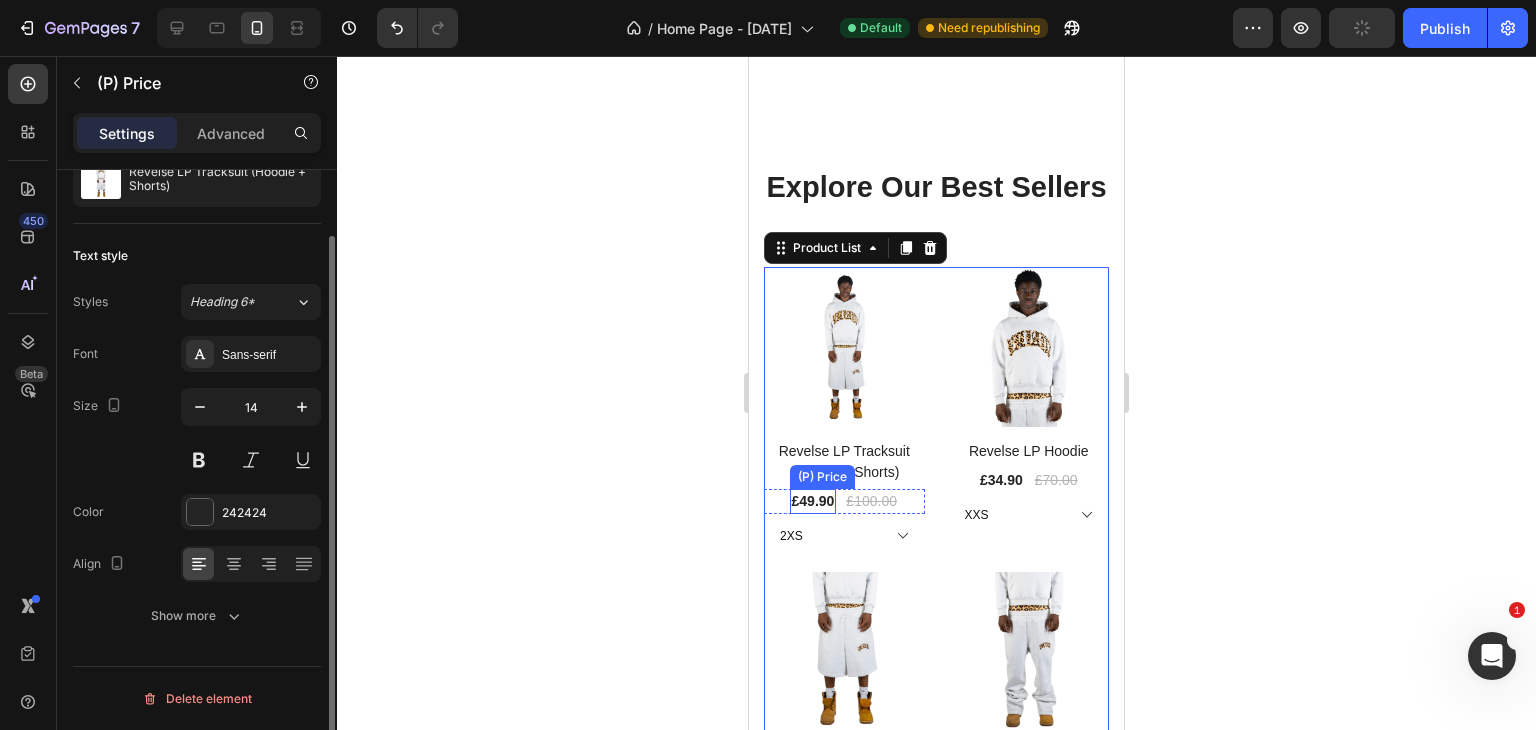 click on "(P) Price" at bounding box center (822, 477) 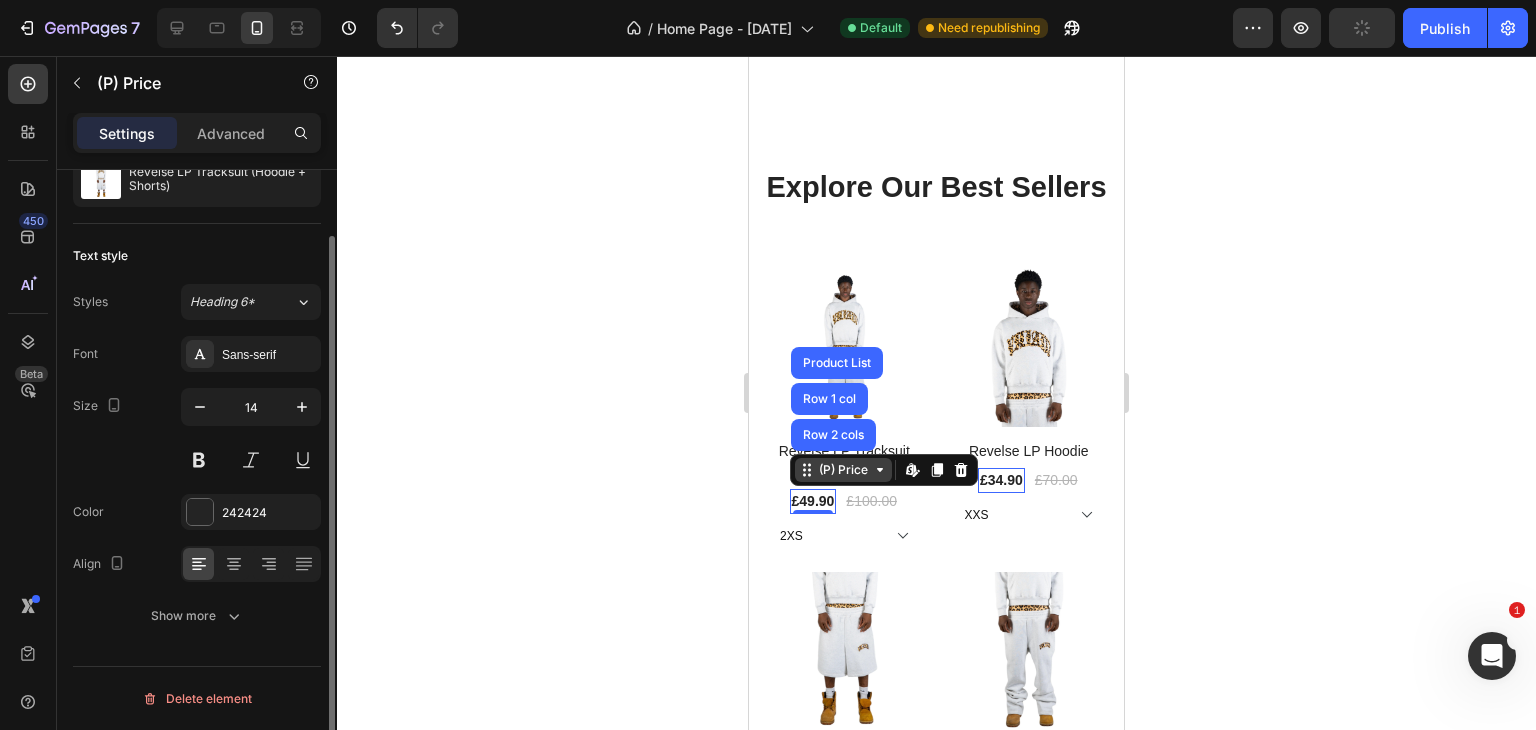 scroll, scrollTop: 0, scrollLeft: 0, axis: both 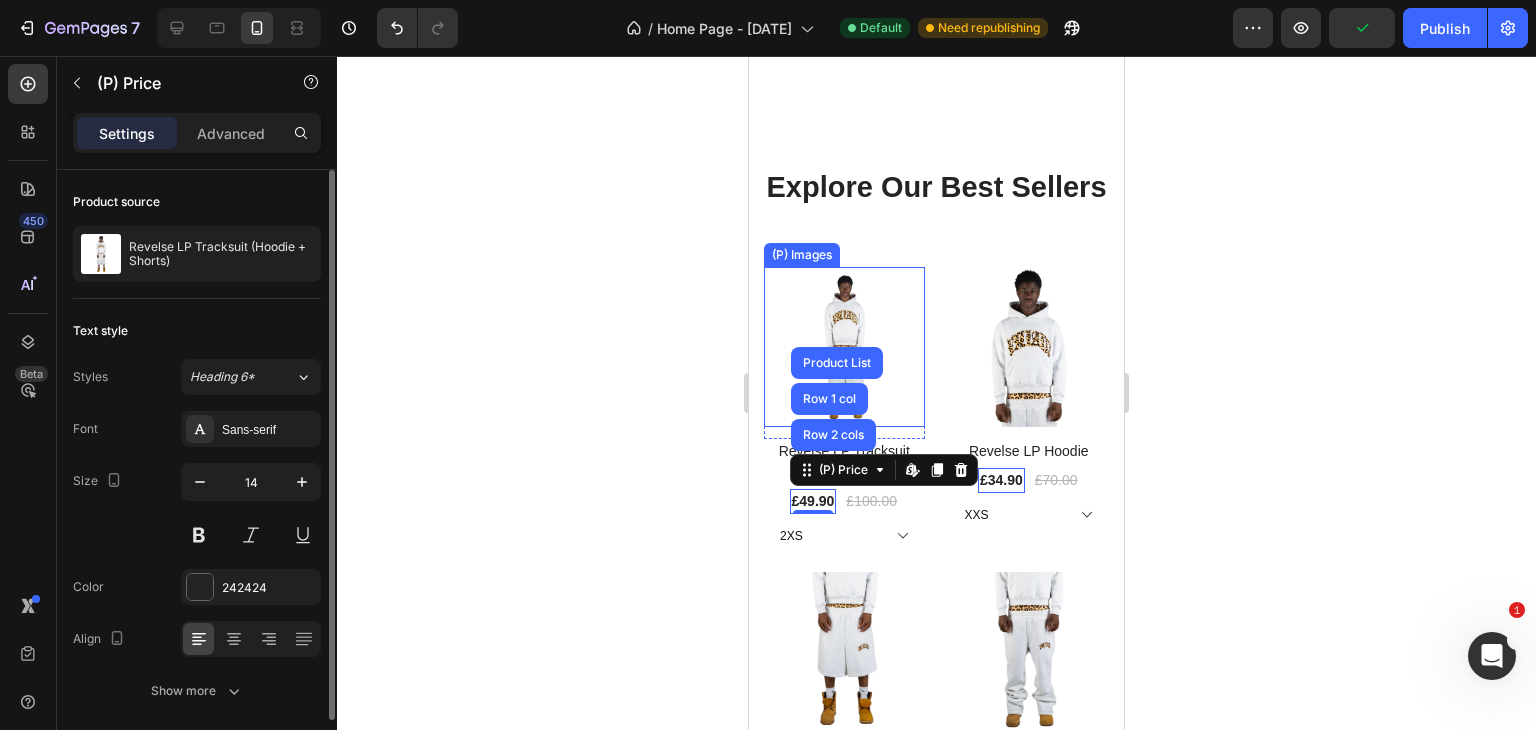 click at bounding box center [844, 347] 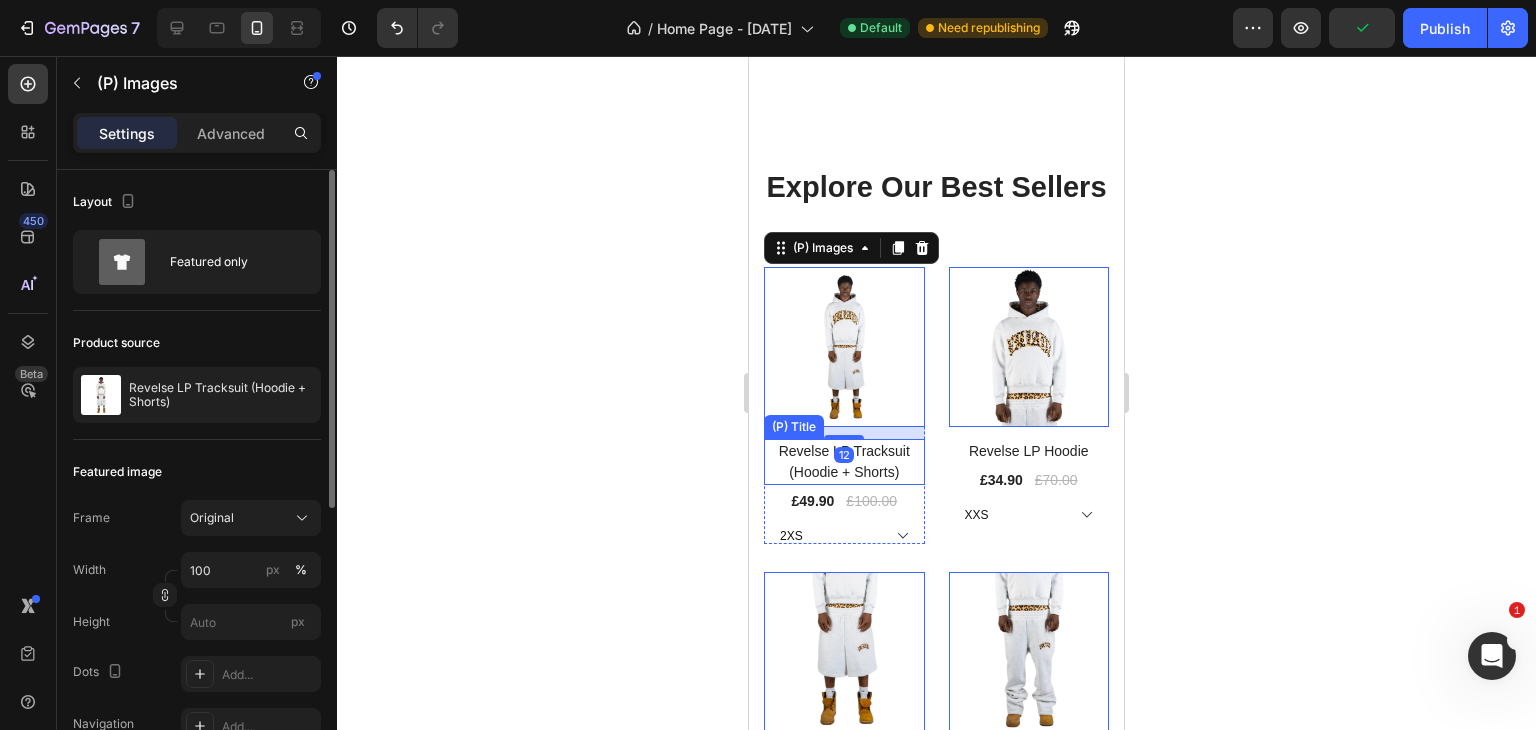 click on "Revelse LP Tracksuit (Hoodie + Shorts)" at bounding box center [844, 462] 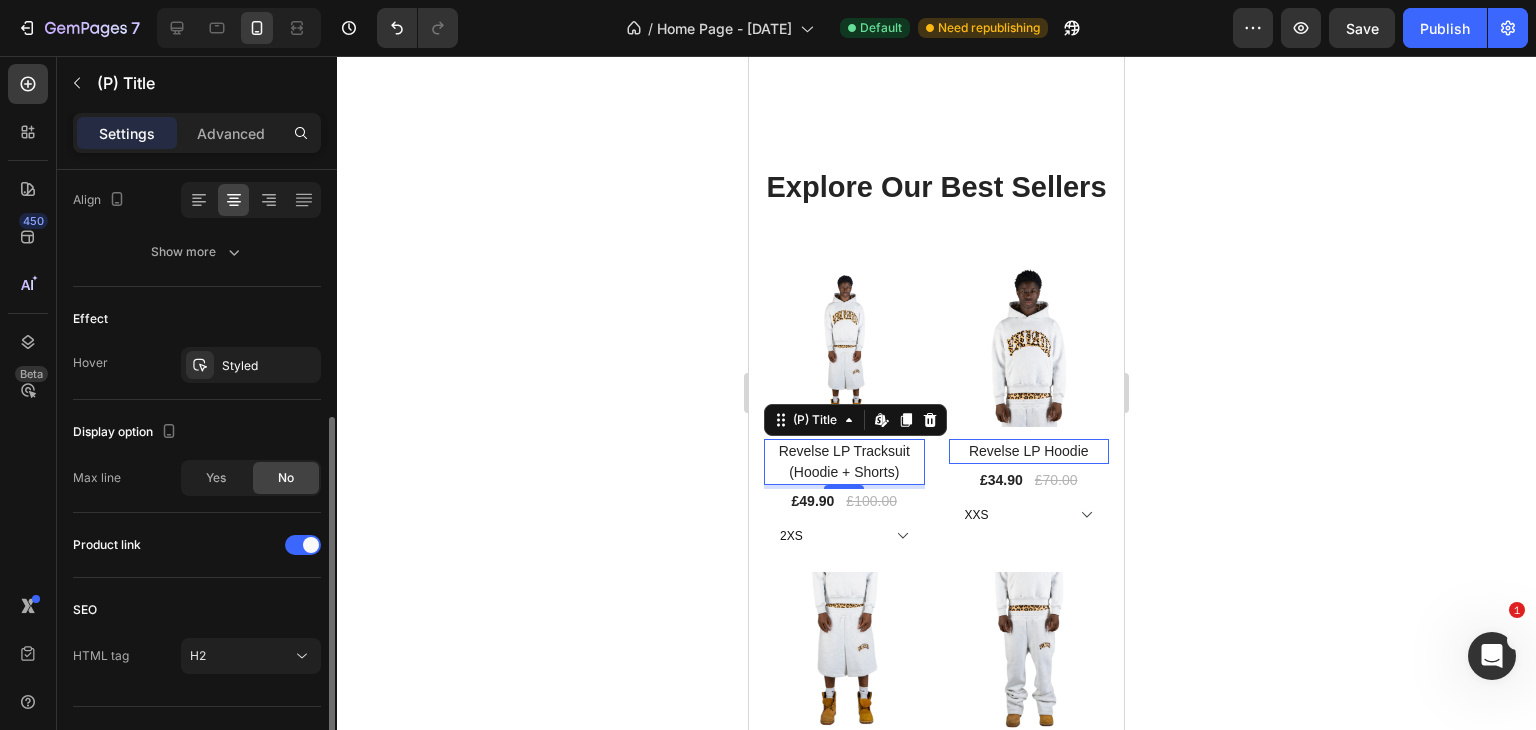 scroll, scrollTop: 477, scrollLeft: 0, axis: vertical 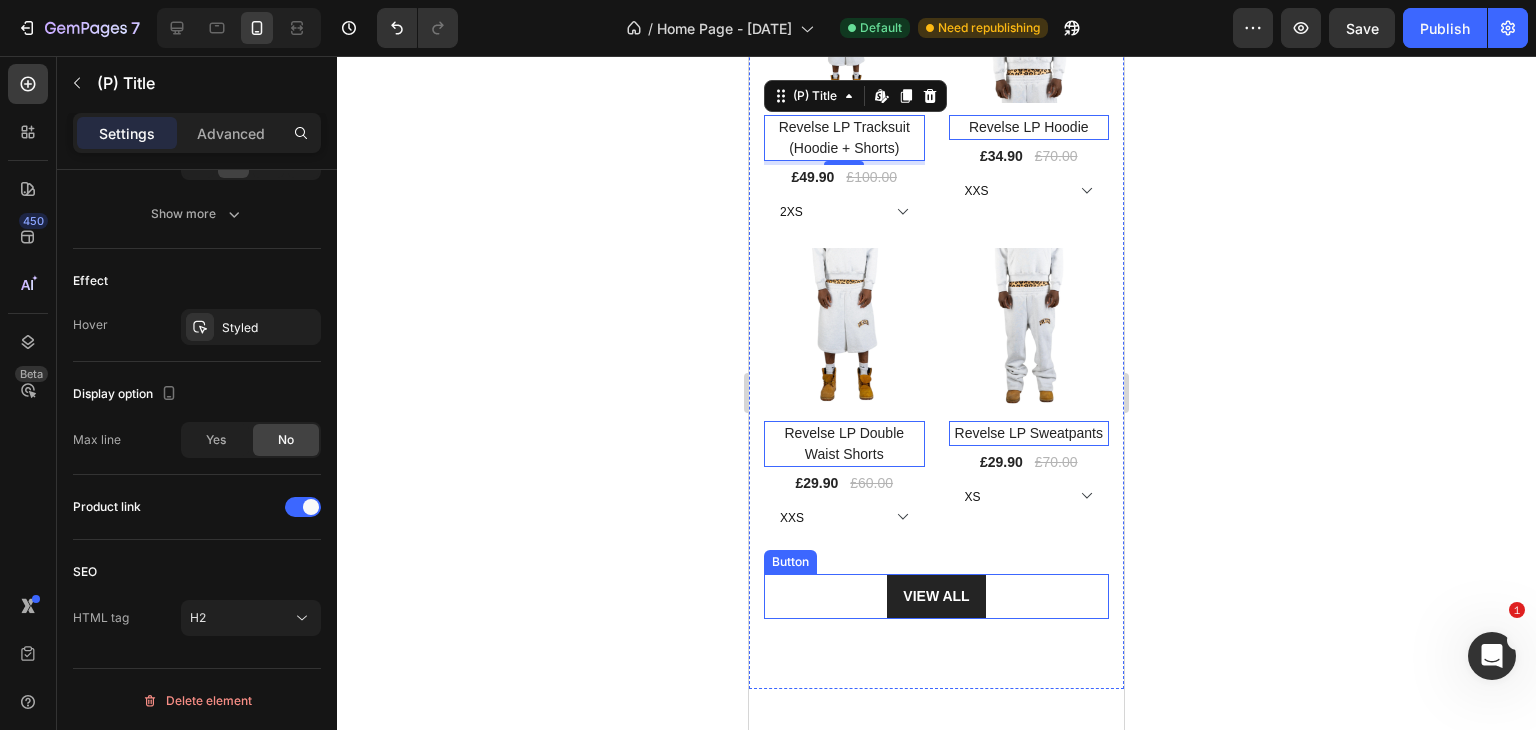 click on "VIEW ALL Button" at bounding box center (936, 596) 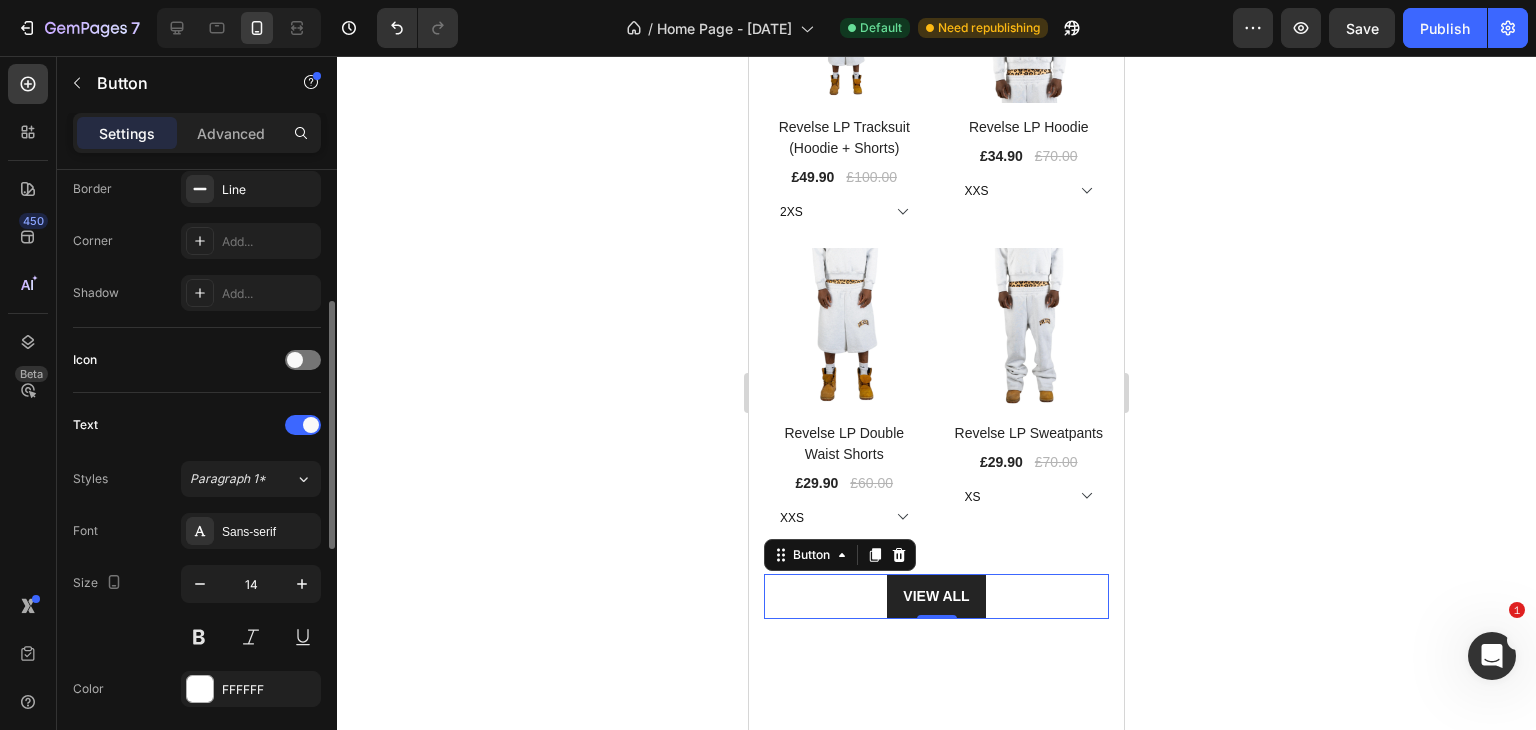 scroll, scrollTop: 451, scrollLeft: 0, axis: vertical 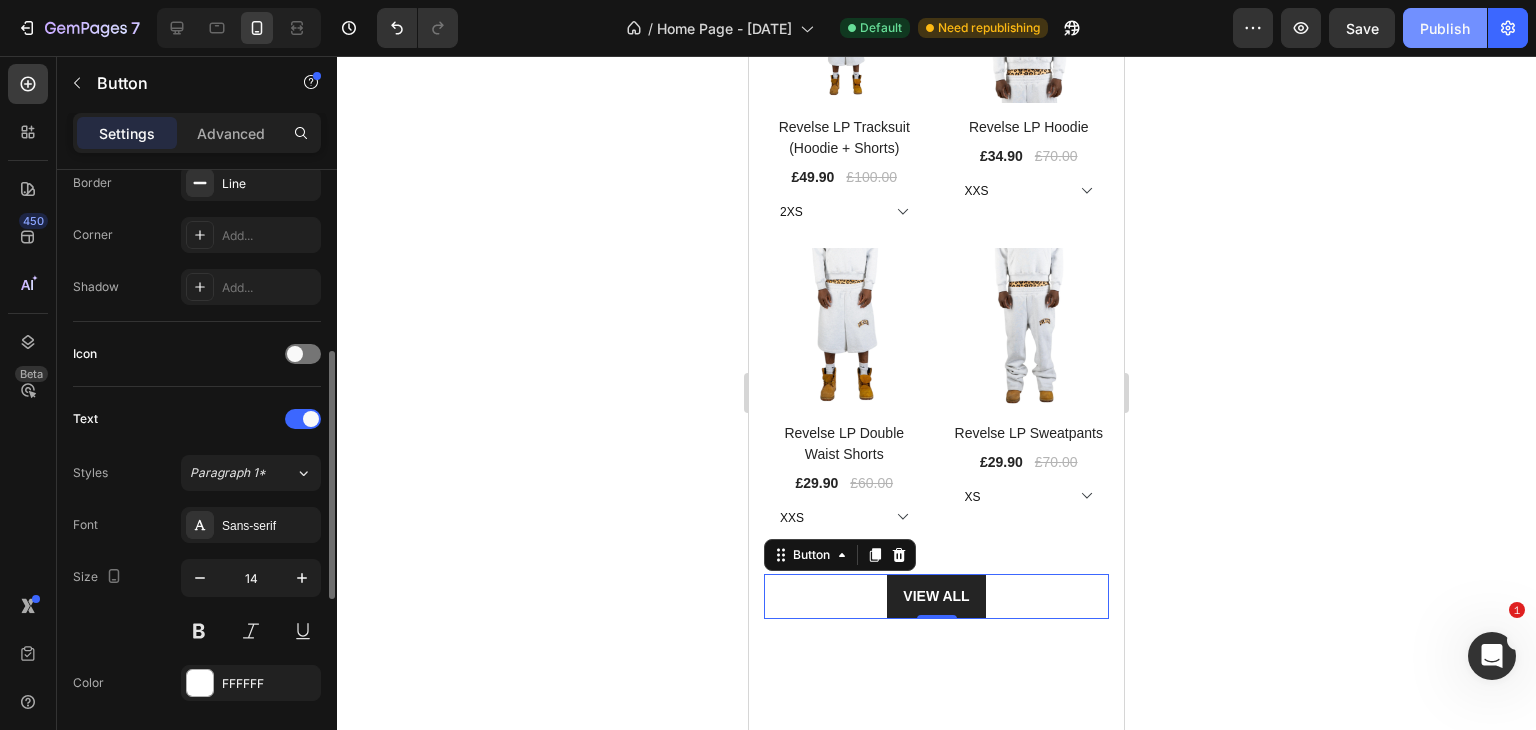 click on "Publish" 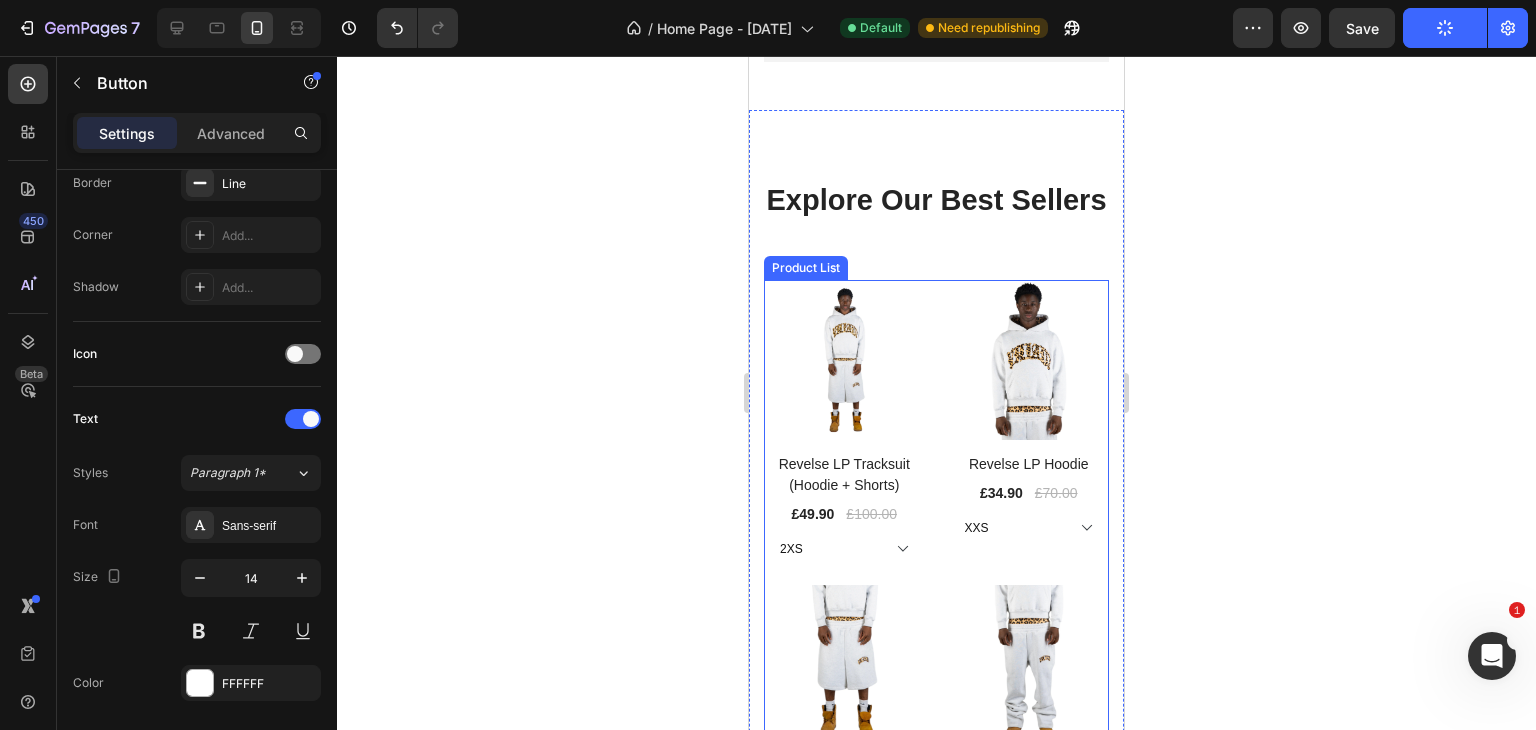 scroll, scrollTop: 2306, scrollLeft: 0, axis: vertical 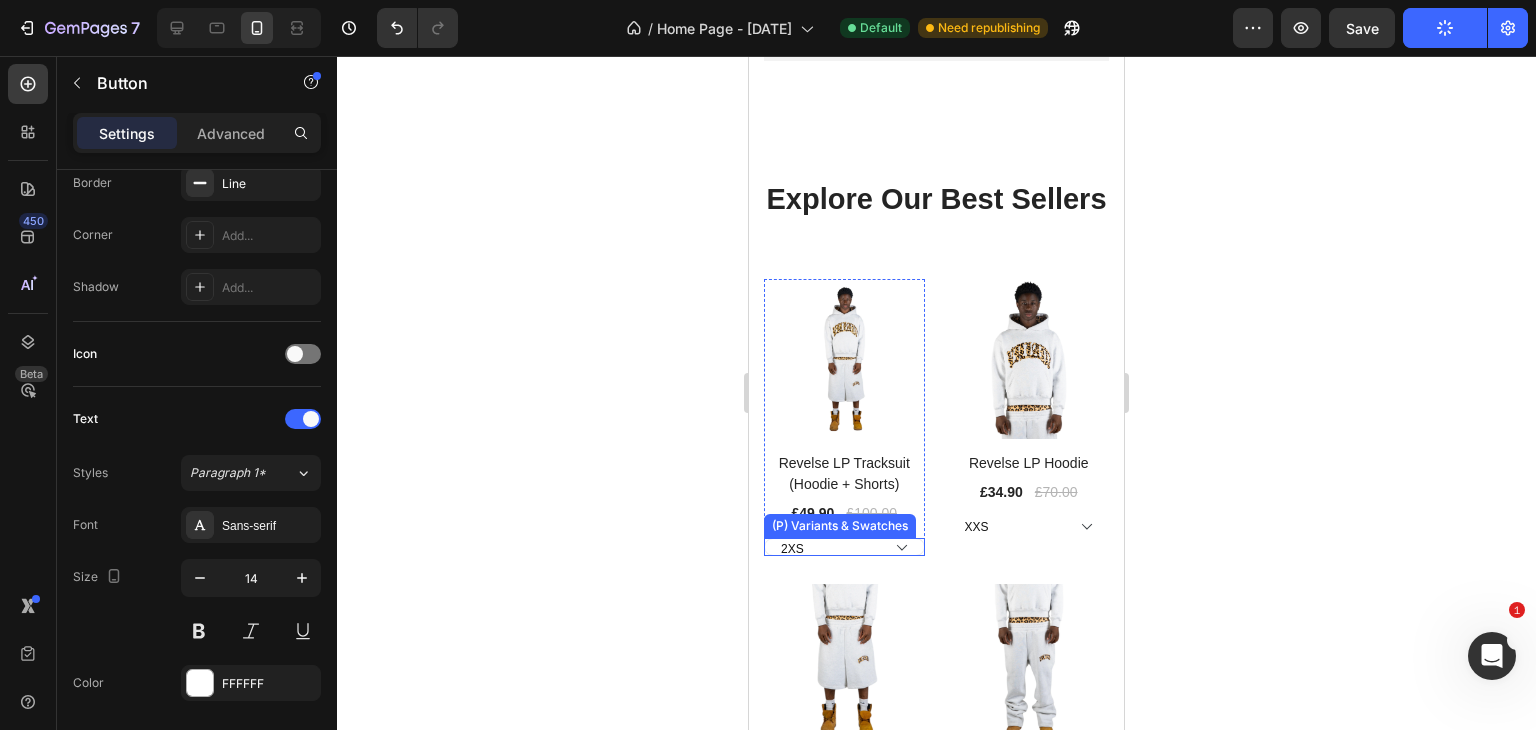 click on "2XS XS S M L XL 2XL" at bounding box center (844, 547) 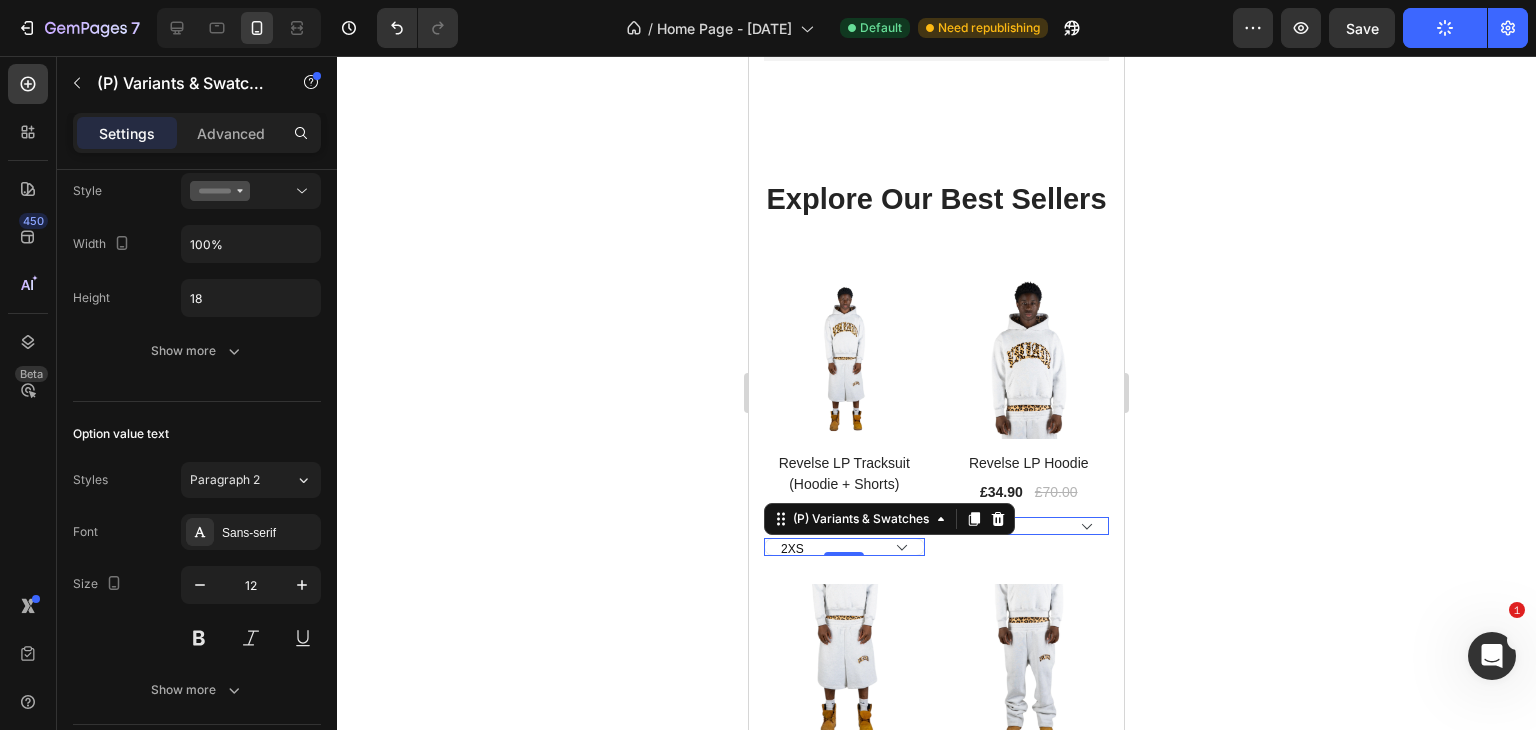 scroll, scrollTop: 0, scrollLeft: 0, axis: both 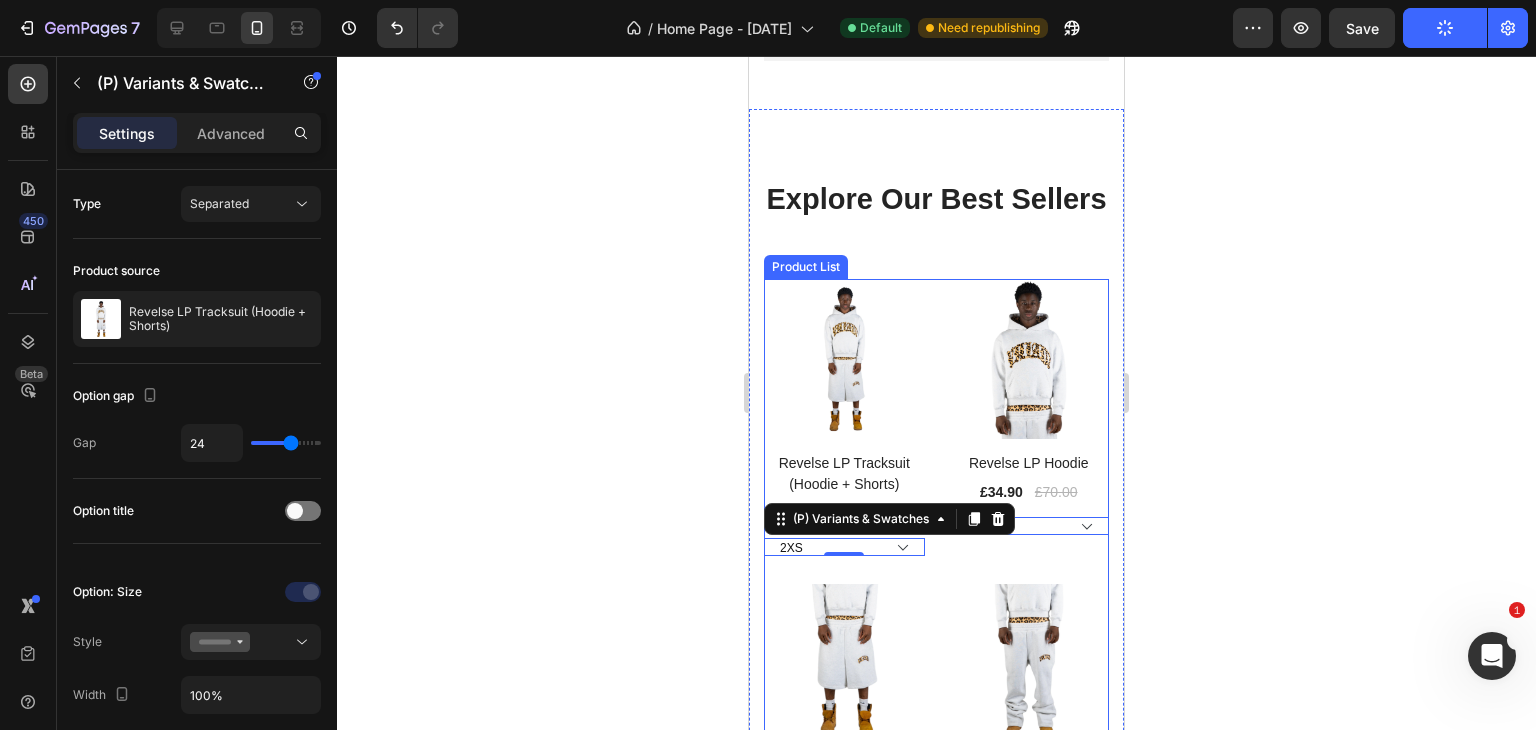 click on "(P) Images Row Revelse LP Tracksuit (Hoodie + Shorts) (P) Title £49.90 (P) Price (P) Price £100.00 (P) Price (P) Price Row   2XS XS S M L XL 2XL (P) Variants & Swatches   0 Row Product List (P) Images Row Revelse LP Hoodie (P) Title £34.90 (P) Price (P) Price £70.00 (P) Price (P) Price Row   XXS XS S M L XL 2XL (P) Variants & Swatches   0 Row Product List (P) Images Row Revelse LP Double Waist Shorts (P) Title £29.90 (P) Price (P) Price £60.00 (P) Price (P) Price Row   XXS XS S M L XL 2XL (P) Variants & Swatches   0 Row Product List (P) Images Row Revelse LP Sweatpants (P) Title £29.90 (P) Price (P) Price £70.00 (P) Price (P) Price Row   XS S M L XL 2XL (P) Variants & Swatches   0 Row Product List" at bounding box center (936, 570) 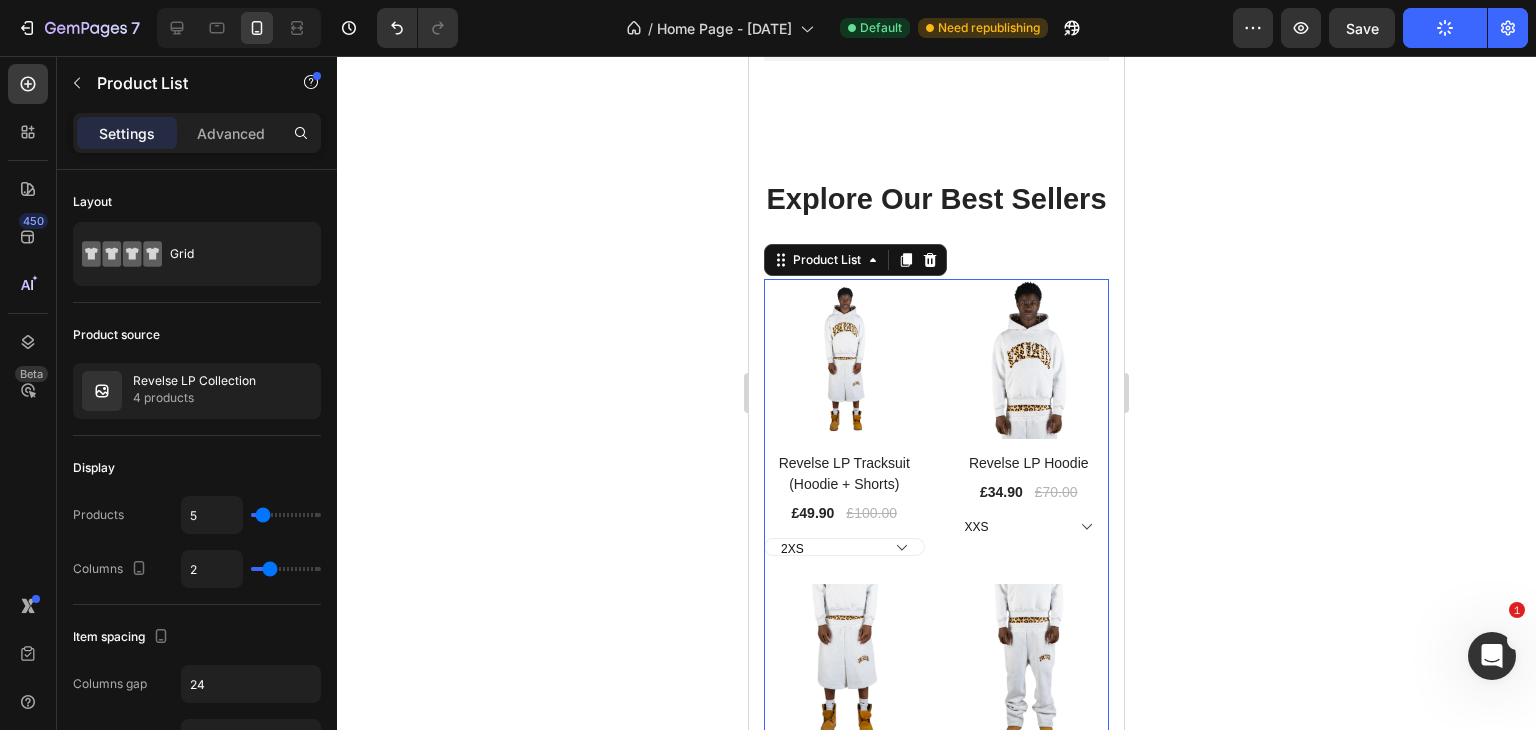 click on "2XS XS S M L XL 2XL" at bounding box center [844, 547] 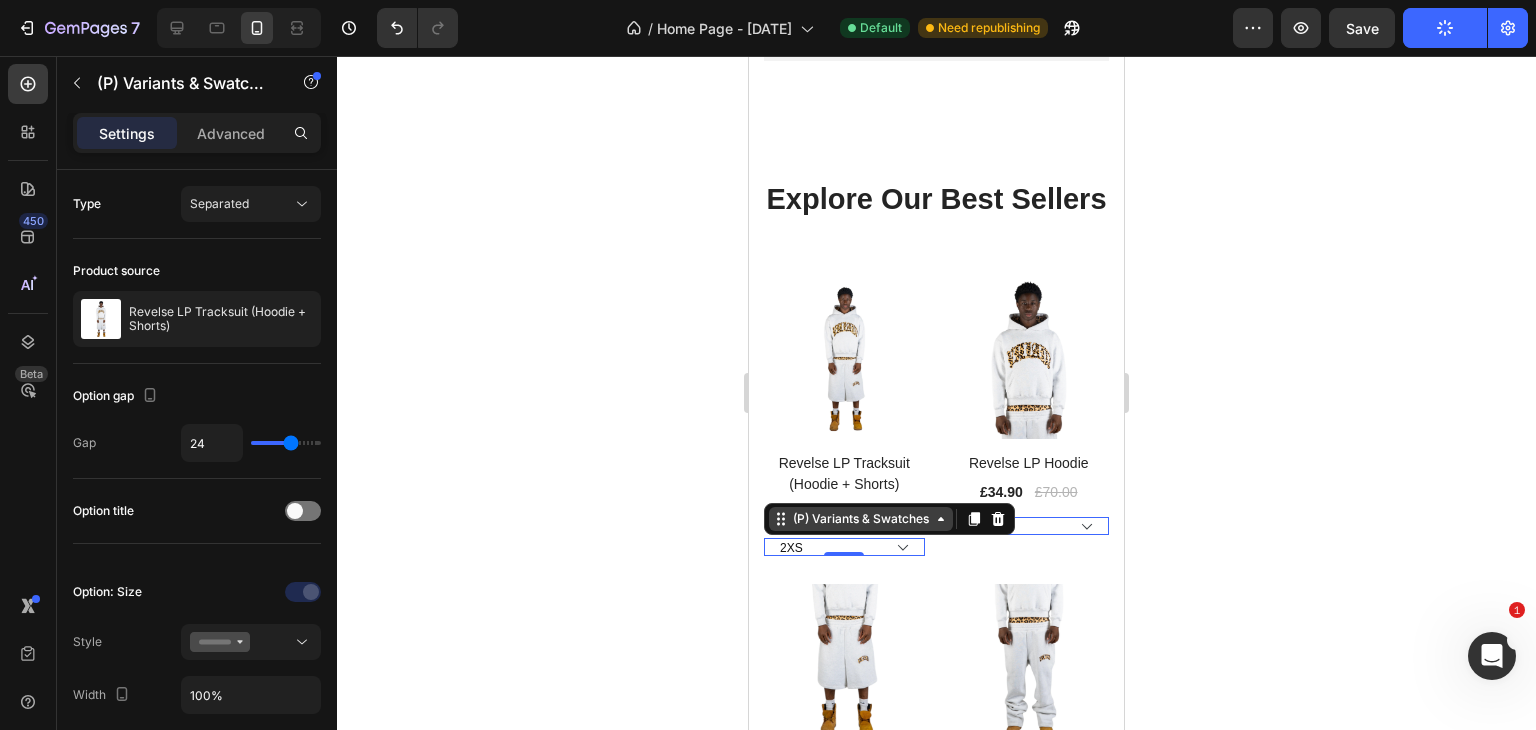 click on "(P) Variants & Swatches" at bounding box center [861, 519] 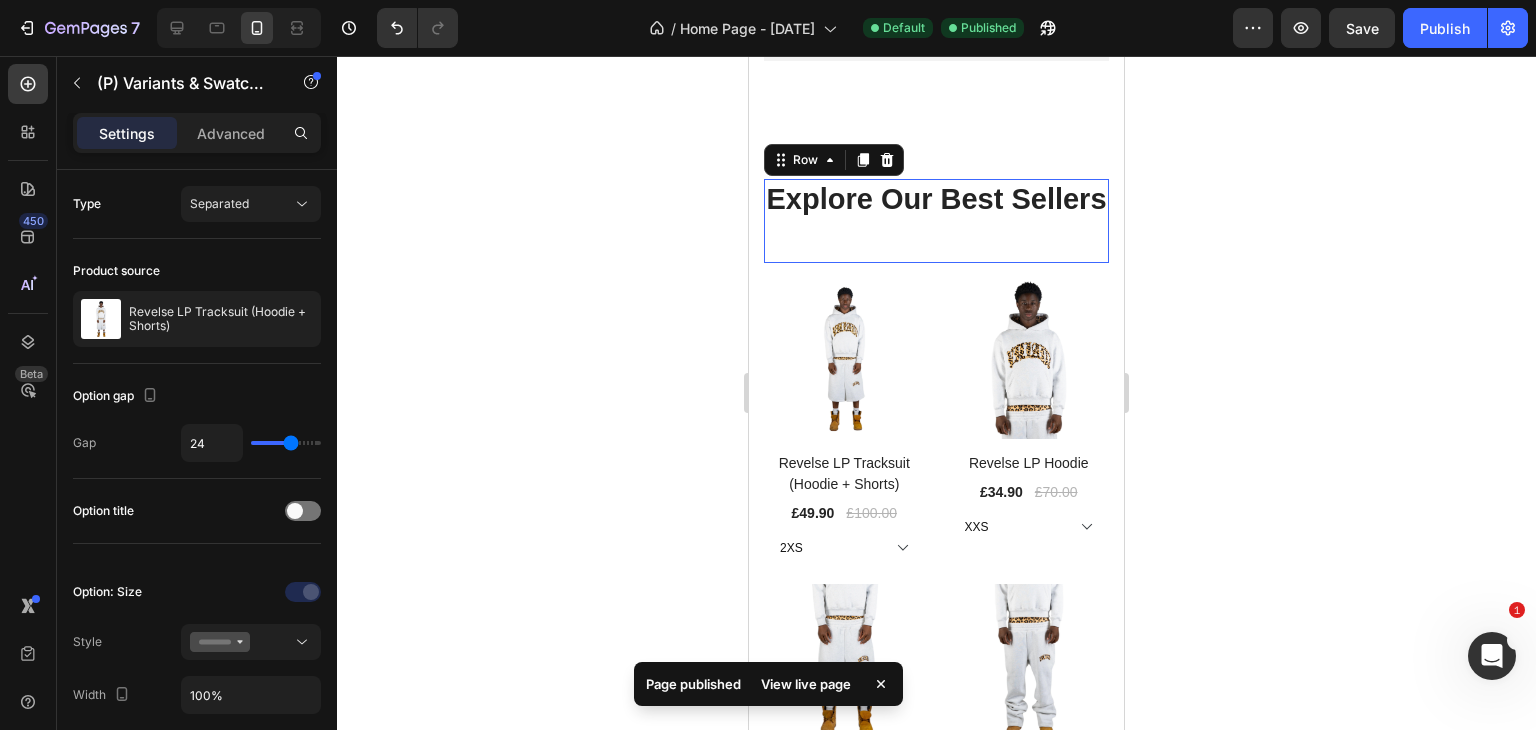 click on "Explore Our Best Sellers Heading" at bounding box center (936, 221) 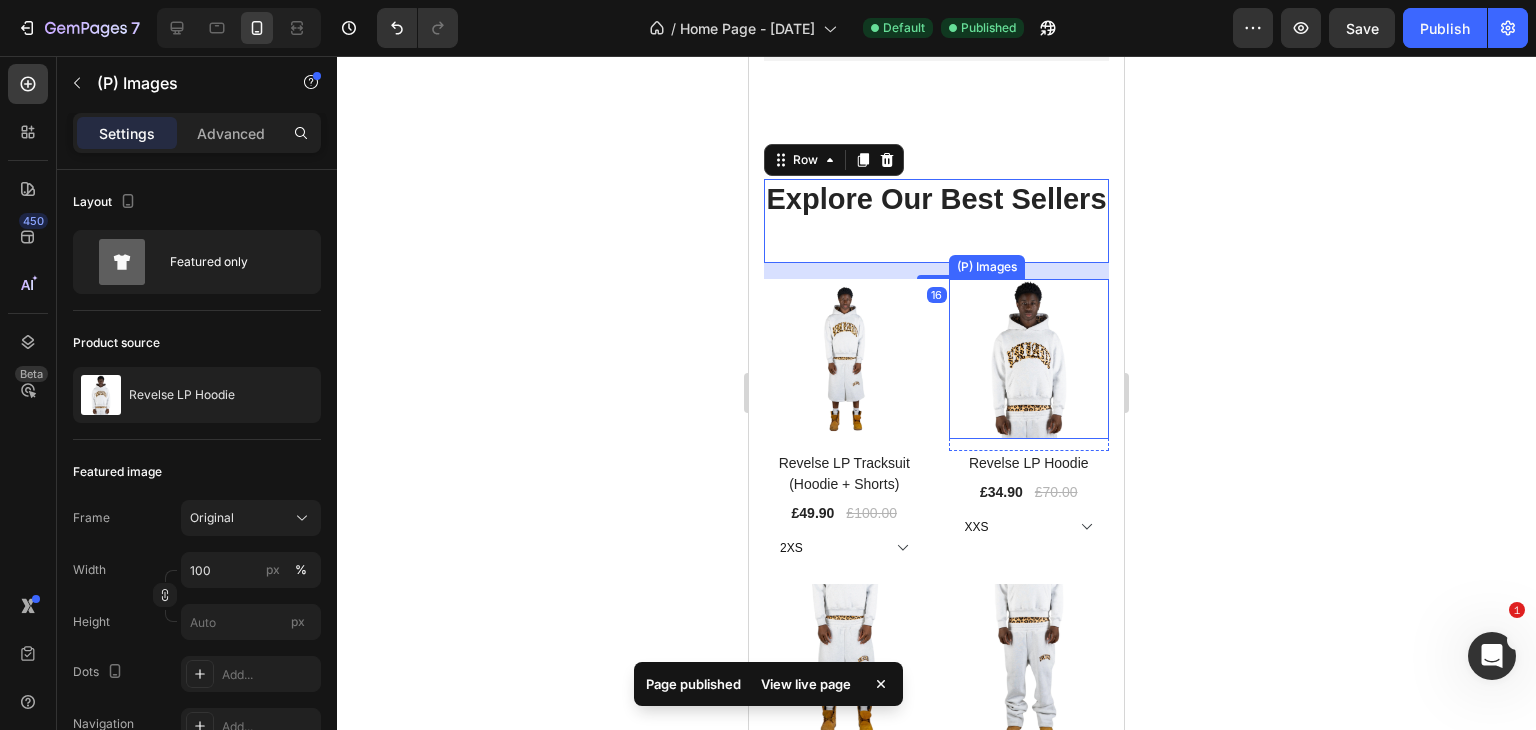 click at bounding box center (1029, 359) 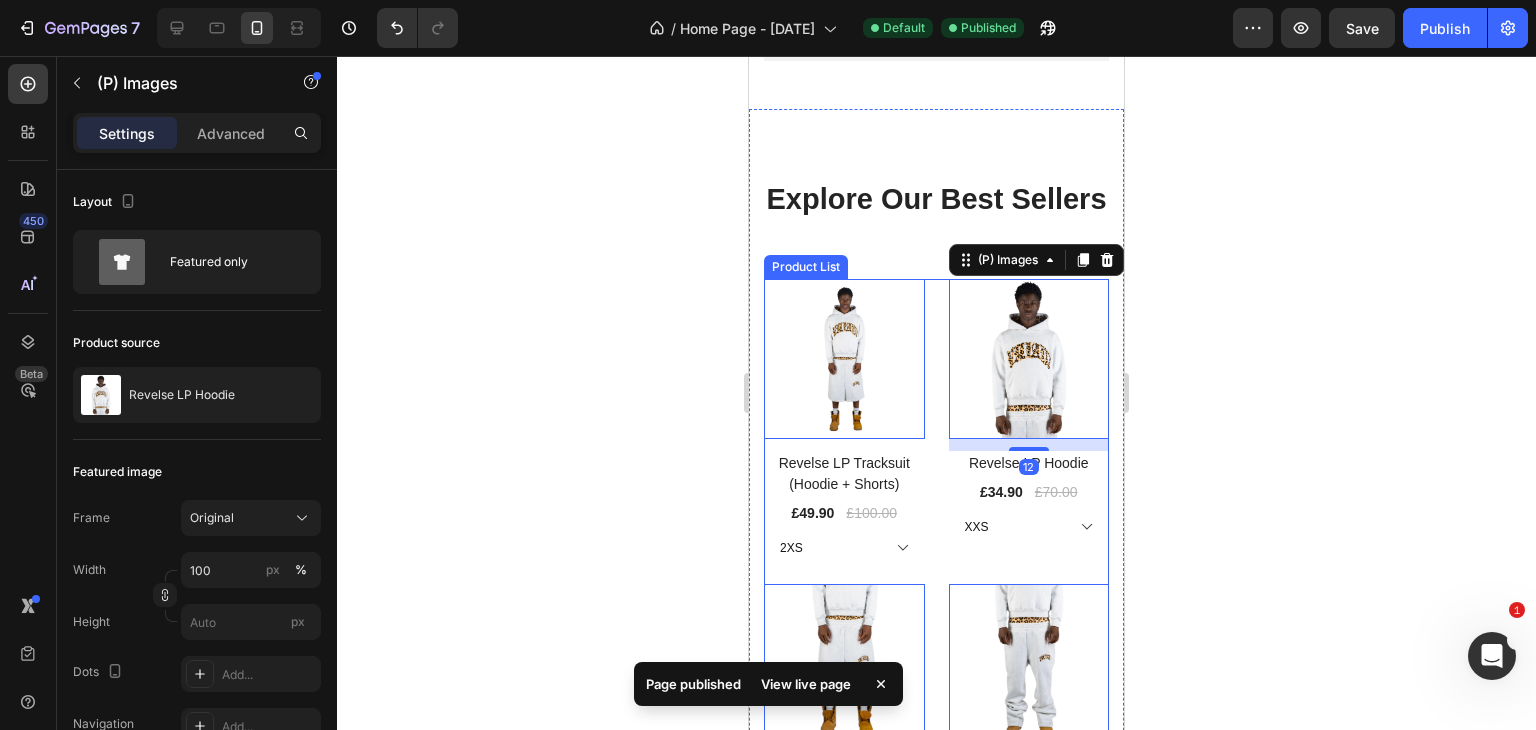 click on "(P) Images   0 Row Revelse LP Tracksuit (Hoodie + Shorts) (P) Title £49.90 (P) Price (P) Price £100.00 (P) Price (P) Price Row   2XS XS S M L XL 2XL (P) Variants & Swatches Row Product List (P) Images   12 Row Revelse LP Hoodie (P) Title £34.90 (P) Price (P) Price £70.00 (P) Price (P) Price Row   XXS XS S M L XL 2XL (P) Variants & Swatches Row Product List (P) Images   0 Row Revelse LP Double Waist Shorts (P) Title £29.90 (P) Price (P) Price £60.00 (P) Price (P) Price Row   XXS XS S M L XL 2XL (P) Variants & Swatches Row Product List (P) Images   0 Row Revelse LP Sweatpants (P) Title £29.90 (P) Price (P) Price £70.00 (P) Price (P) Price Row   XS S M L XL 2XL (P) Variants & Swatches Row Product List" at bounding box center [936, 570] 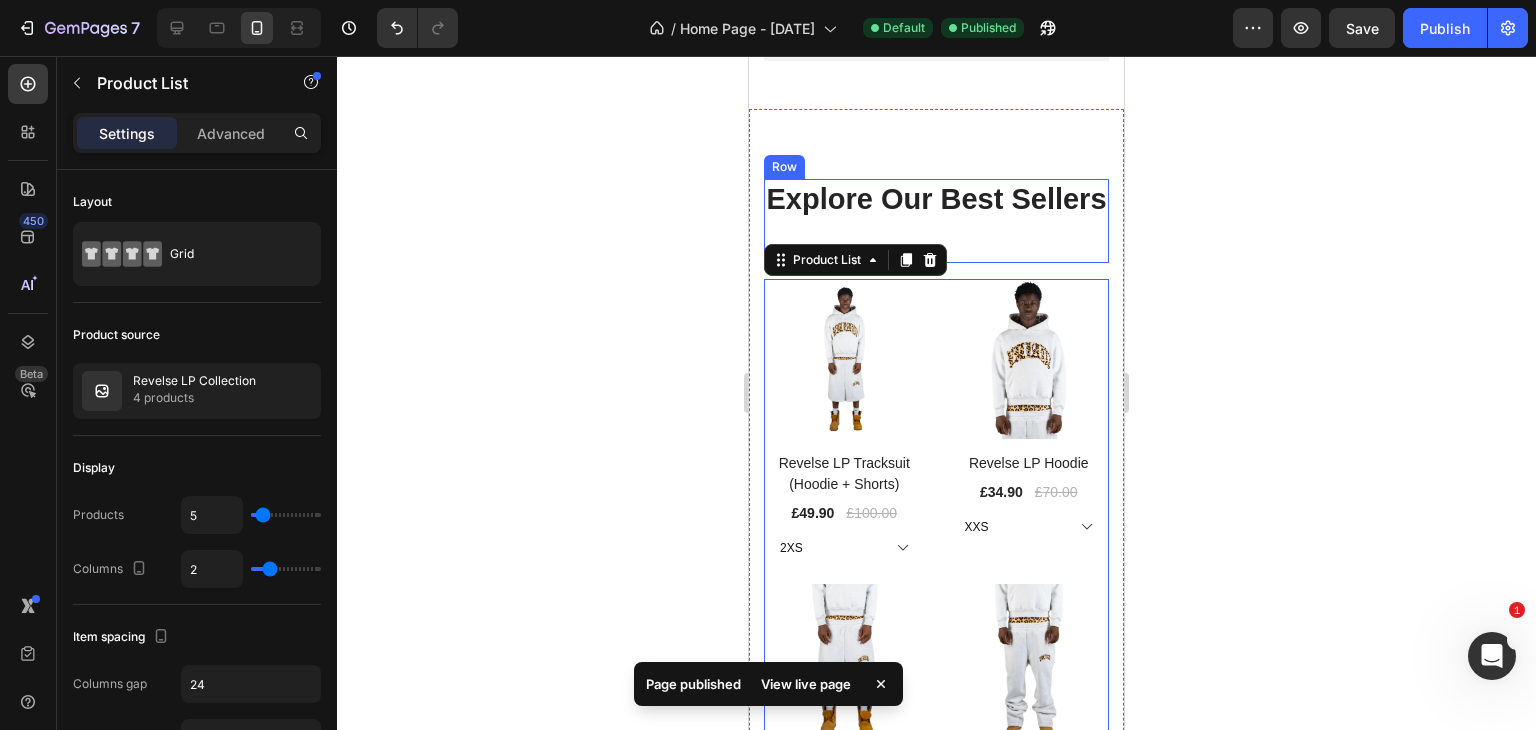 click on "Explore Our Best Sellers Heading" at bounding box center [936, 221] 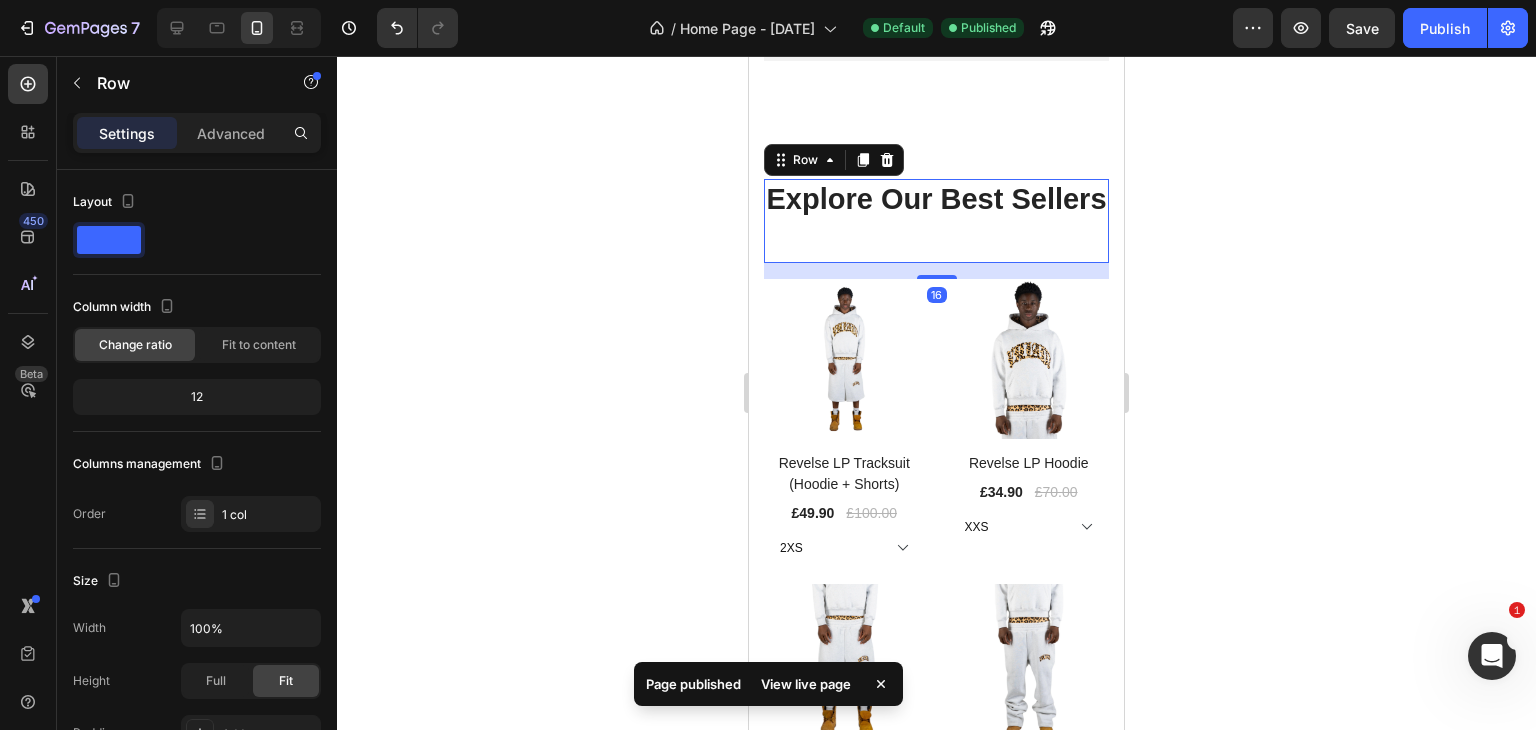 click on "16" at bounding box center [936, 271] 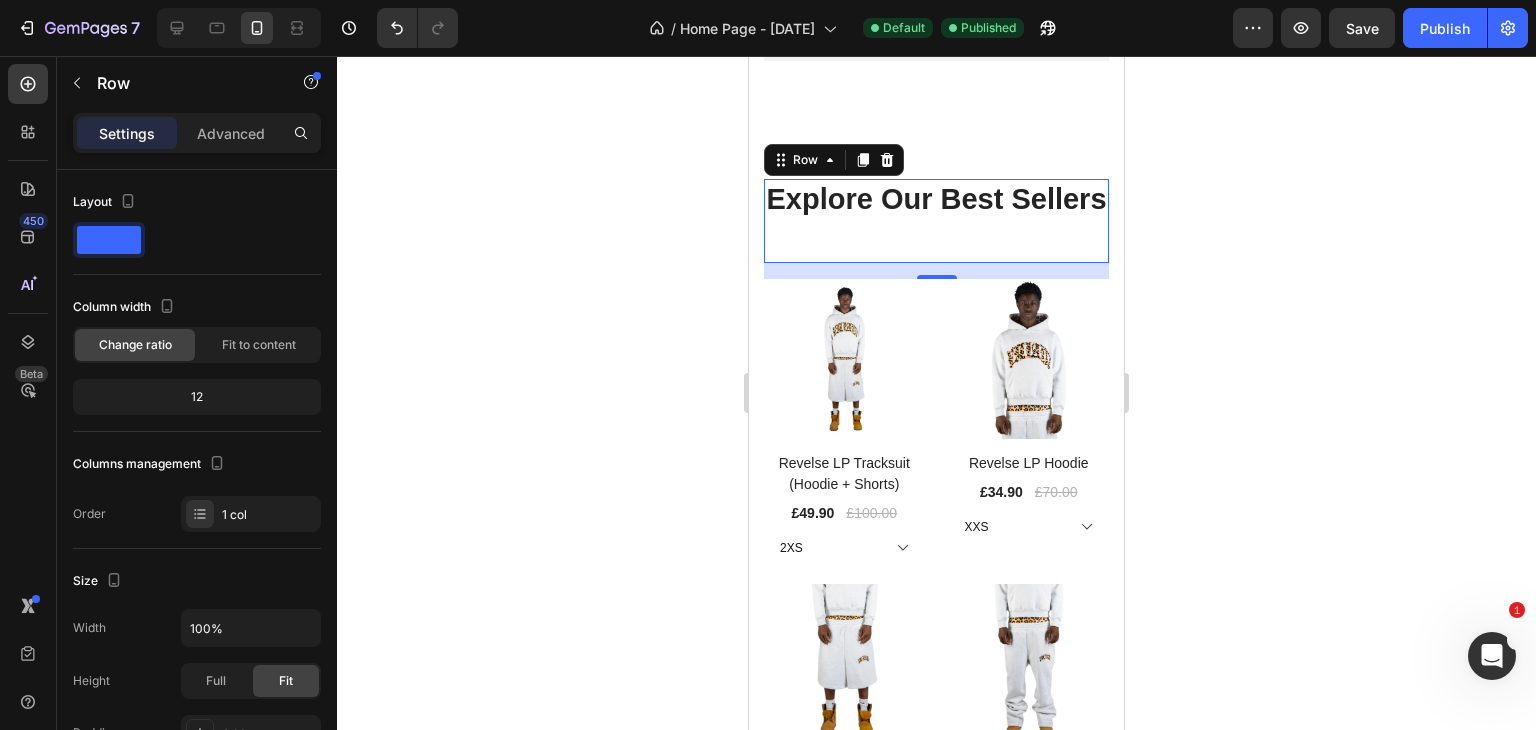 click 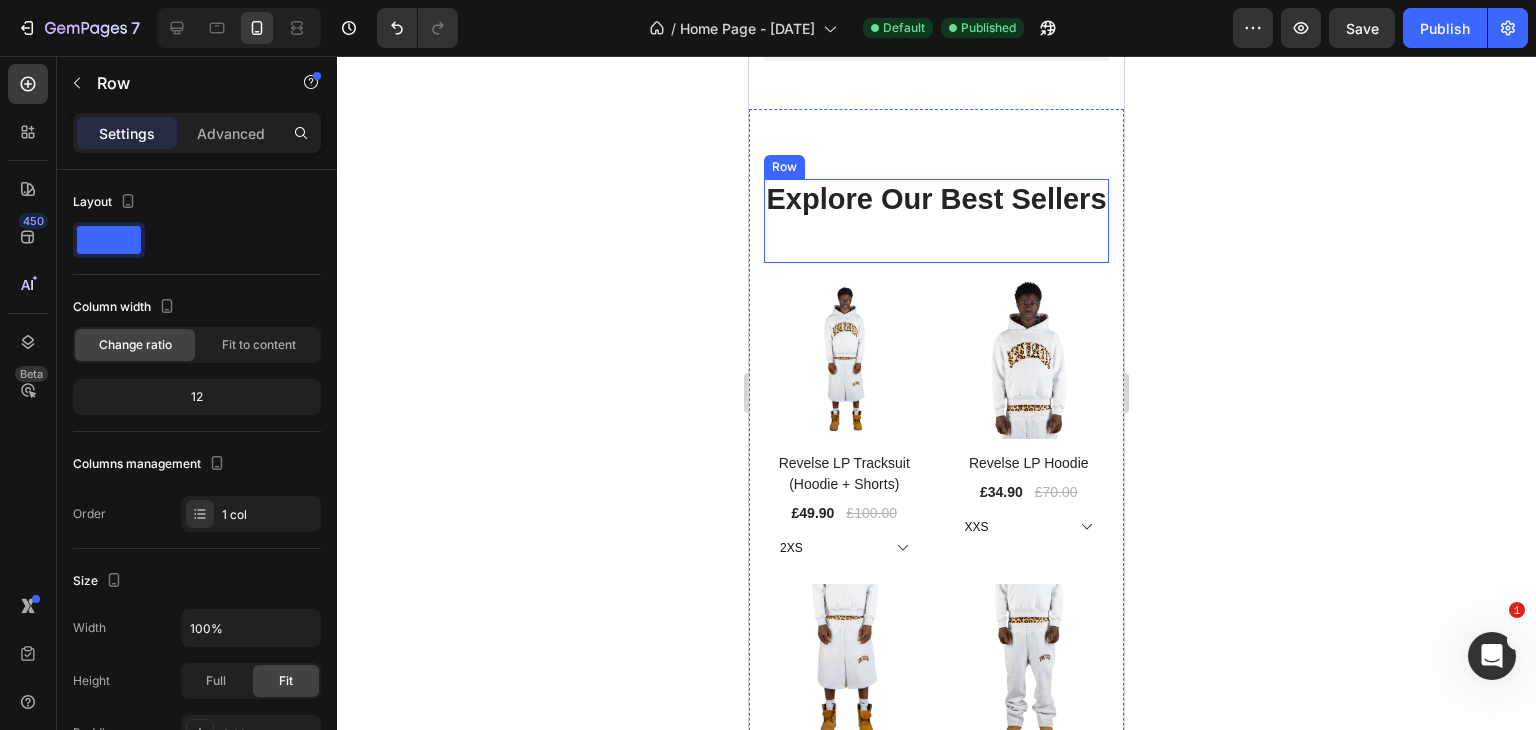 click on "Explore Our Best Sellers Heading" at bounding box center [936, 221] 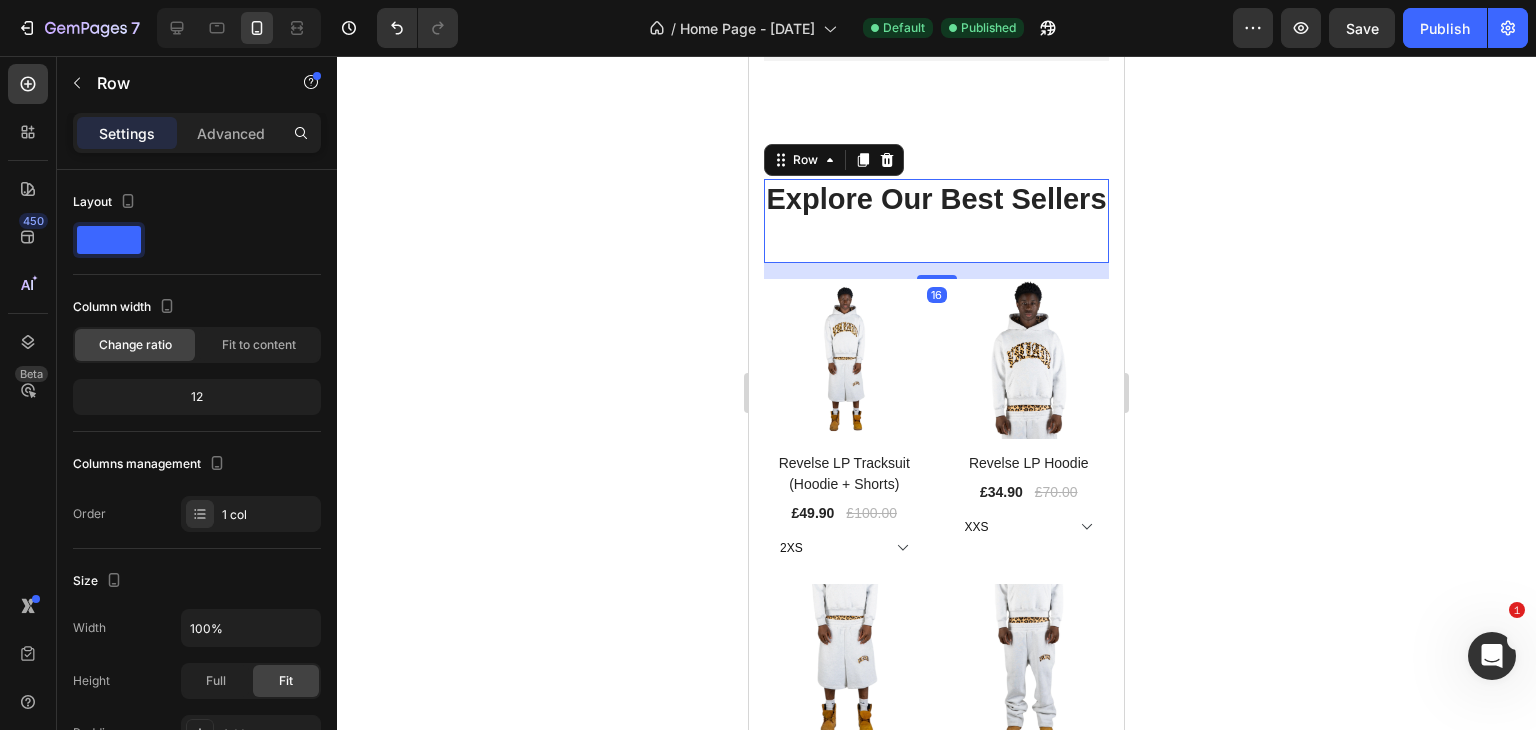click 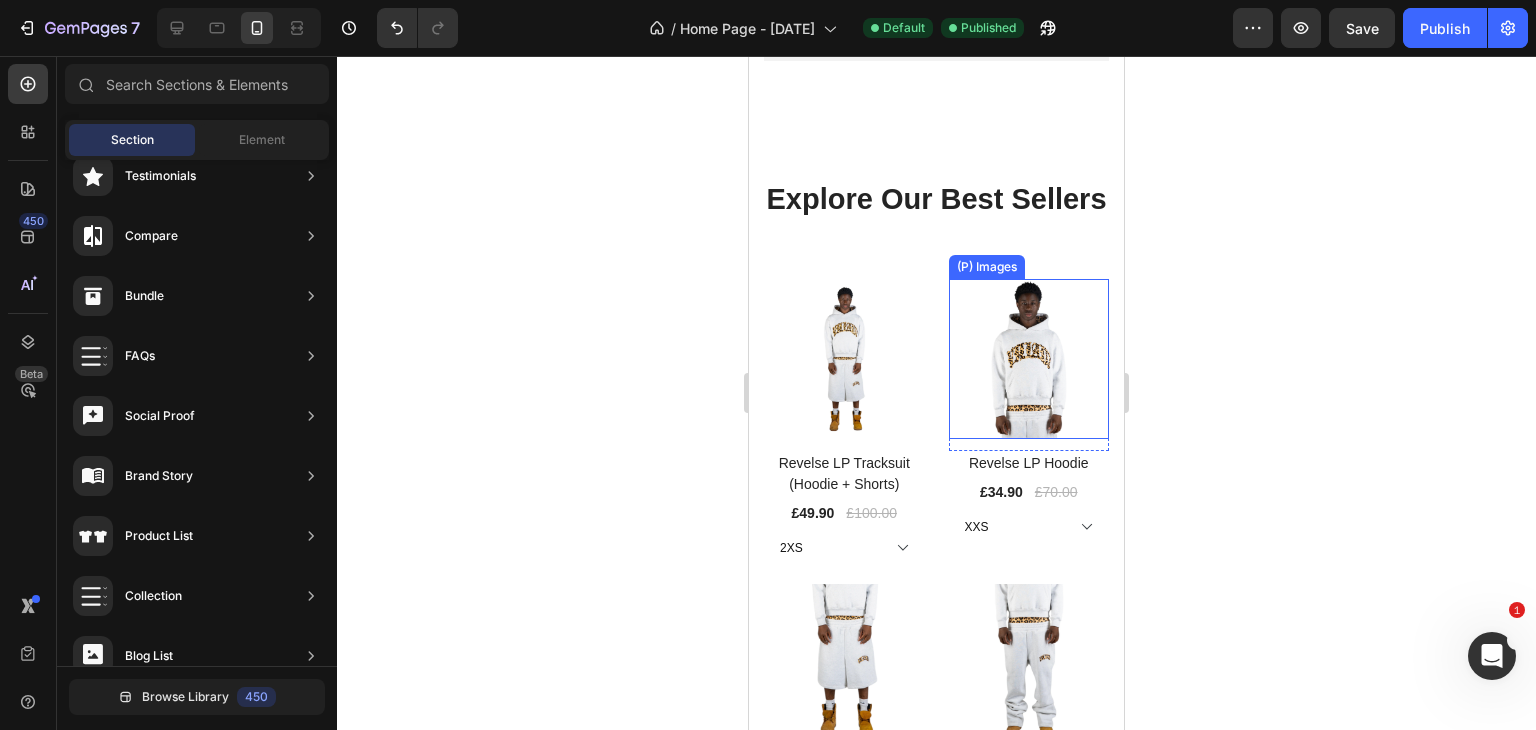 click at bounding box center (1029, 359) 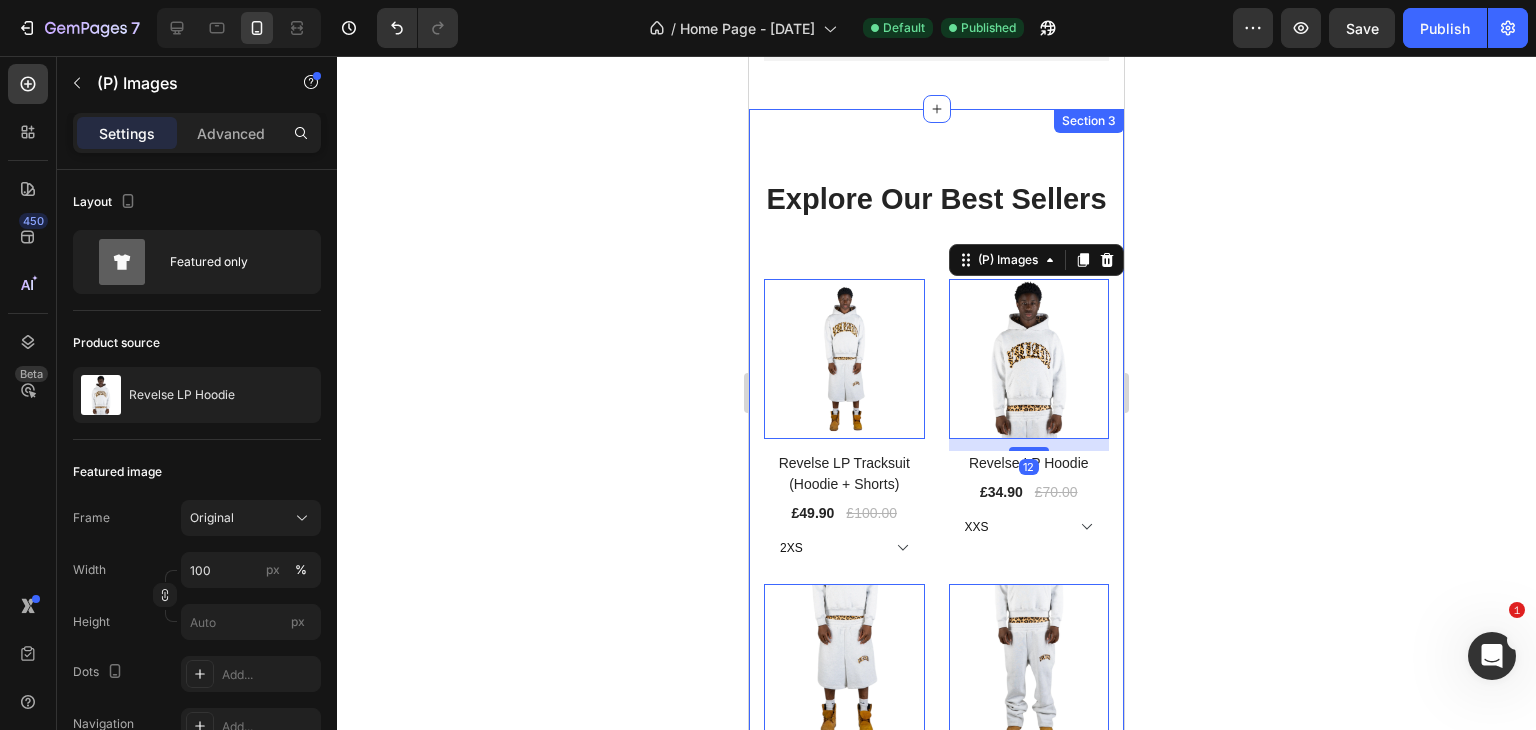 click on "Explore Our Best Sellers Heading Row (P) Images   0 Row Revelse LP Tracksuit (Hoodie + Shorts) (P) Title £49.90 (P) Price (P) Price £100.00 (P) Price (P) Price Row   2XS XS S M L XL 2XL (P) Variants & Swatches Row Product List (P) Images   12 Row Revelse LP Hoodie (P) Title £34.90 (P) Price (P) Price £70.00 (P) Price (P) Price Row   XXS XS S M L XL 2XL (P) Variants & Swatches Row Product List (P) Images   0 Row Revelse LP Double Waist Shorts (P) Title £29.90 (P) Price (P) Price £60.00 (P) Price (P) Price Row   XXS XS S M L XL 2XL (P) Variants & Swatches Row Product List (P) Images   0 Row Revelse LP Sweatpants (P) Title £29.90 (P) Price (P) Price £70.00 (P) Price (P) Price Row   XS S M L XL 2XL (P) Variants & Swatches Row Product List Product List VIEW ALL Button" at bounding box center [936, 567] 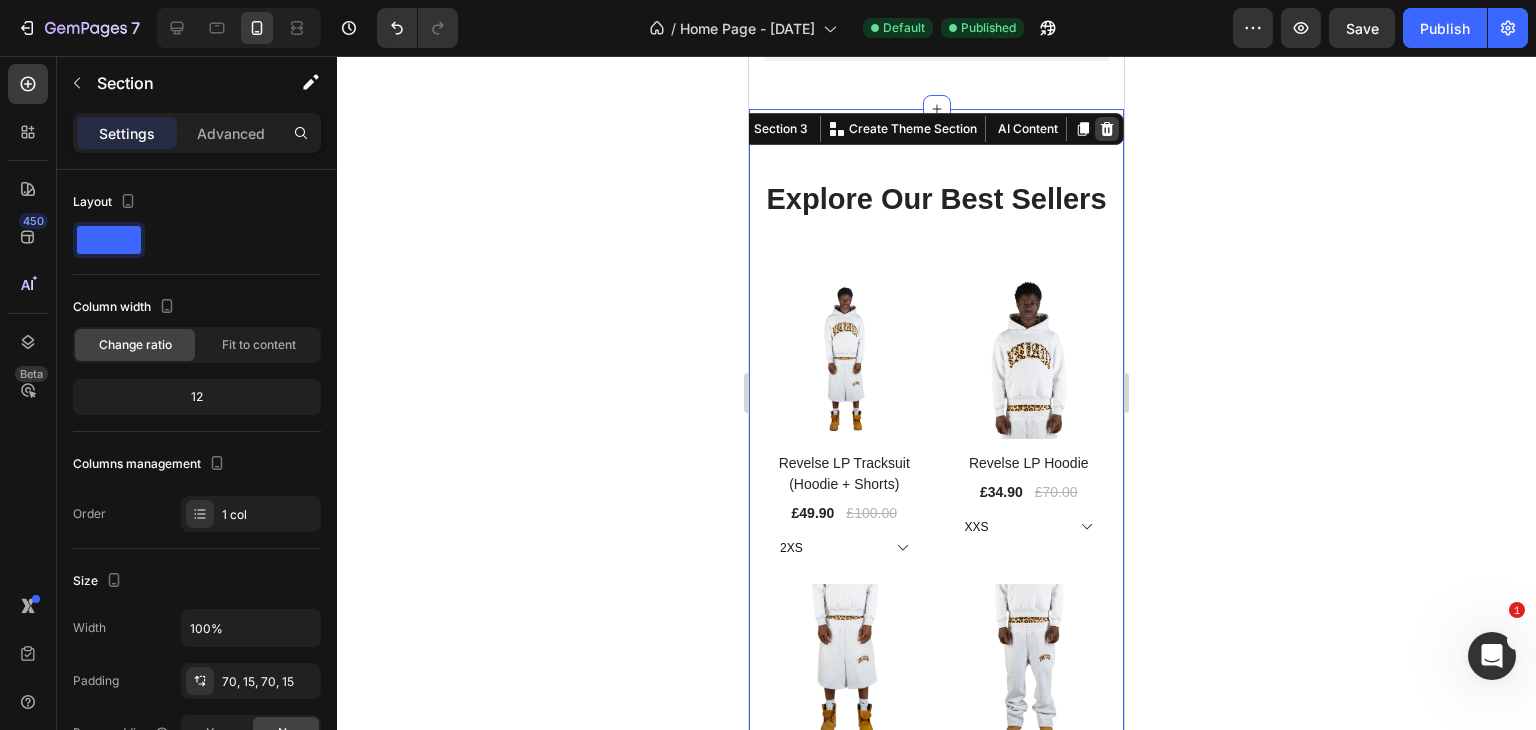 click 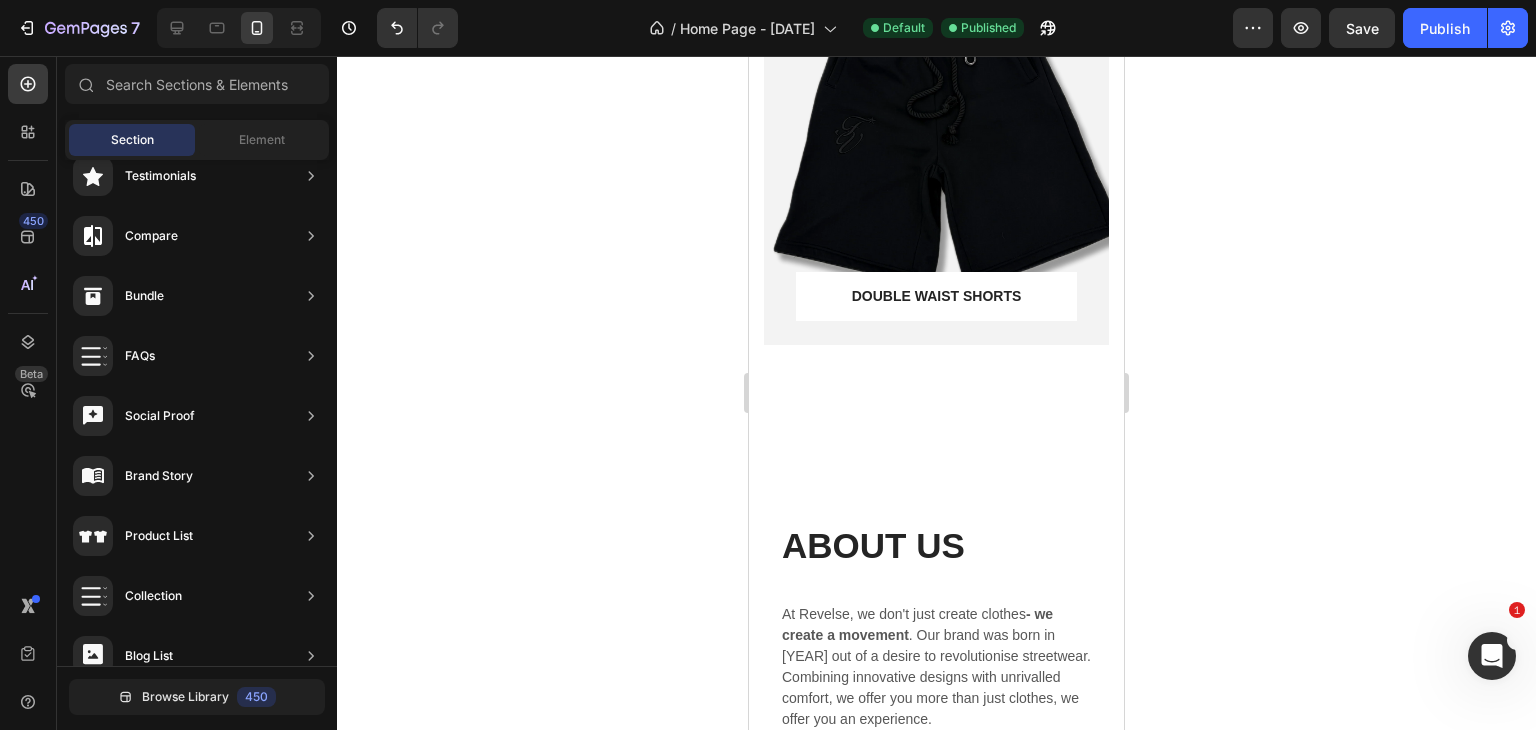 scroll, scrollTop: 2023, scrollLeft: 0, axis: vertical 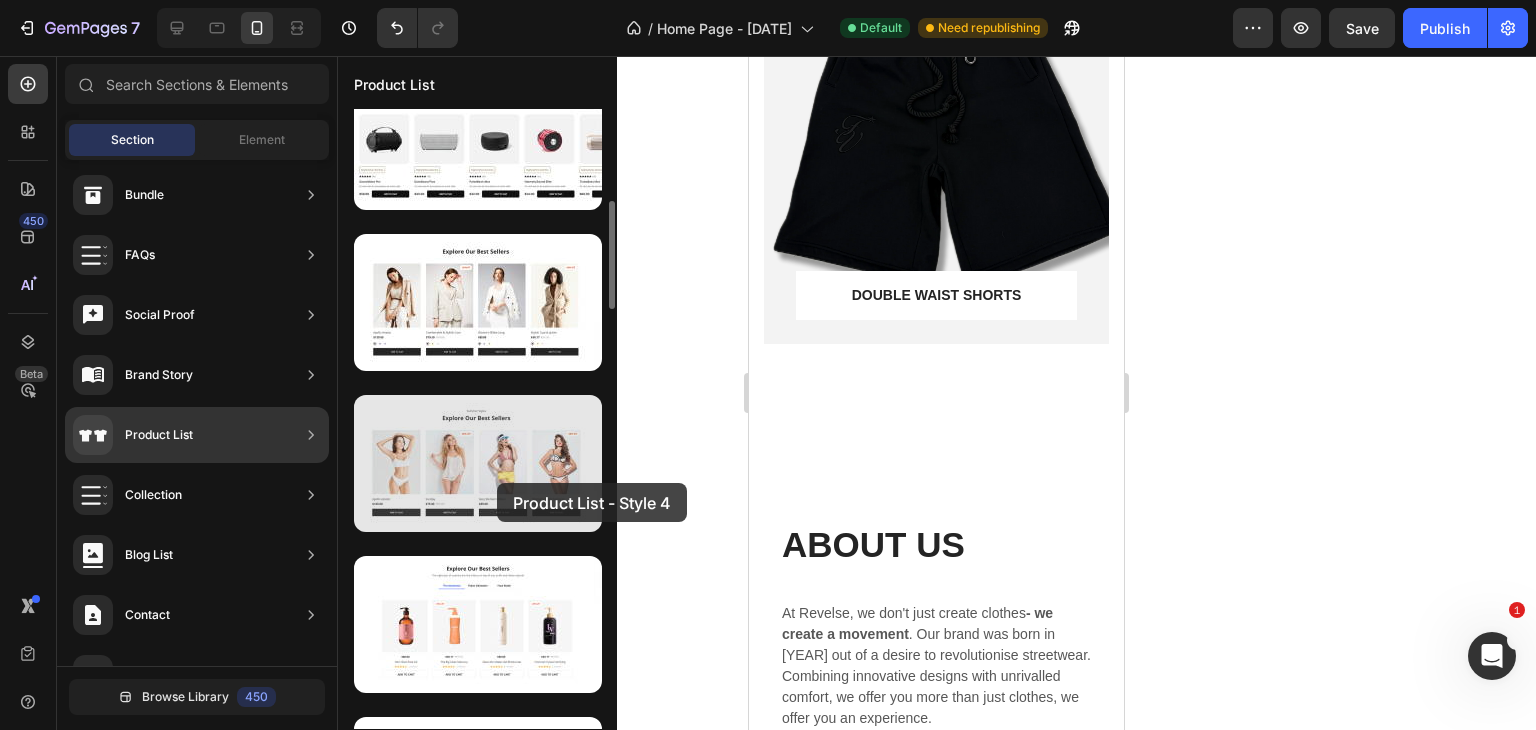 drag, startPoint x: 398, startPoint y: 480, endPoint x: 437, endPoint y: 490, distance: 40.261642 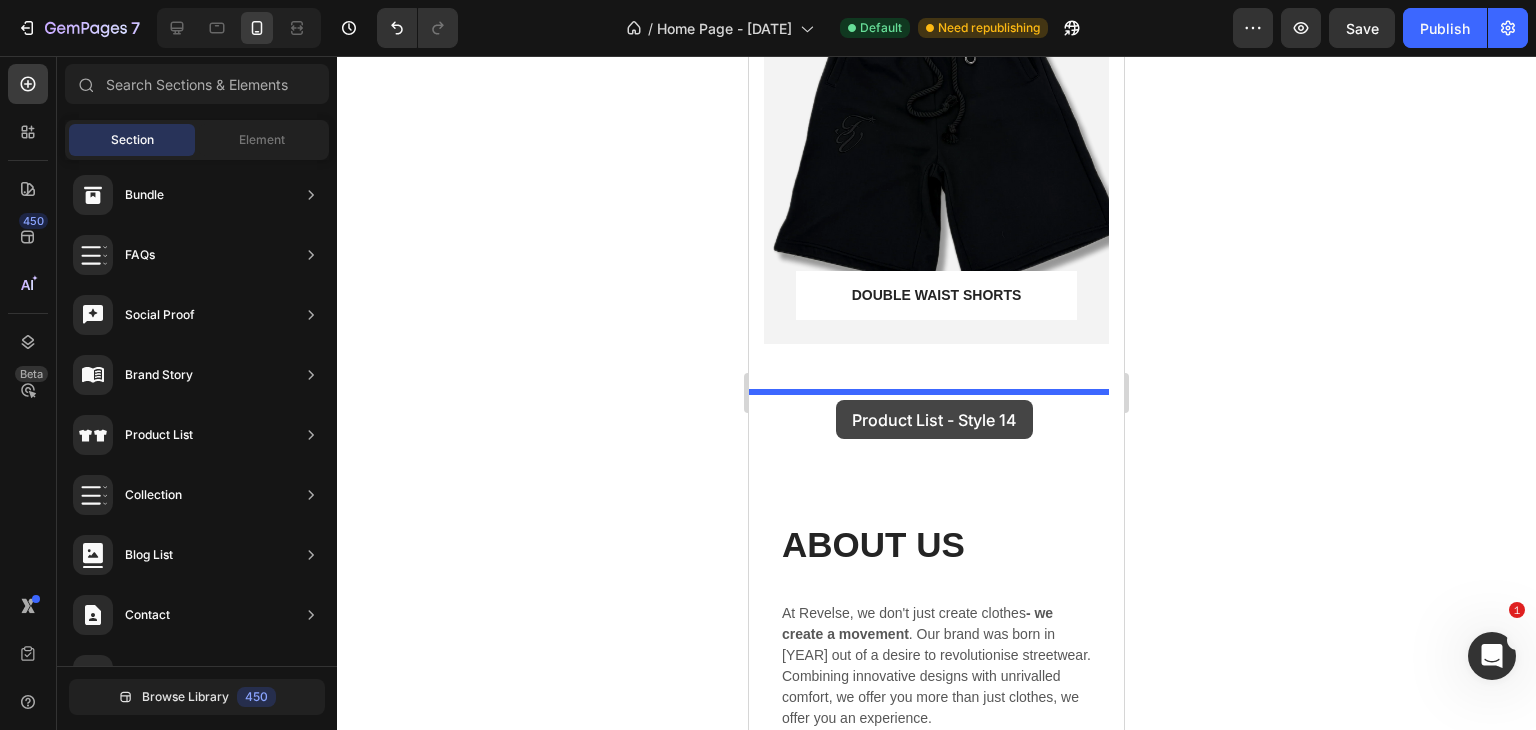 drag, startPoint x: 1149, startPoint y: 367, endPoint x: 836, endPoint y: 400, distance: 314.7348 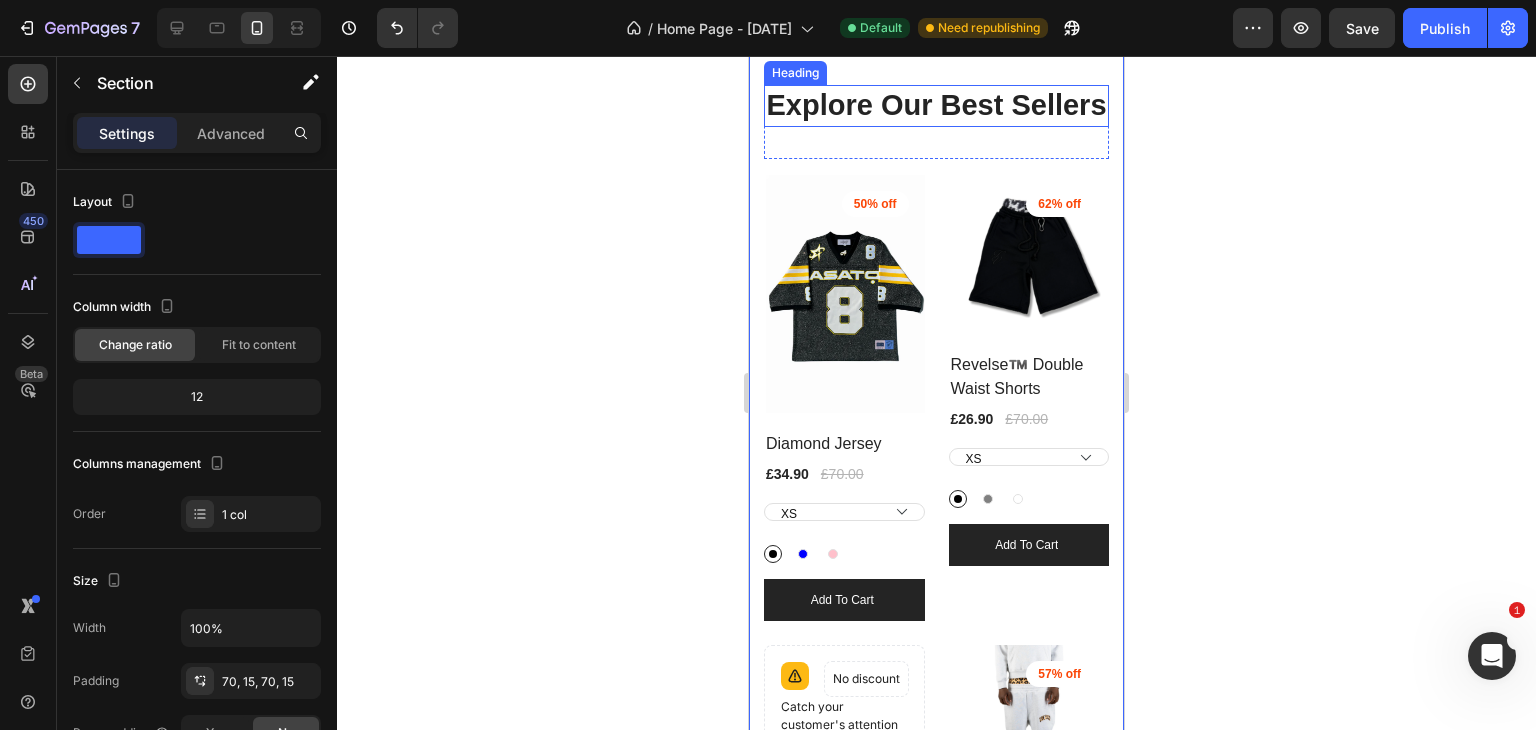 scroll, scrollTop: 2420, scrollLeft: 0, axis: vertical 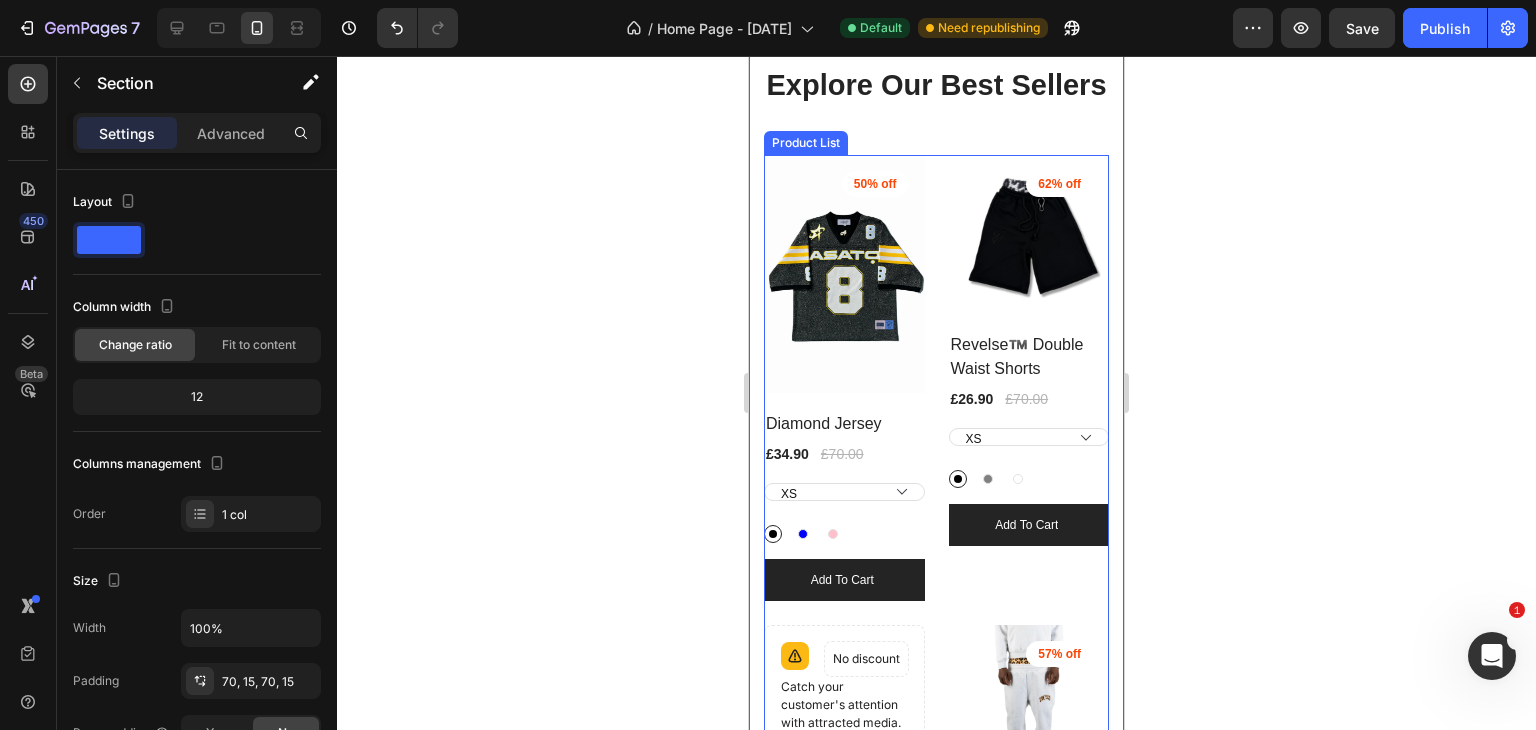 click on "(P) Images 50% off Product Badge Row Diamond Jersey (P) Title £34.90 (P) Price (P) Price £70.00 (P) Price (P) Price Row   XS S M L XL 2XL Black Black Blue Blue Pink Pink (P) Variants & Swatches Add to cart (P) Cart Button Row Product List (P) Images 62% off Product Badge Row Revelse™️ Double Waist Shorts (P) Title £26.90 (P) Price (P) Price £70.00 (P) Price (P) Price Row   XS S M L XL 2XL 3XL Black Black Gray Gray White White (P) Variants & Swatches Add to cart (P) Cart Button Row Product List Catch your customer's attention with attracted media.       Add image   or   sync data
(P) Images No discount   Not be displayed when published Product Badge Row Shorts De (P) Title £34.90 (P) Price (P) Price No compare price (P) Price Row       Add new variant   or   sync data Row" at bounding box center (936, 703) 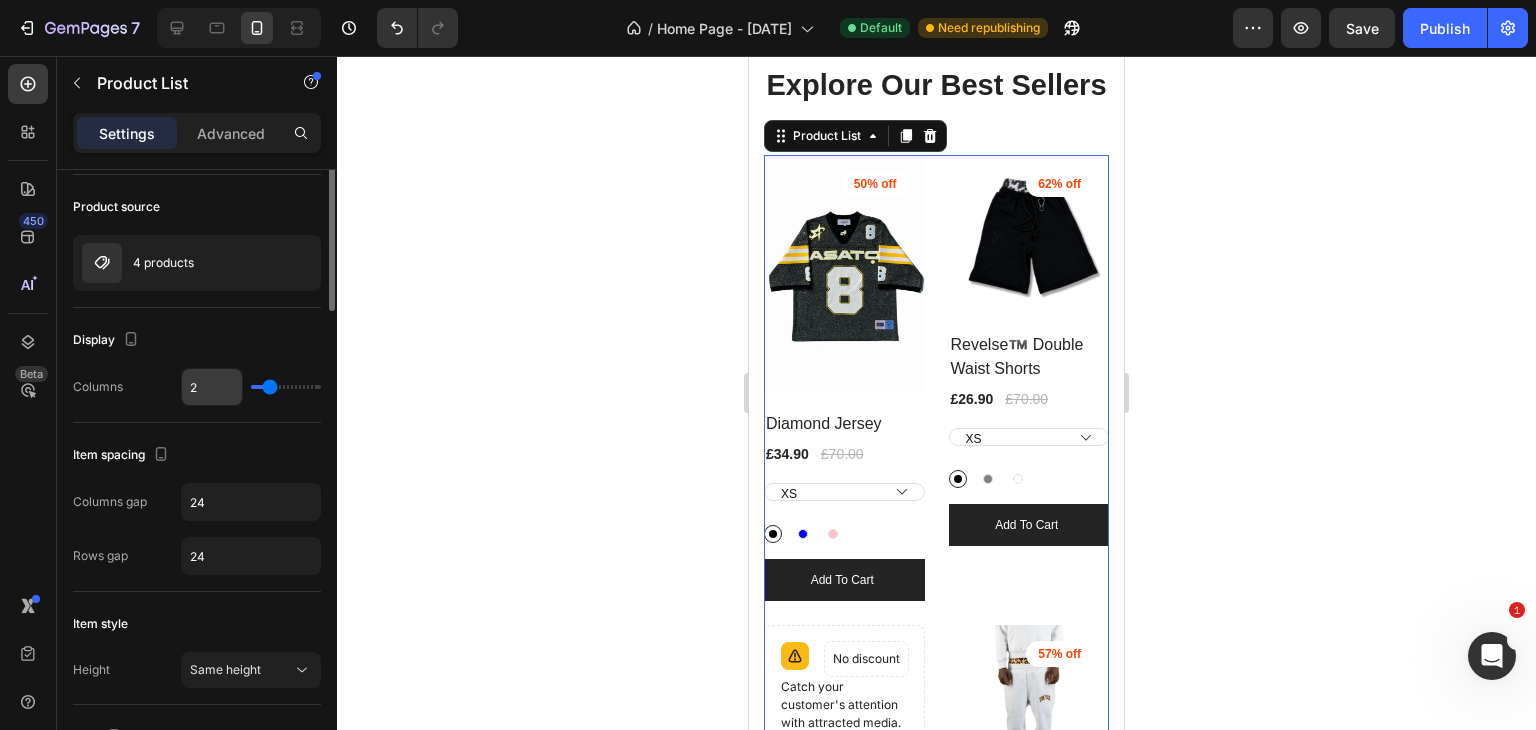 scroll, scrollTop: 0, scrollLeft: 0, axis: both 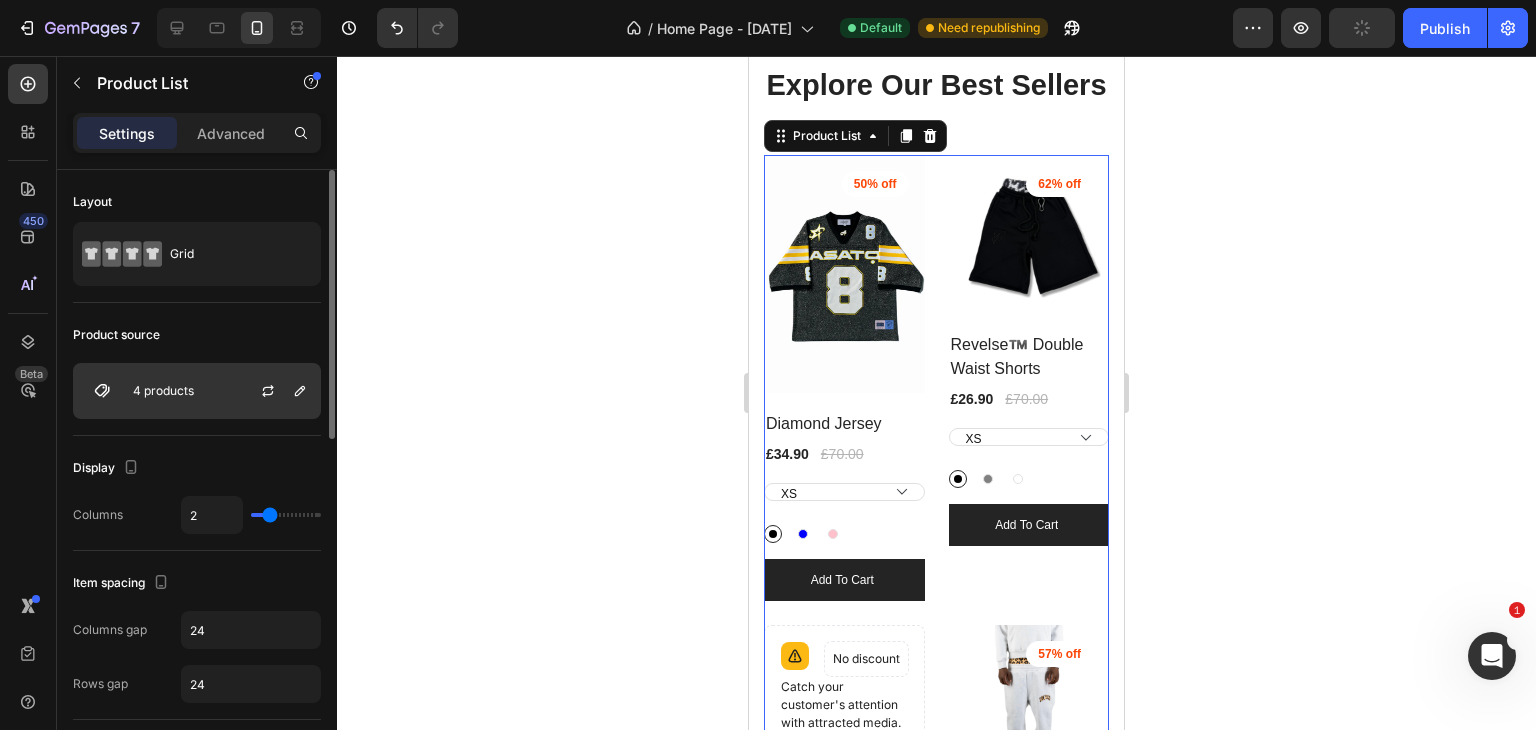 click on "4 products" at bounding box center (163, 391) 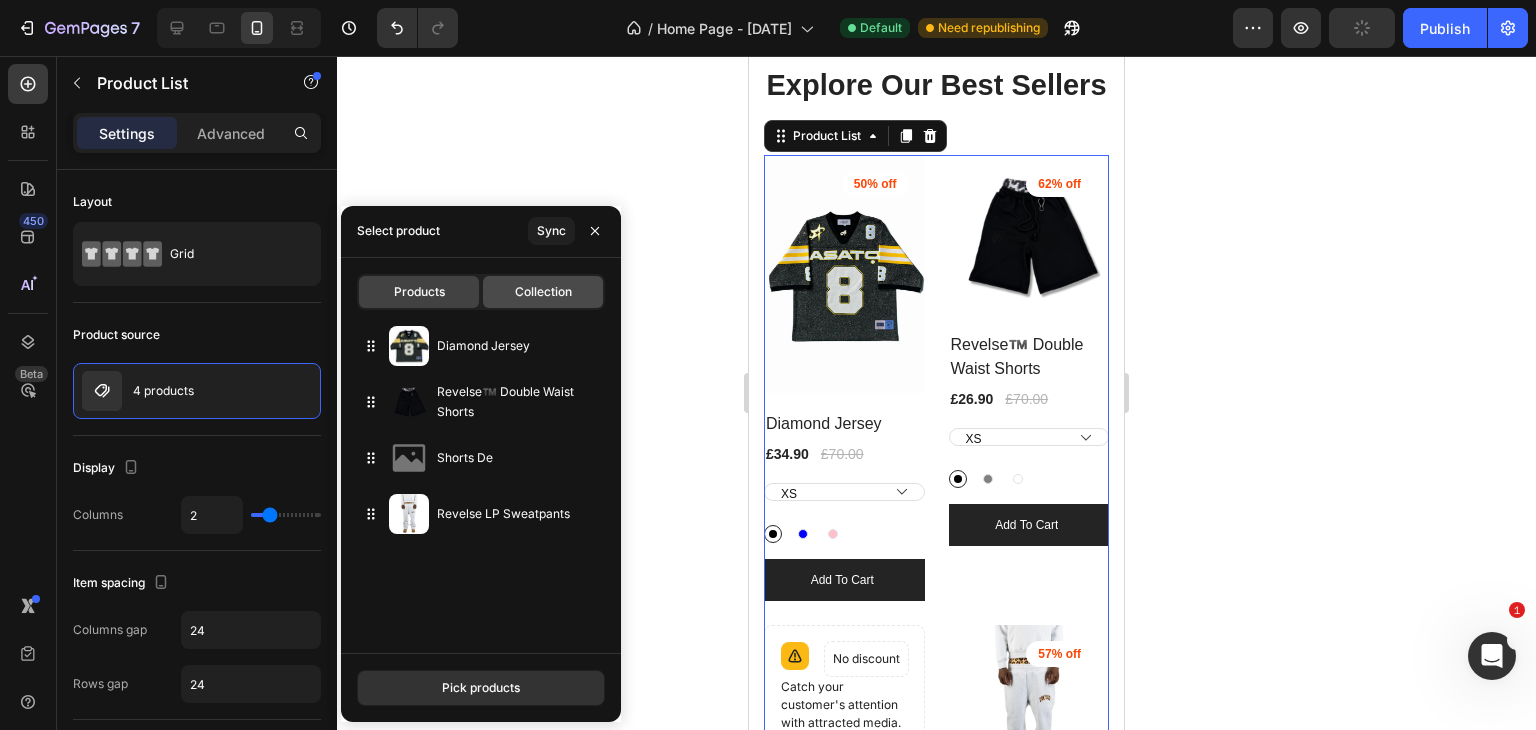 click on "Collection" 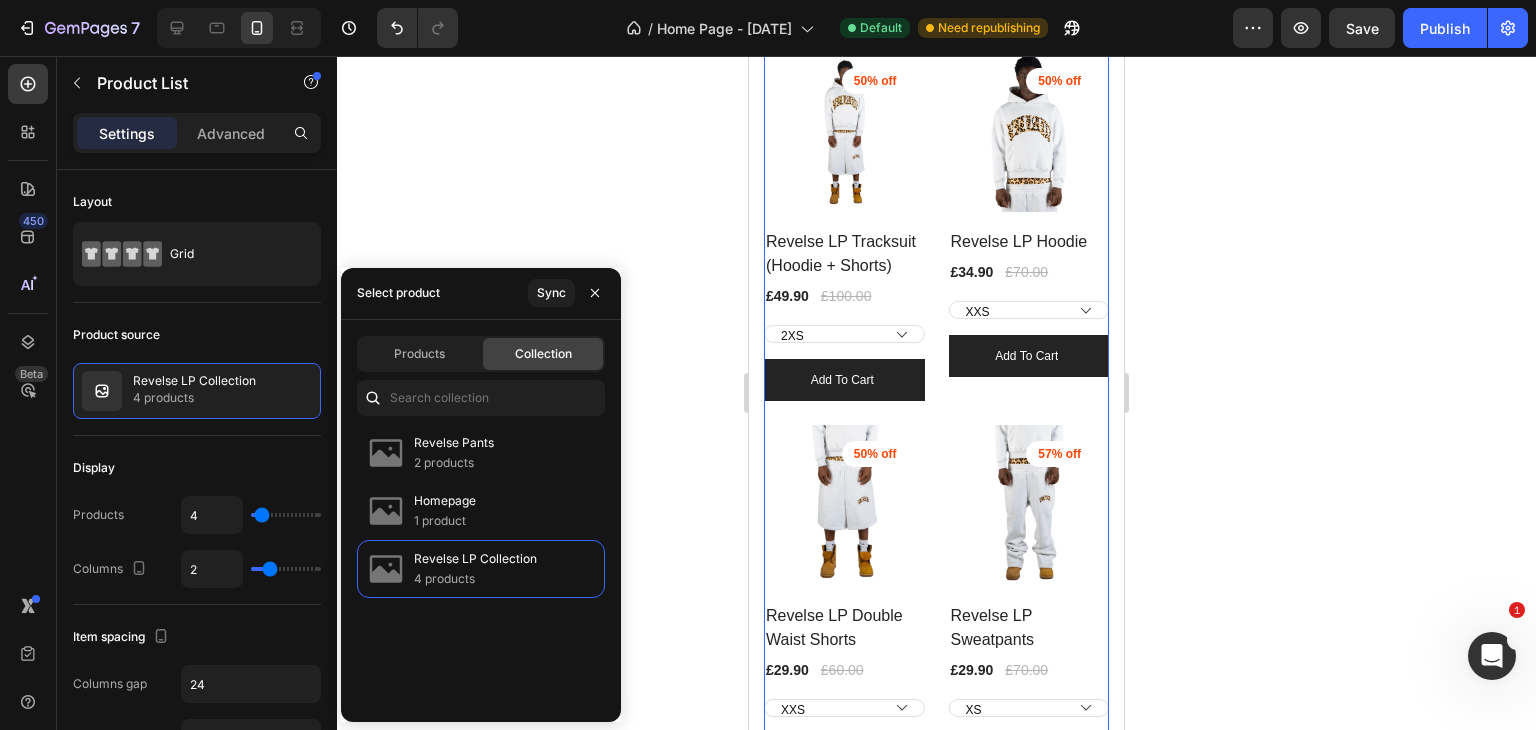 scroll, scrollTop: 2524, scrollLeft: 0, axis: vertical 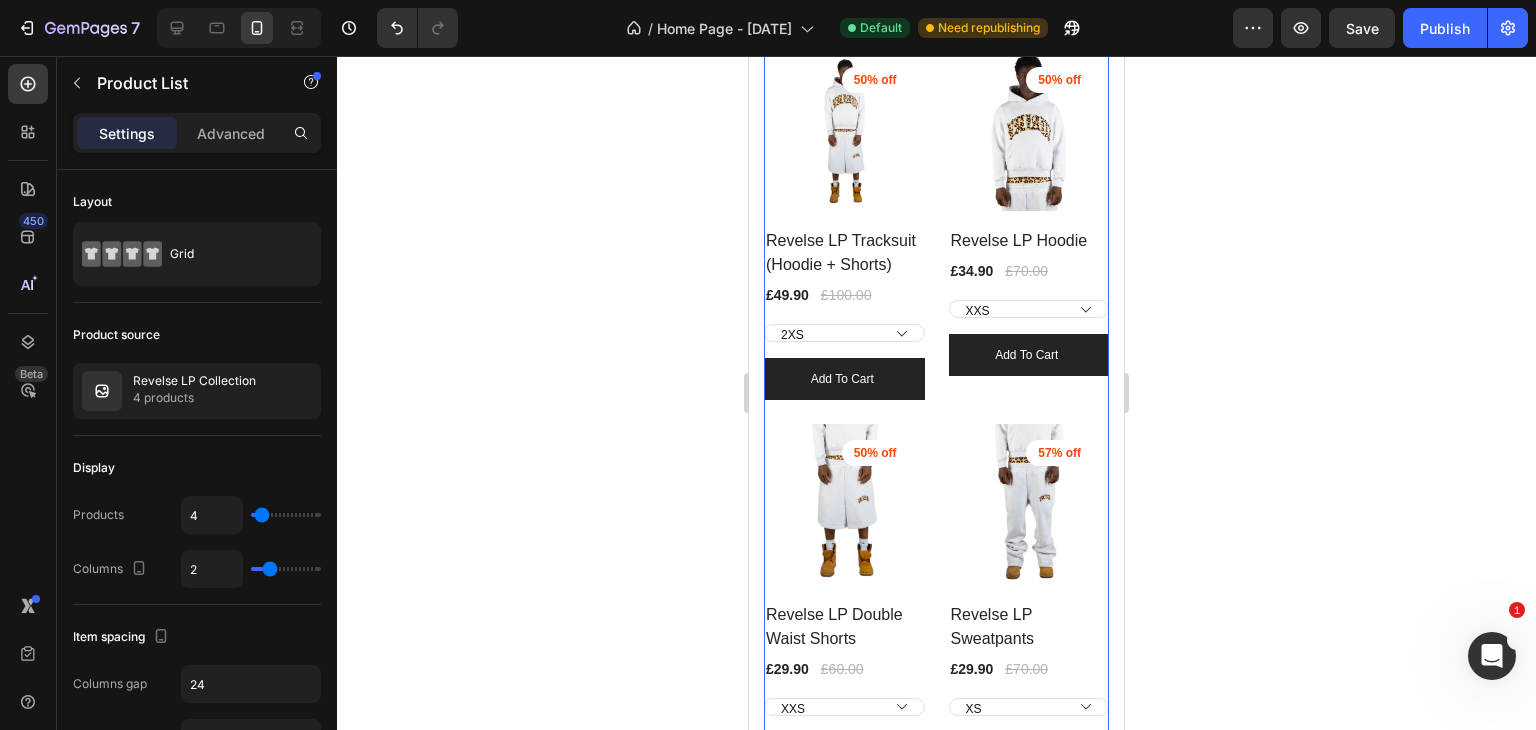 click 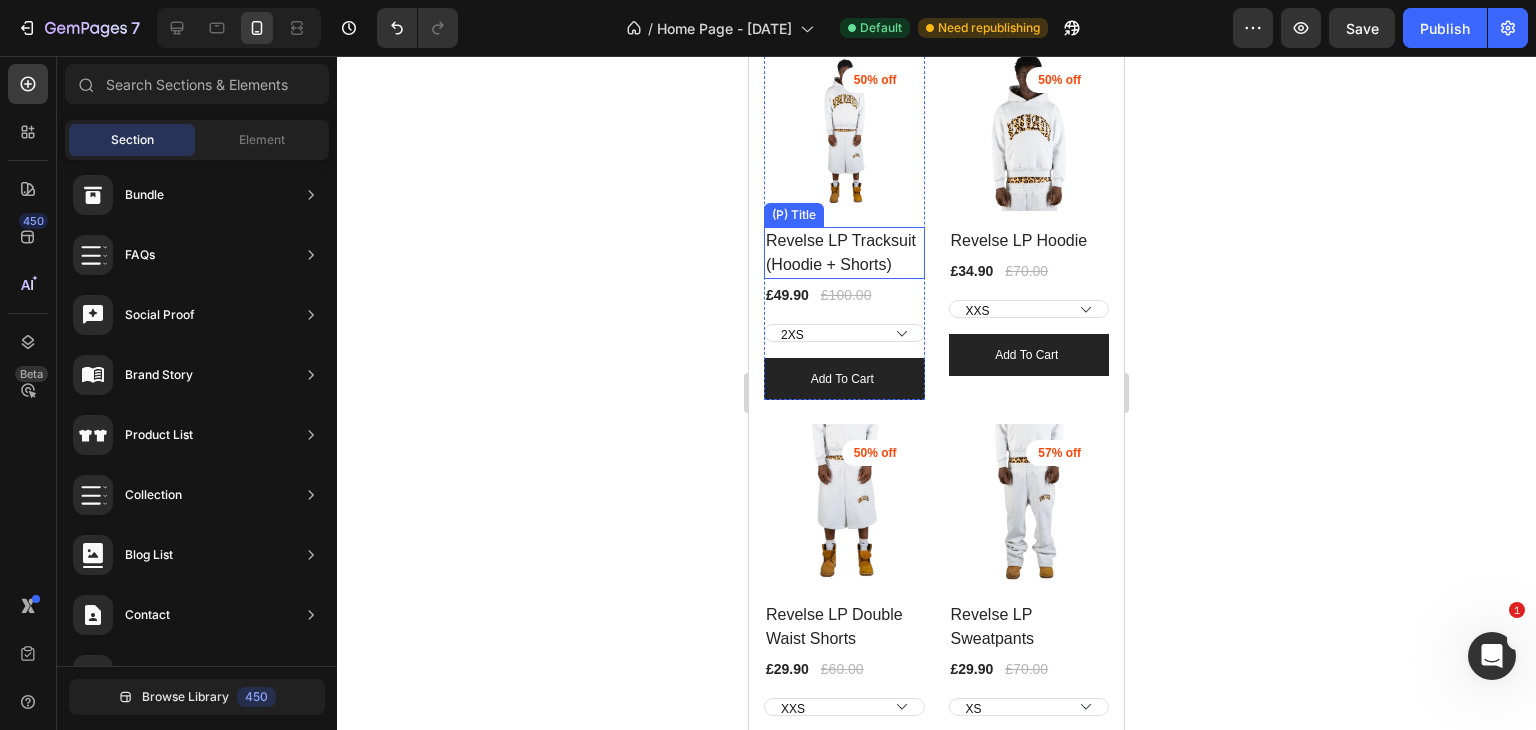 click on "Revelse LP Tracksuit (Hoodie + Shorts)" at bounding box center (844, 253) 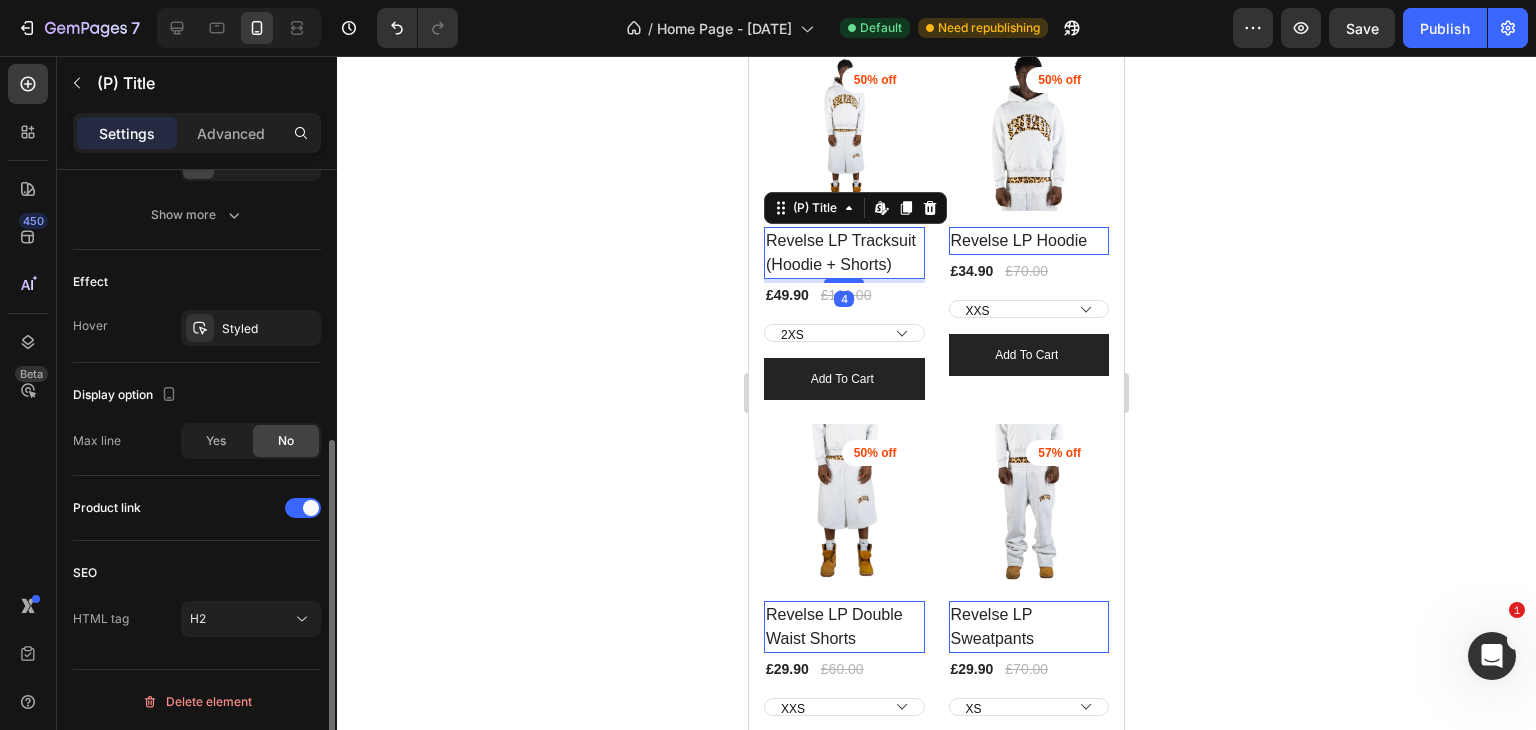 scroll, scrollTop: 477, scrollLeft: 0, axis: vertical 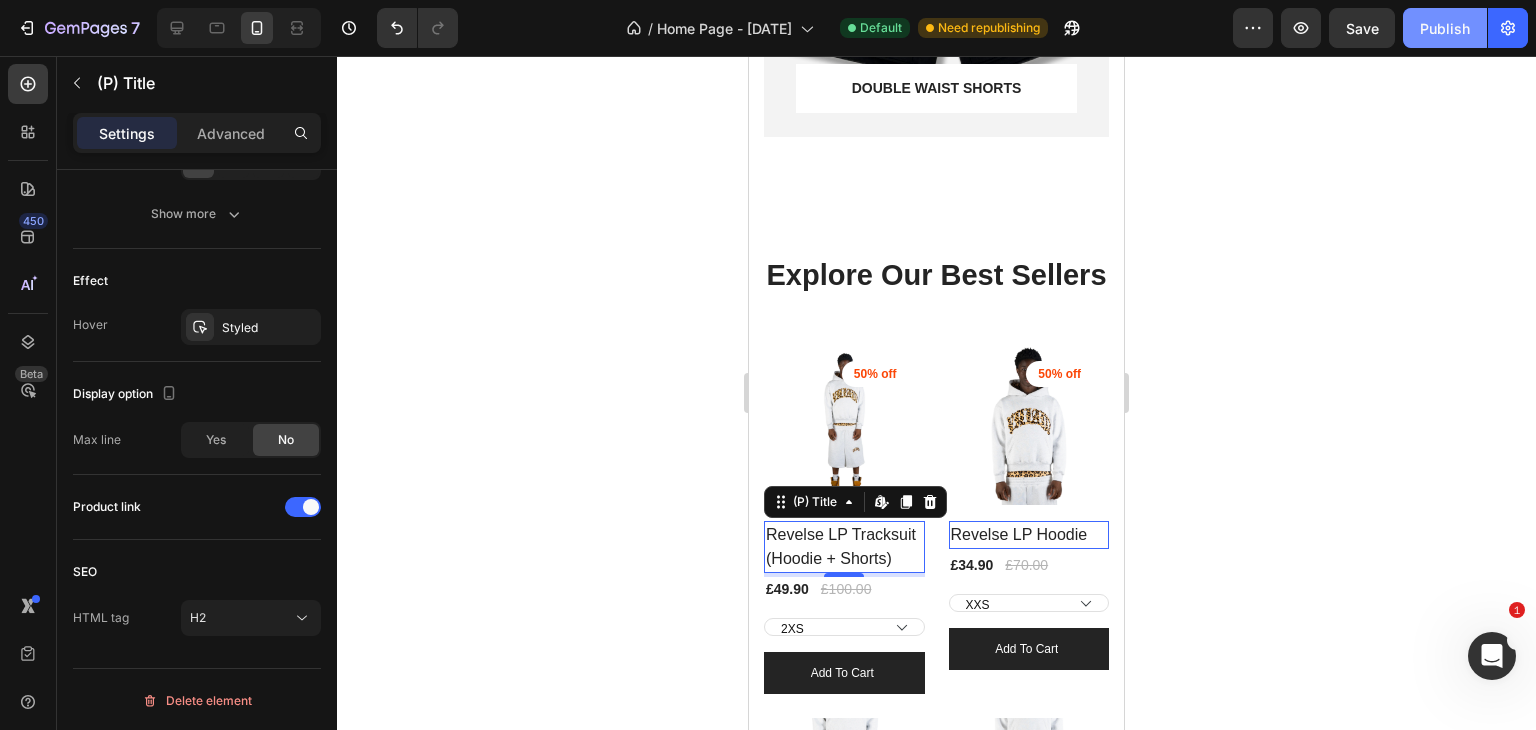 click on "Publish" at bounding box center [1445, 28] 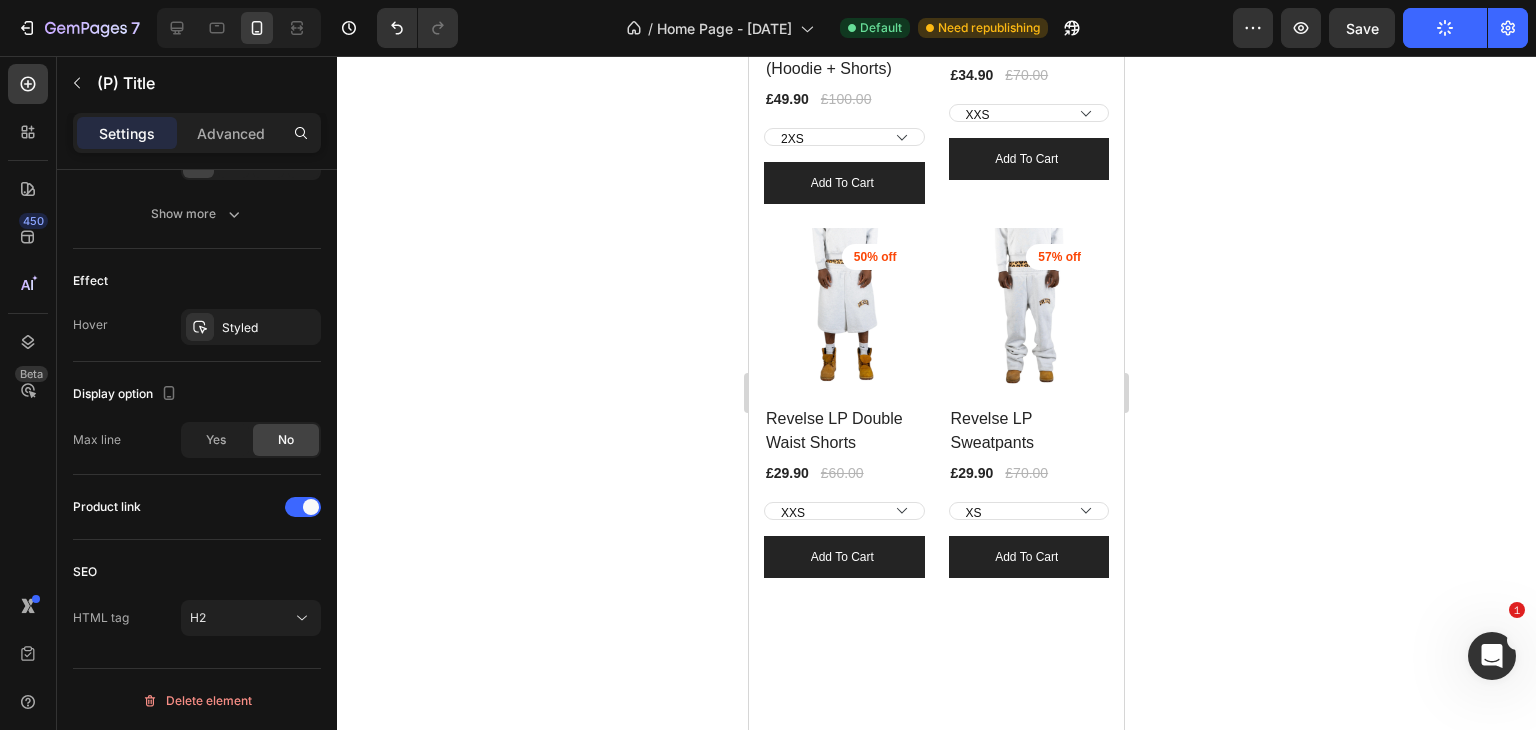 scroll, scrollTop: 2531, scrollLeft: 0, axis: vertical 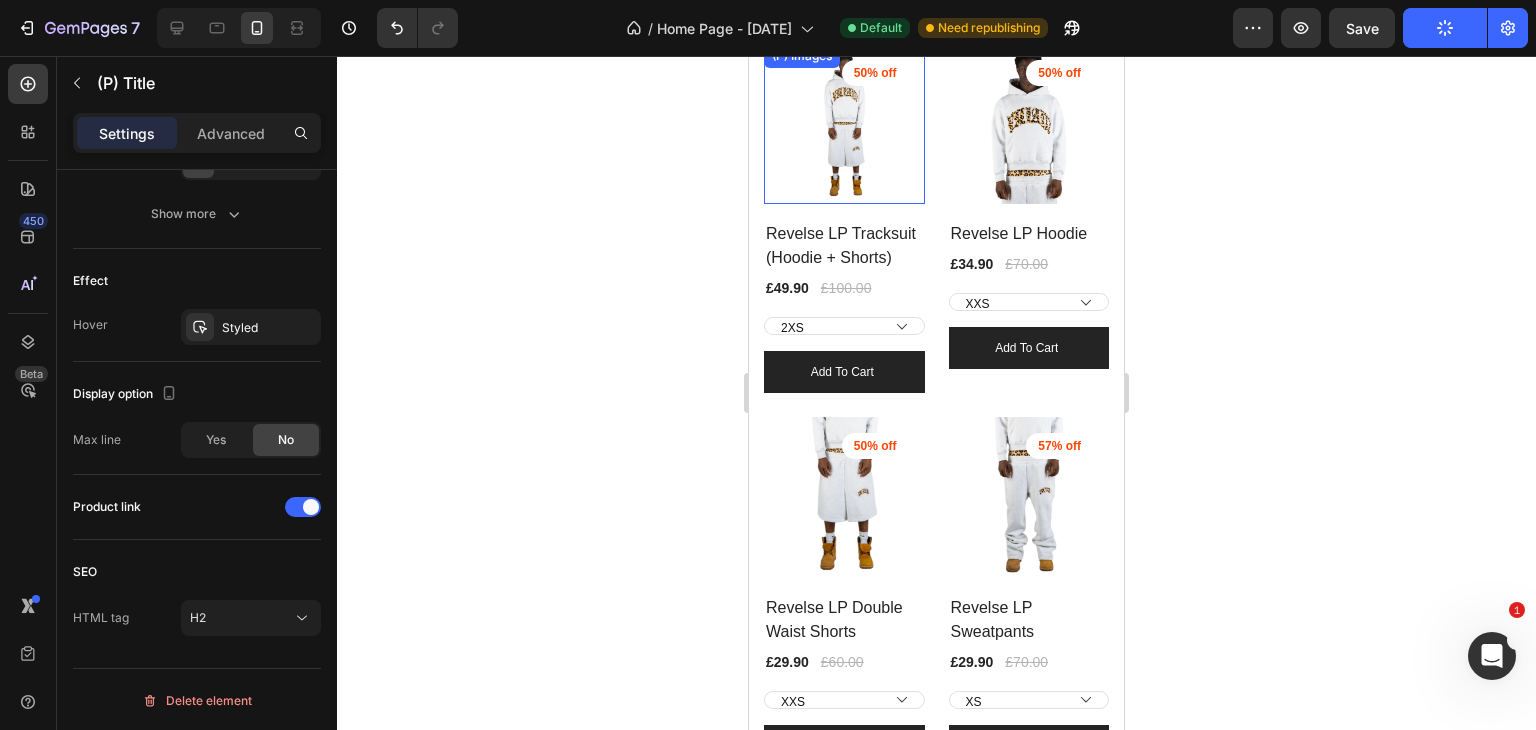 click on "50% off Product Badge" at bounding box center [875, 73] 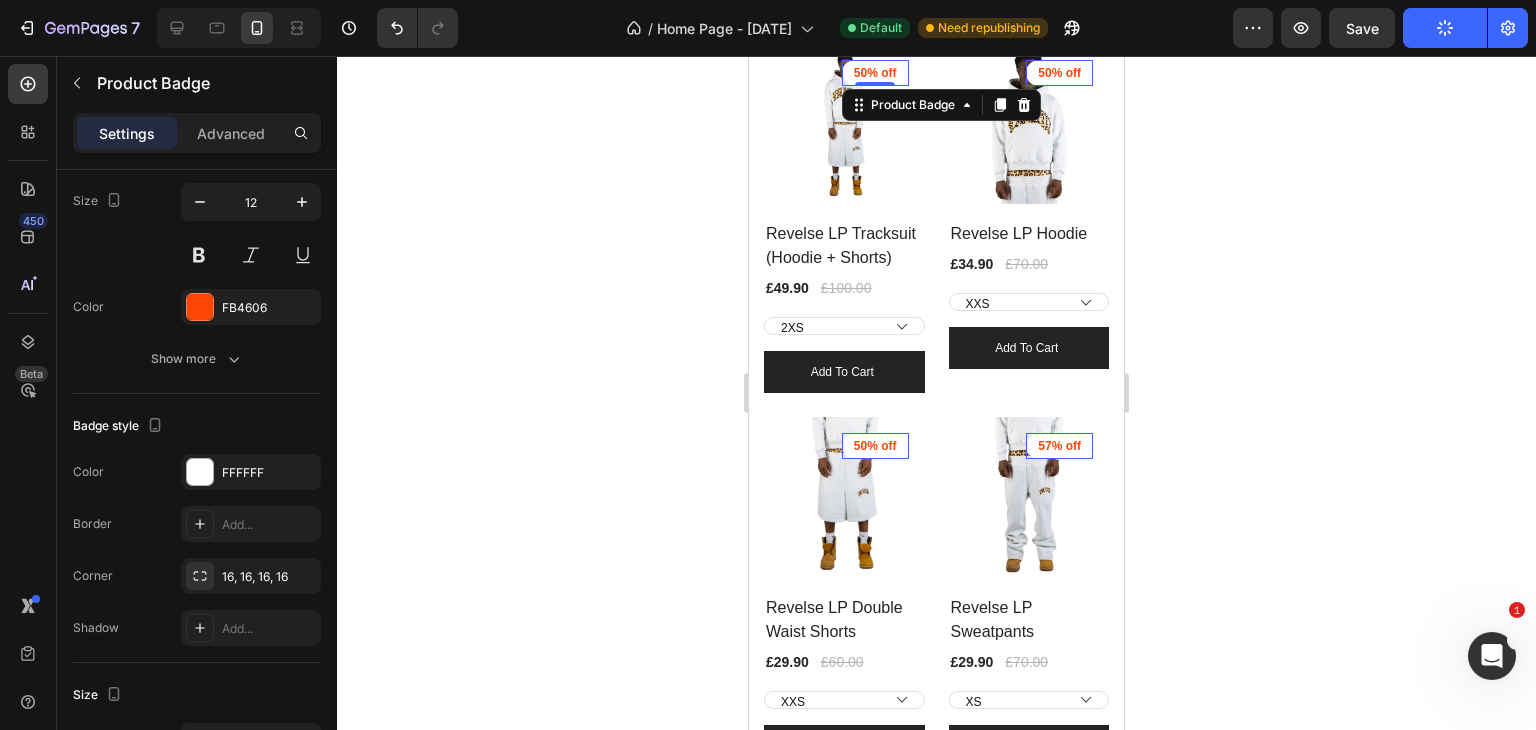 scroll, scrollTop: 0, scrollLeft: 0, axis: both 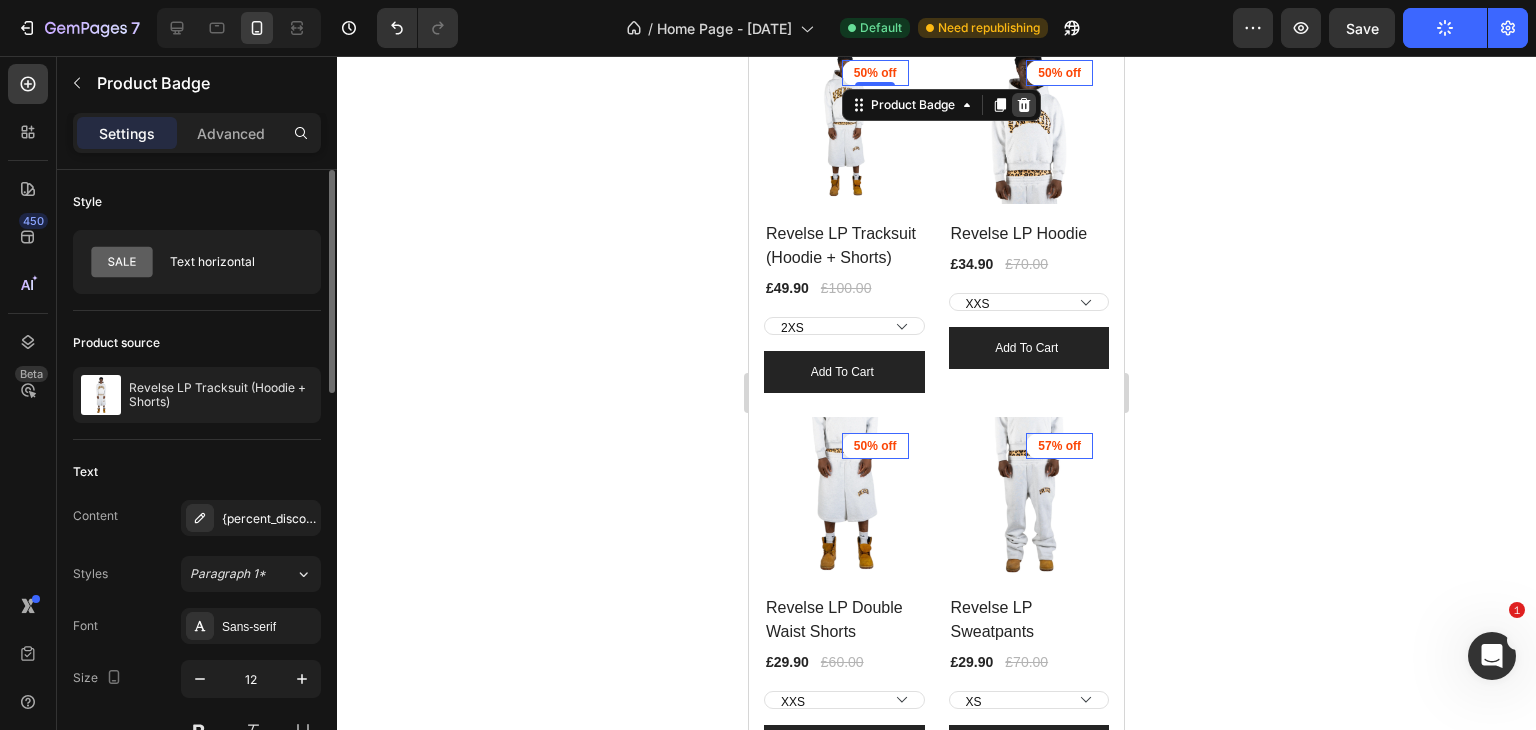 click 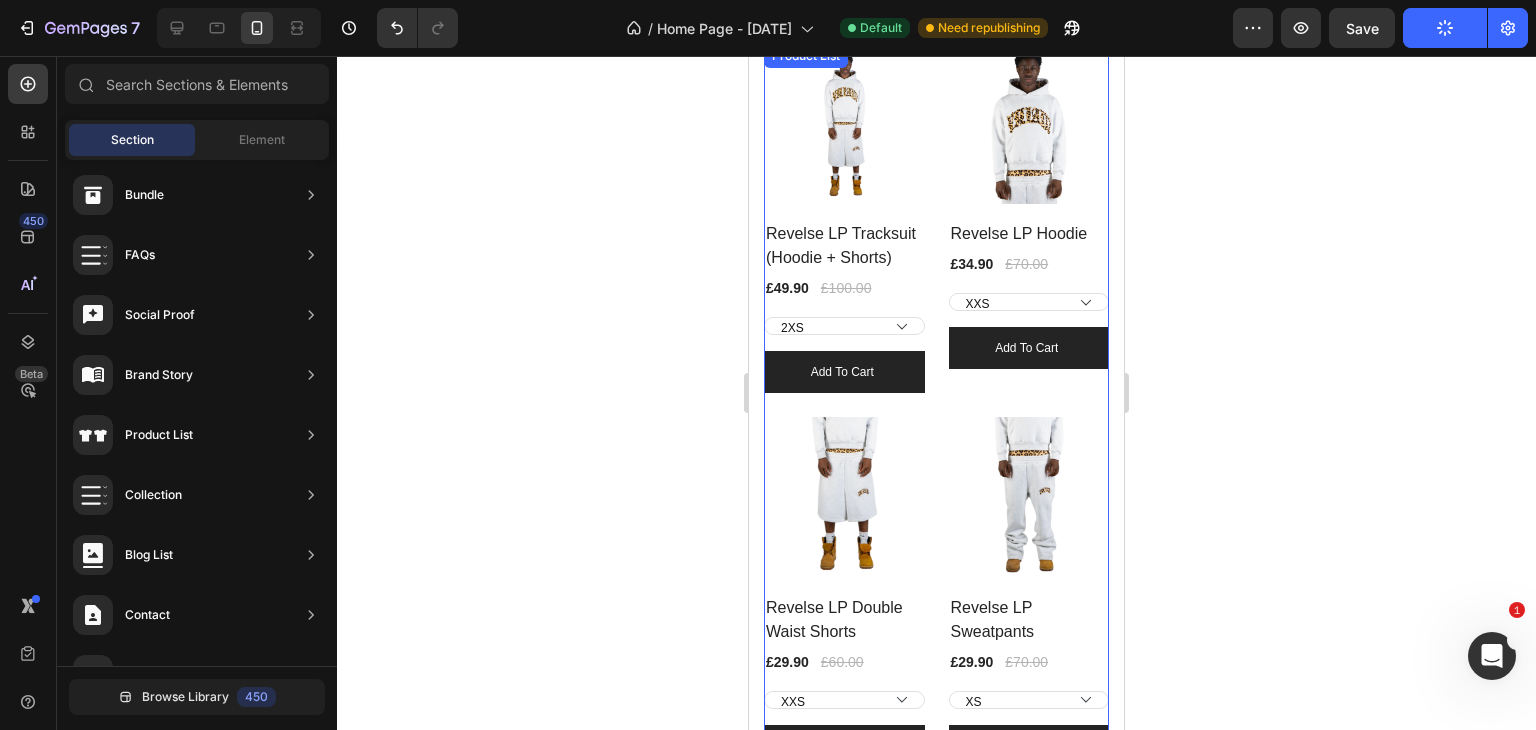 click on "(P) Images Row Revelse LP Tracksuit (Hoodie + Shorts) (P) Title £49.90 (P) Price (P) Price £100.00 (P) Price (P) Price Row   2XS XS S M L XL 2XL (P) Variants & Swatches Add to cart (P) Cart Button Row Product List (P) Images Row Revelse LP Hoodie (P) Title £34.90 (P) Price (P) Price £70.00 (P) Price (P) Price Row   XXS XS S M L XL 2XL (P) Variants & Swatches Add to cart (P) Cart Button Row Product List (P) Images Row Revelse LP Double Waist Shorts (P) Title £29.90 (P) Price (P) Price £60.00 (P) Price (P) Price Row   XXS XS S M L XL 2XL (P) Variants & Swatches Add to cart (P) Cart Button Row Product List (P) Images Row Revelse LP Sweatpants (P) Title £29.90 (P) Price (P) Price £70.00 (P) Price (P) Price Row   XS S M L XL 2XL (P) Variants & Swatches Add to cart (P) Cart Button Row Product List" at bounding box center [936, 405] 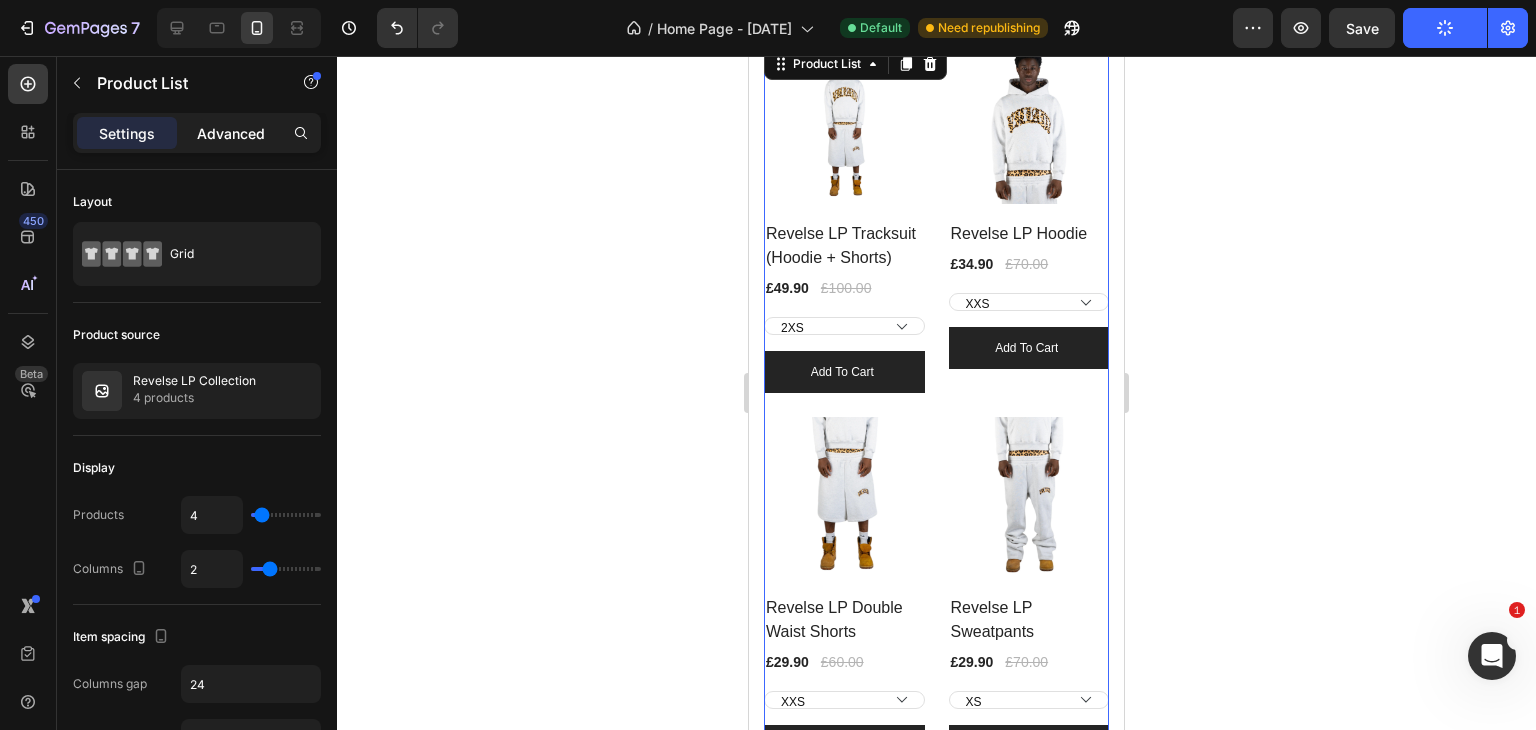 click on "Advanced" 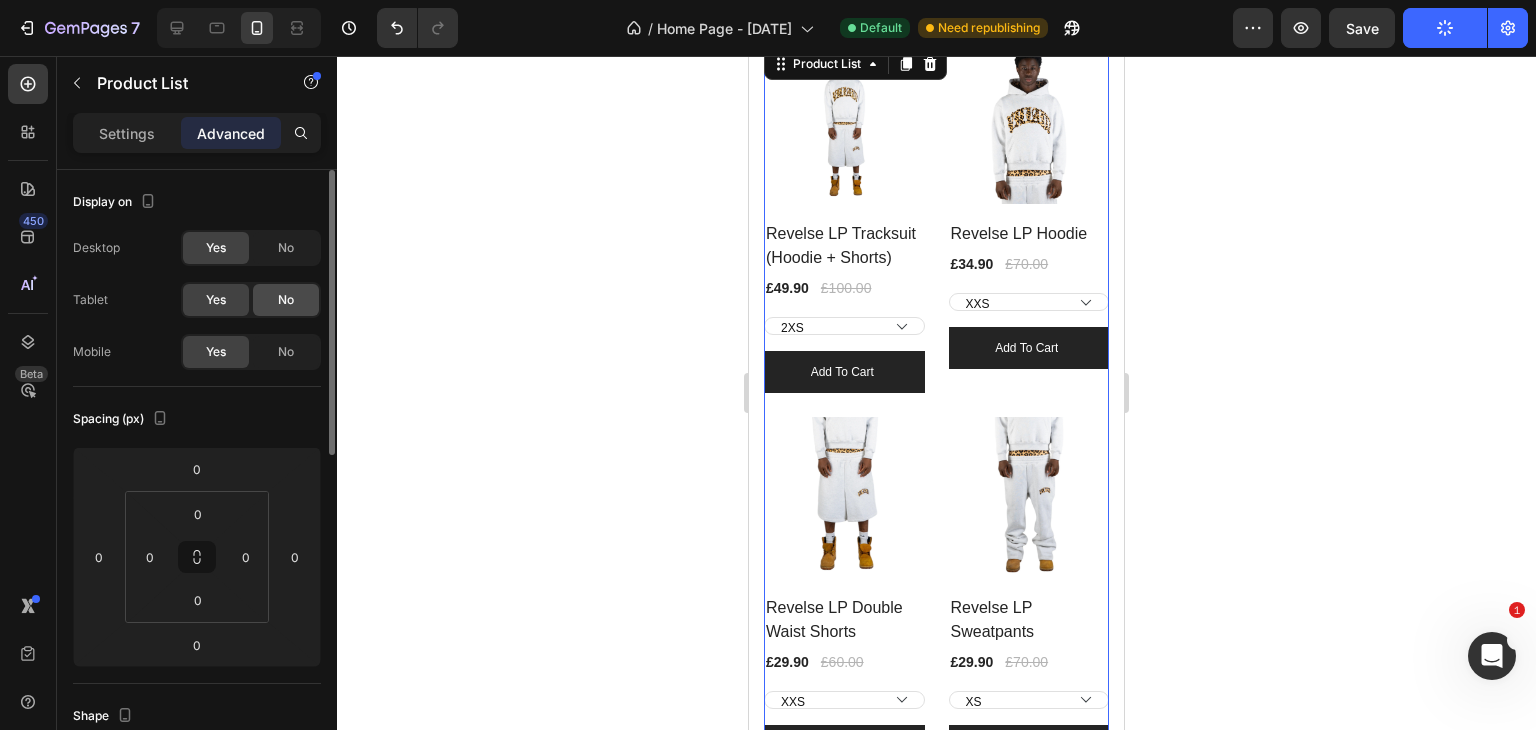 click on "No" 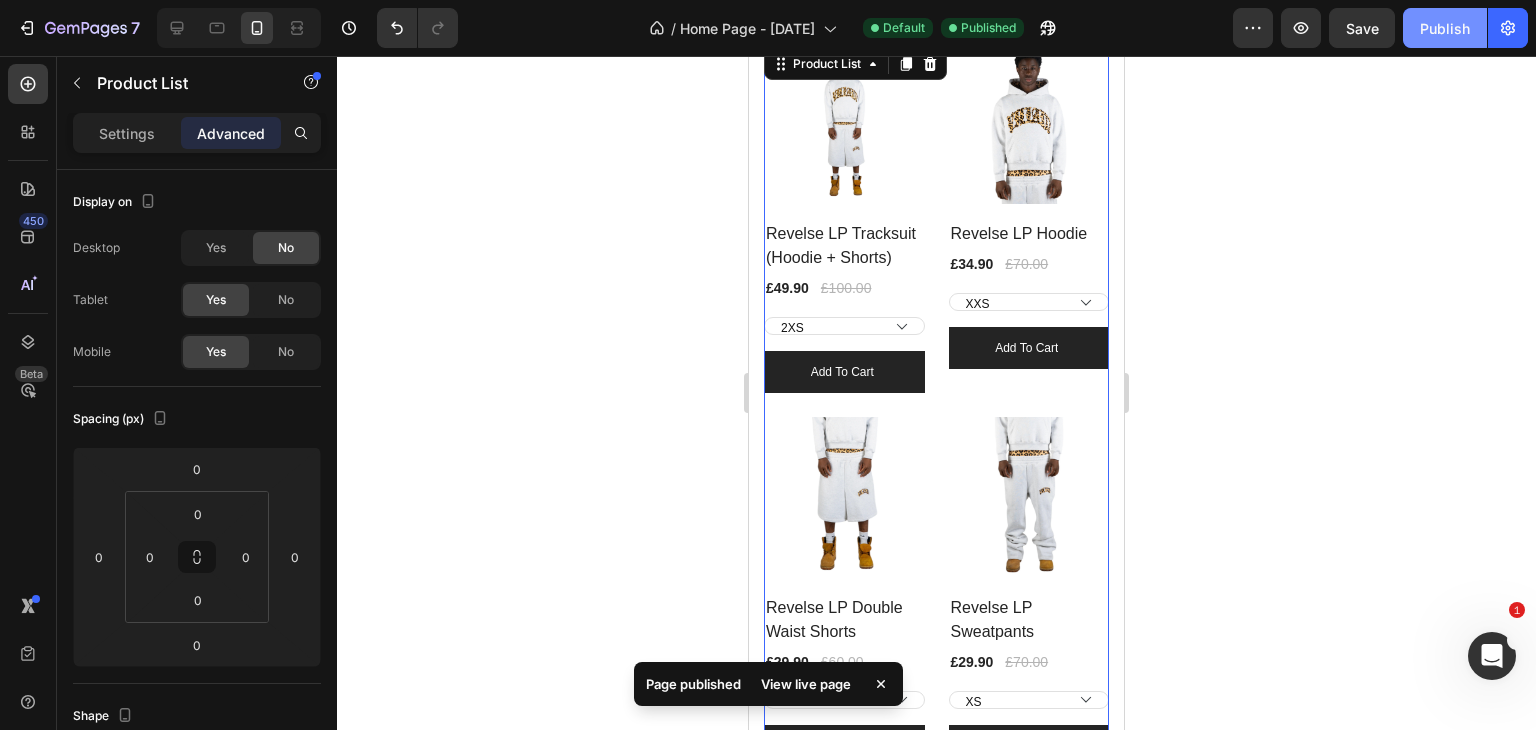 click on "Publish" at bounding box center [1445, 28] 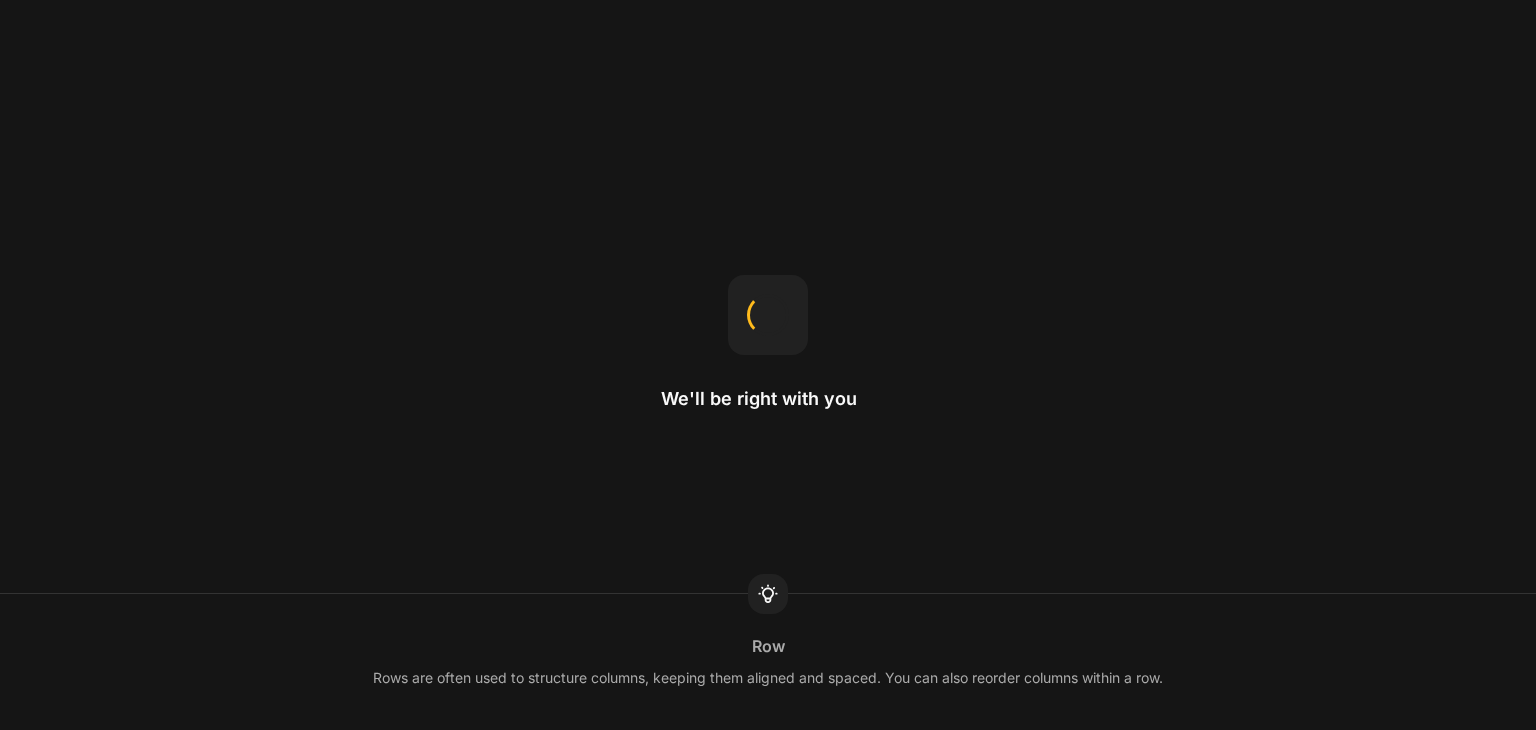 scroll, scrollTop: 0, scrollLeft: 0, axis: both 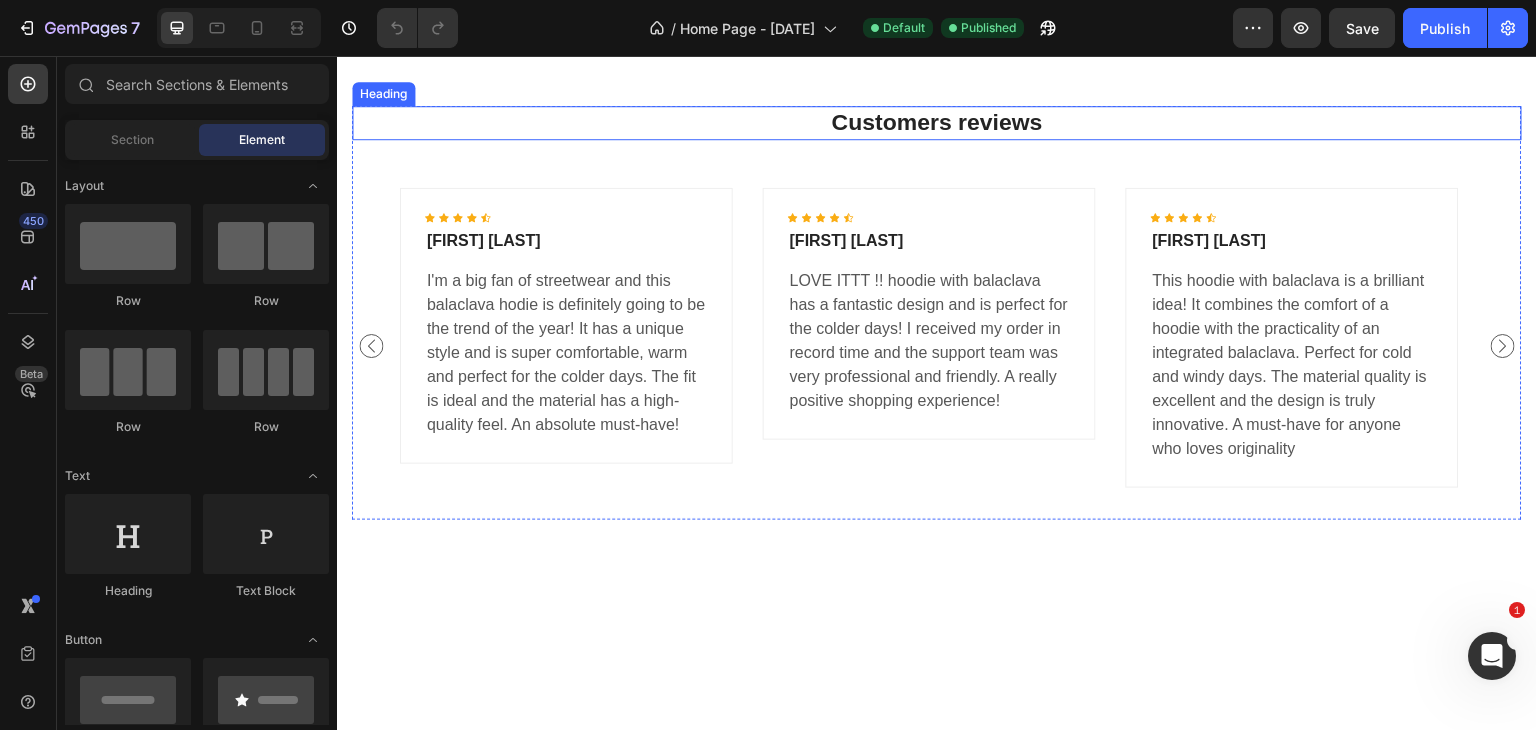 click on "Customers reviews Heading         Image                Icon                Icon                Icon                Icon
Icon Icon List Hoz Luis N. Text block I'm a big fan of streetwear and this balaclava hodie is definitely going to be the trend of the year! It has a unique style and is super comfortable, warm and perfect for the colder days. The fit is ideal and the material has a high-quality feel. An absolute must-have! Text block Row Image                Icon                Icon                Icon                Icon
Icon Icon List Hoz Luke E. Text block LOVE ITTT !! hoodie with balaclava has a fantastic design and is perfect for the colder days! I received my order in record time and the support team was very professional and friendly. A really positive shopping experience! Text block Row Image                Icon                Icon                Icon                Icon
Icon Icon List Hoz Wayne E. Text block Text block Row Image                Icon Row" at bounding box center [937, 313] 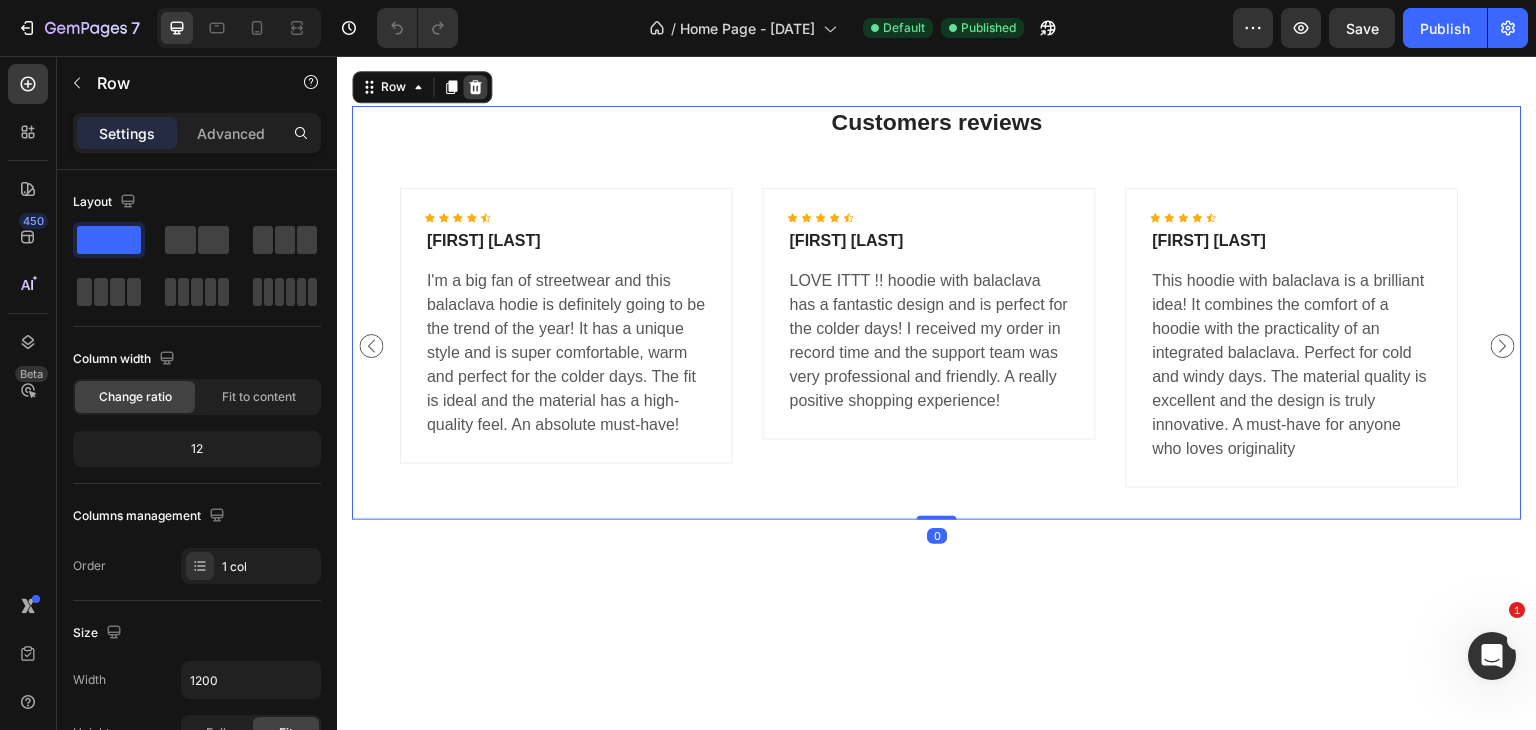 click 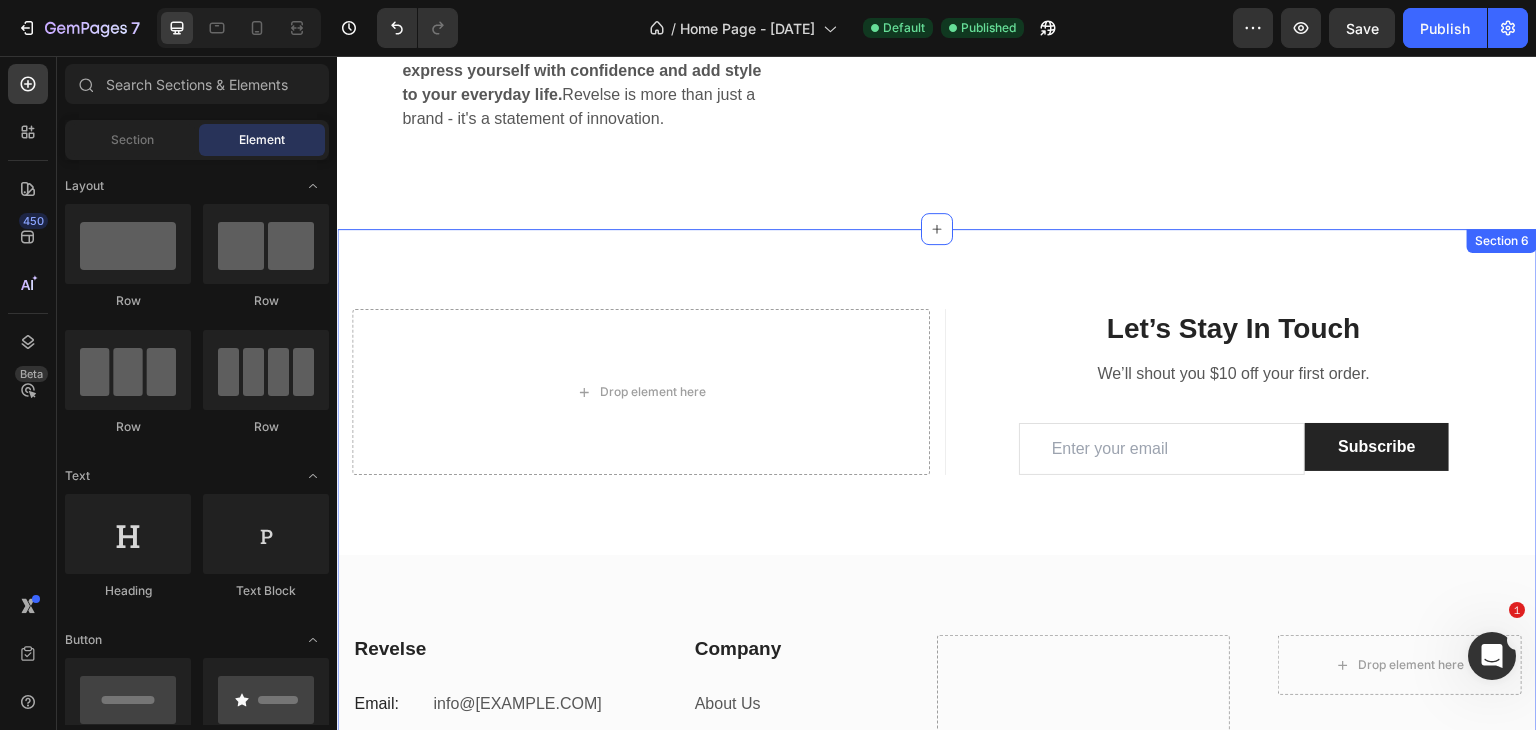 scroll, scrollTop: 2359, scrollLeft: 0, axis: vertical 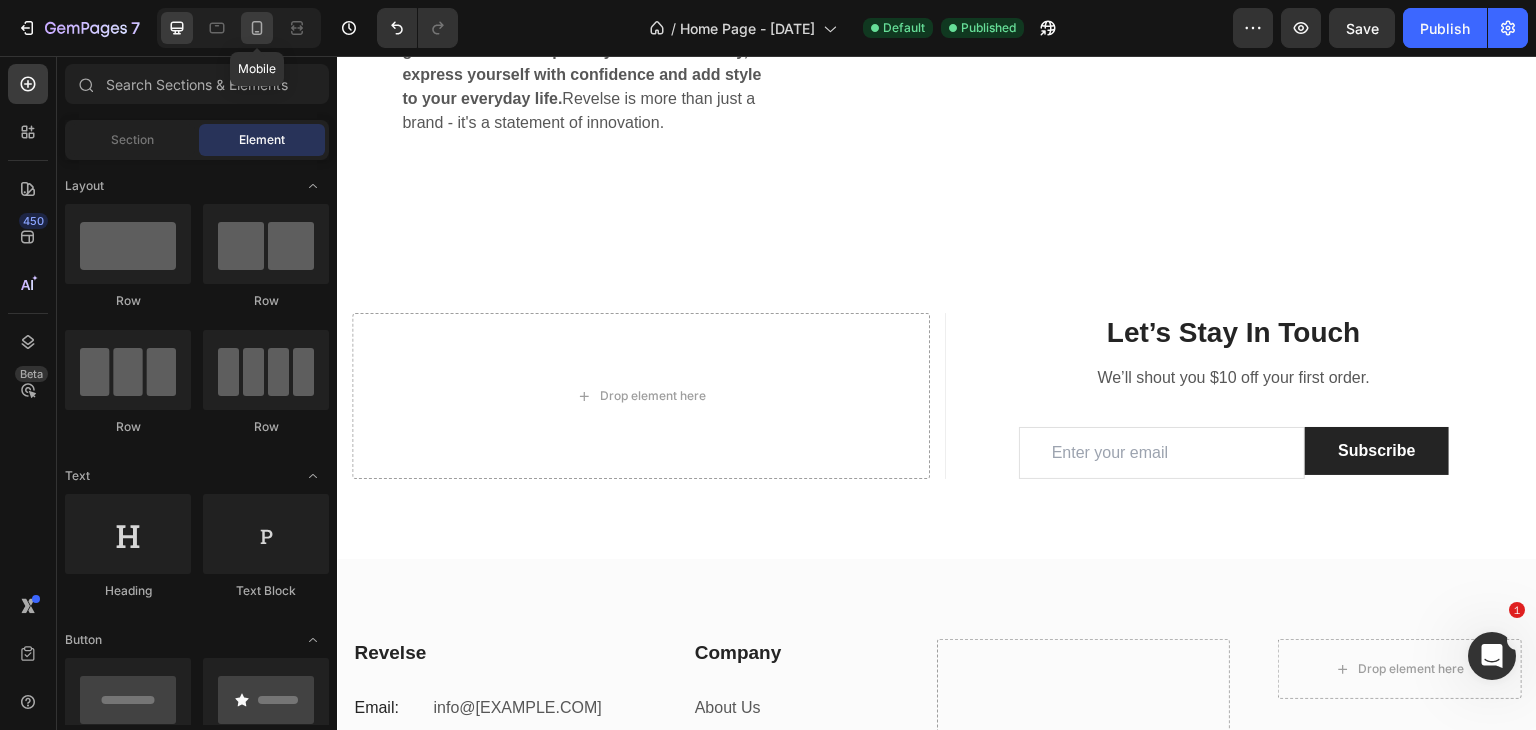 click 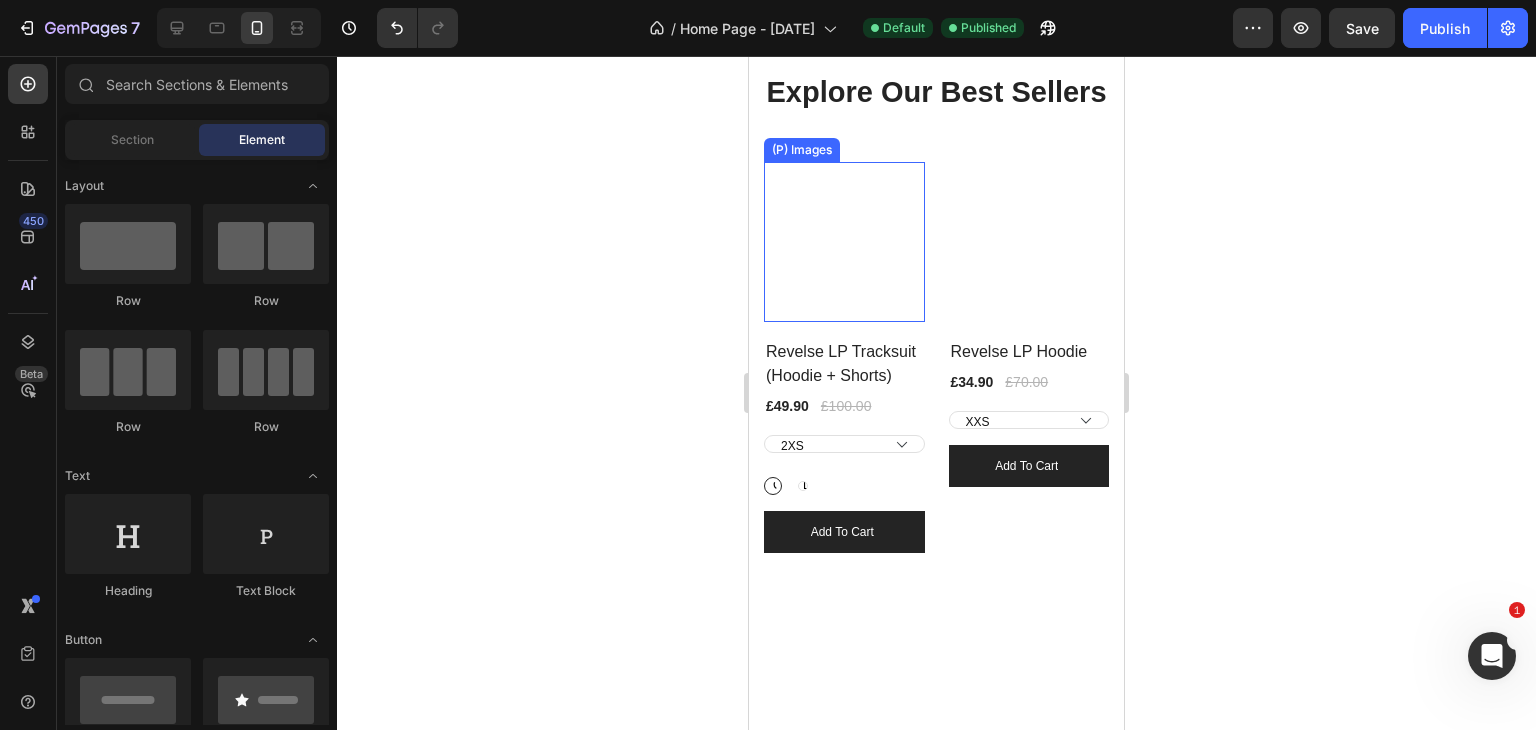 scroll, scrollTop: 1021, scrollLeft: 0, axis: vertical 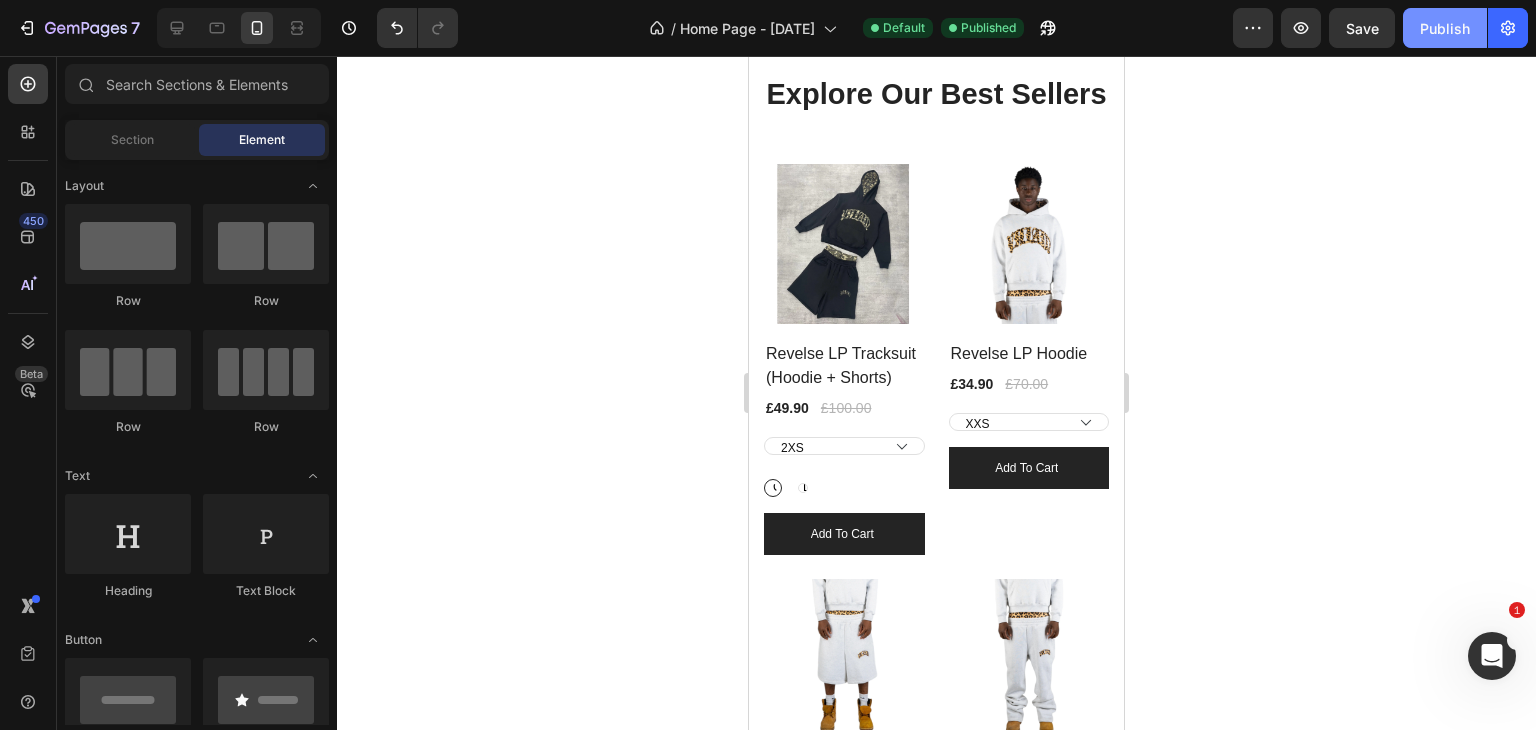 click on "Publish" 